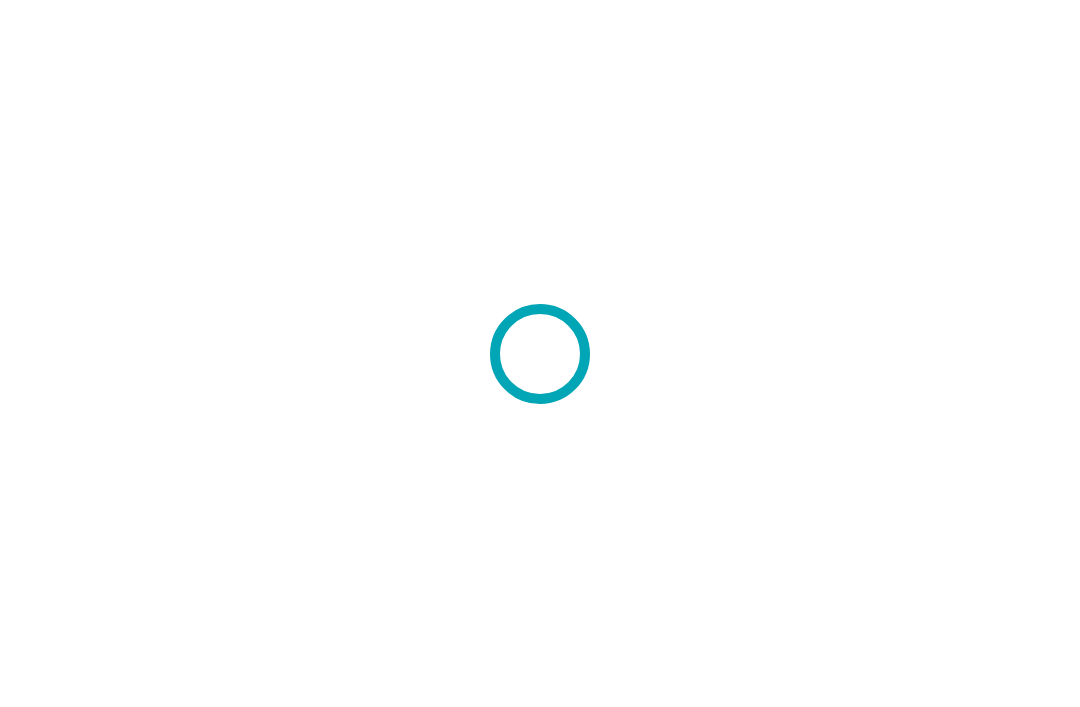 scroll, scrollTop: 0, scrollLeft: 0, axis: both 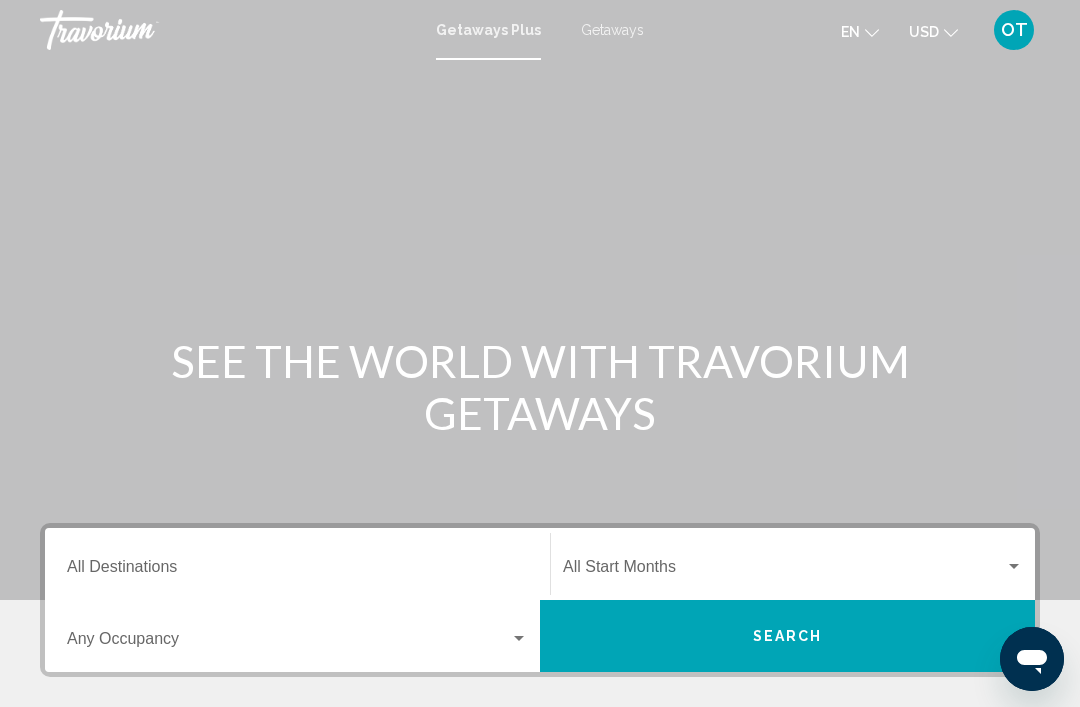 click on "Getaways" at bounding box center [612, 30] 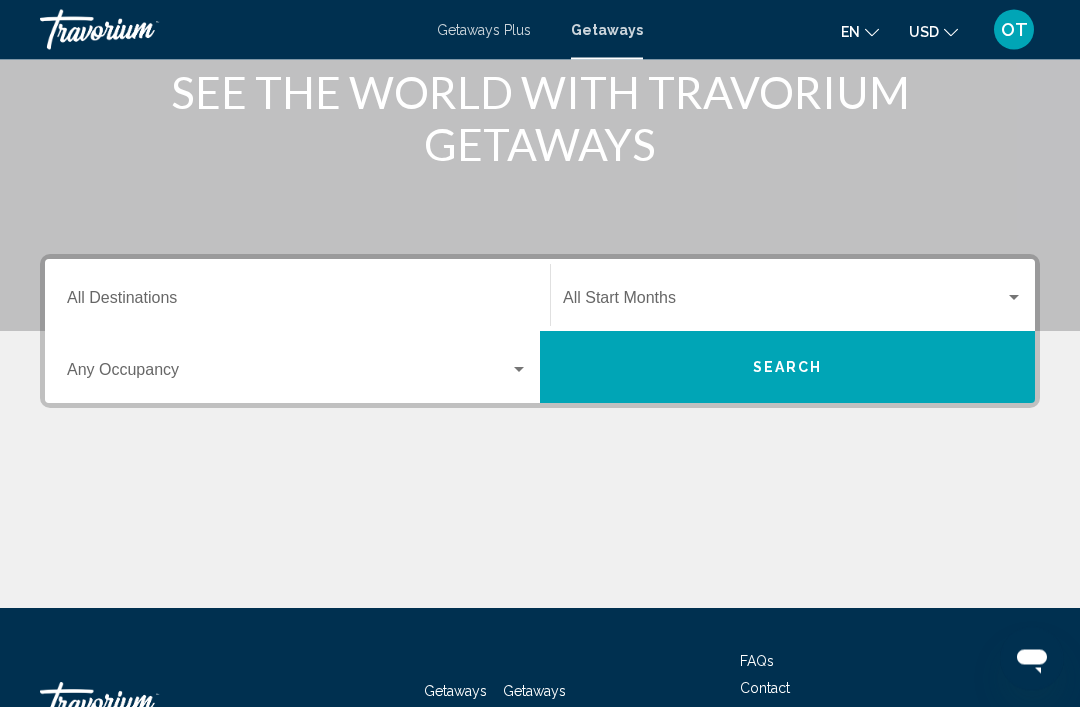 scroll, scrollTop: 276, scrollLeft: 0, axis: vertical 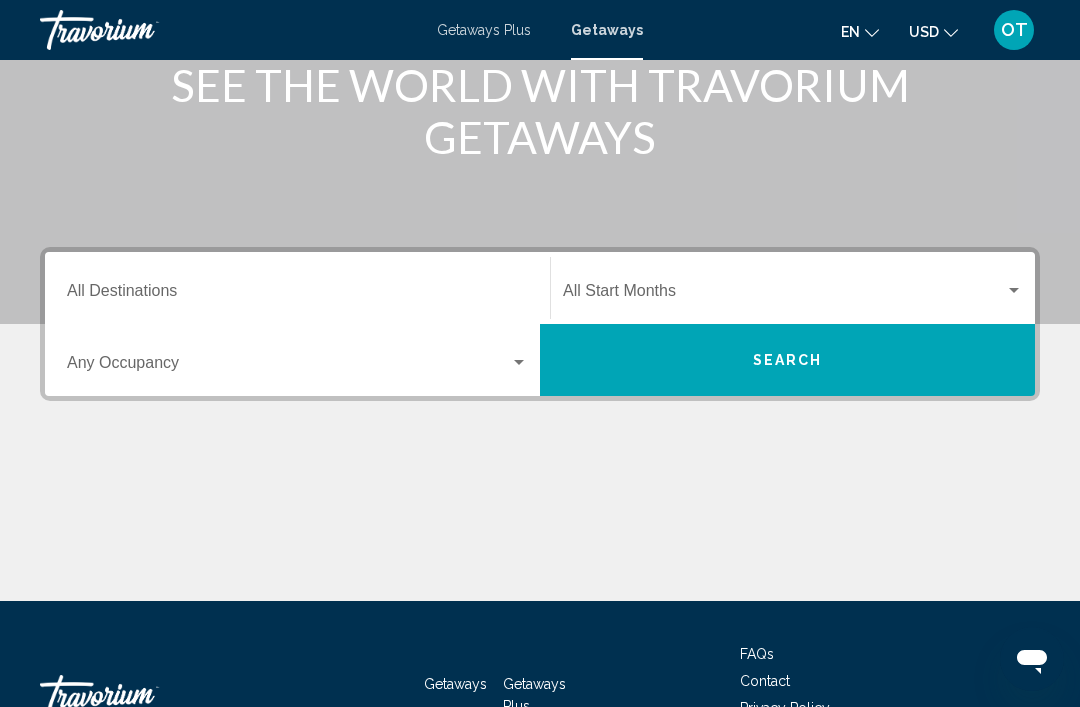 click on "Destination All Destinations" at bounding box center [297, 295] 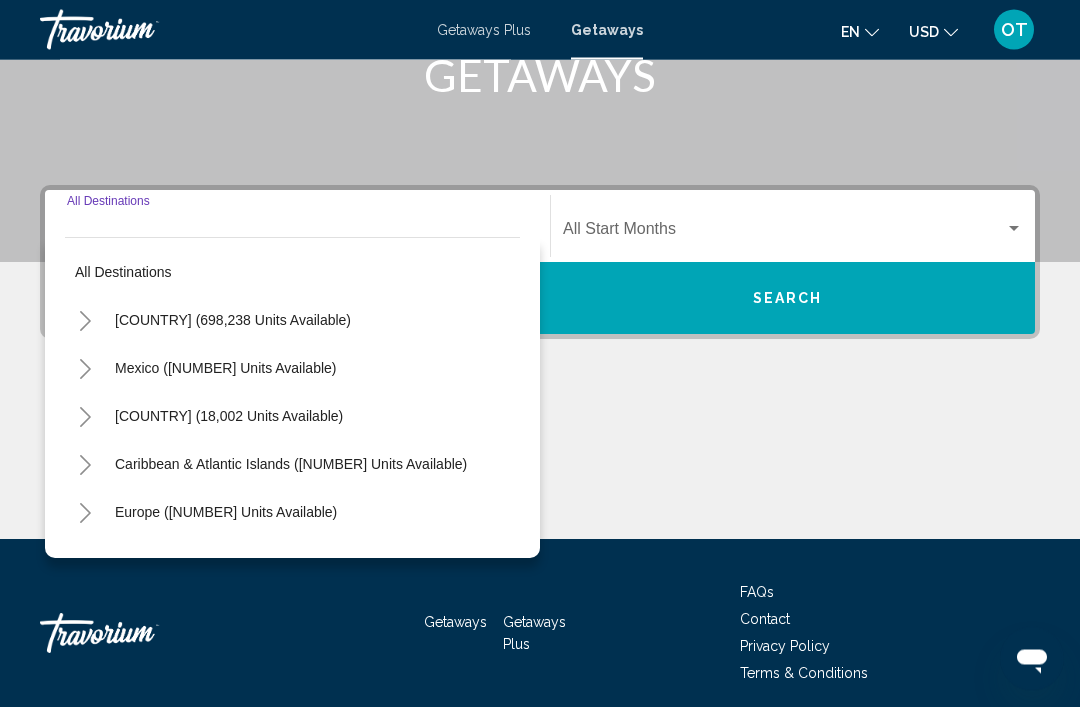scroll, scrollTop: 351, scrollLeft: 0, axis: vertical 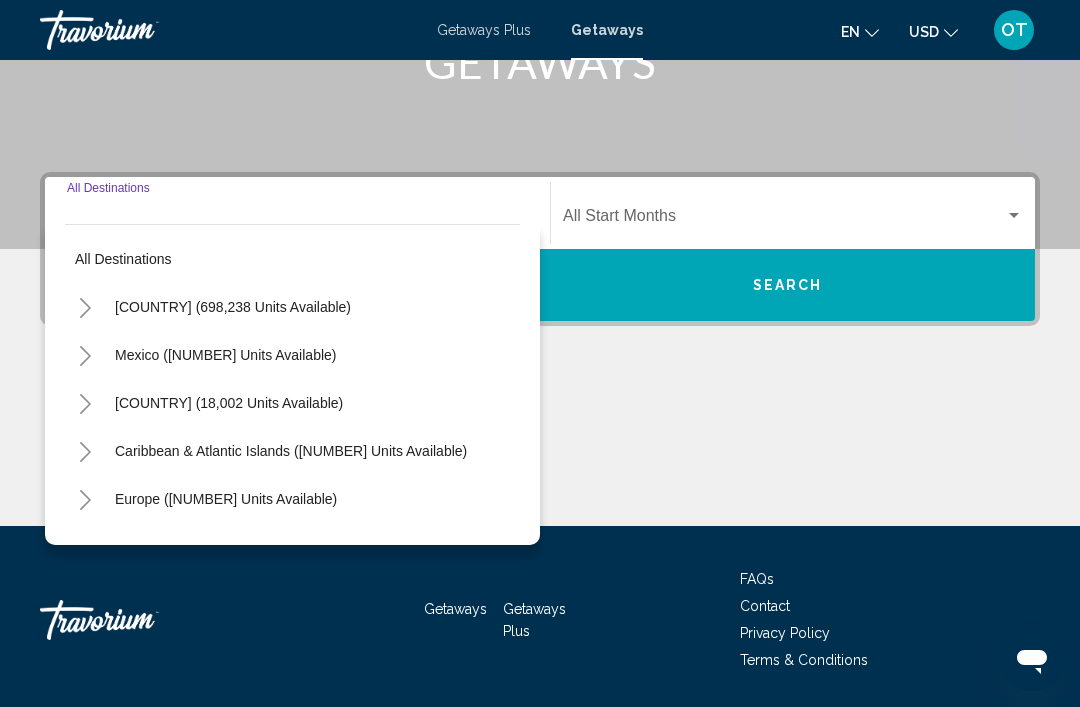 click at bounding box center [85, 307] 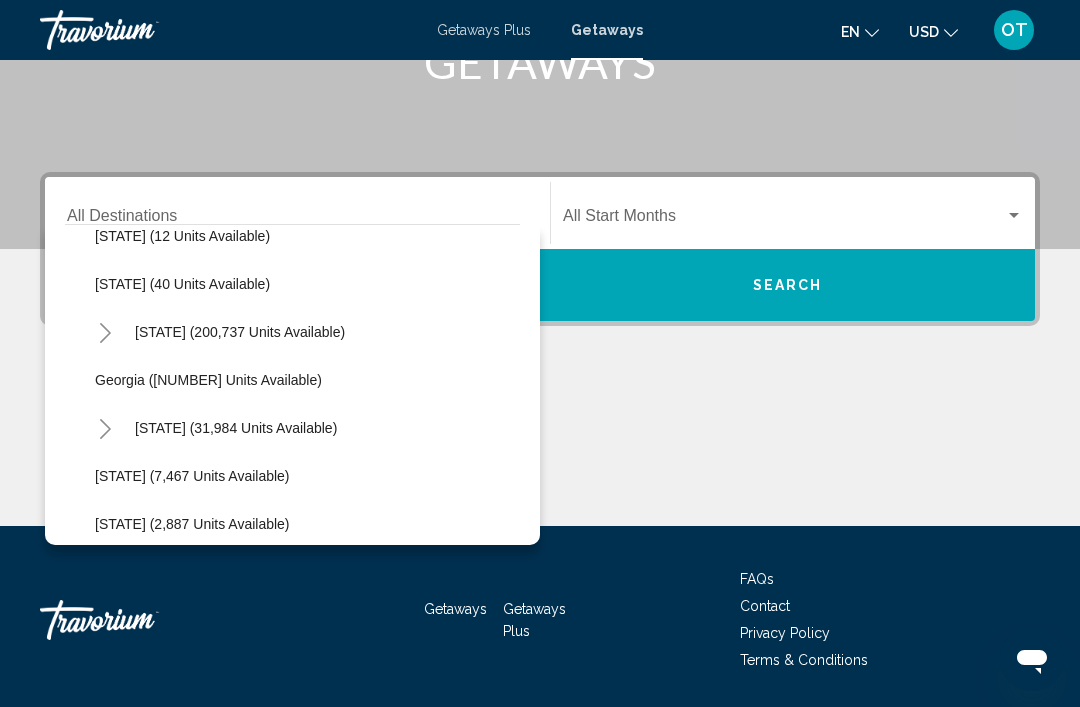 scroll, scrollTop: 320, scrollLeft: 0, axis: vertical 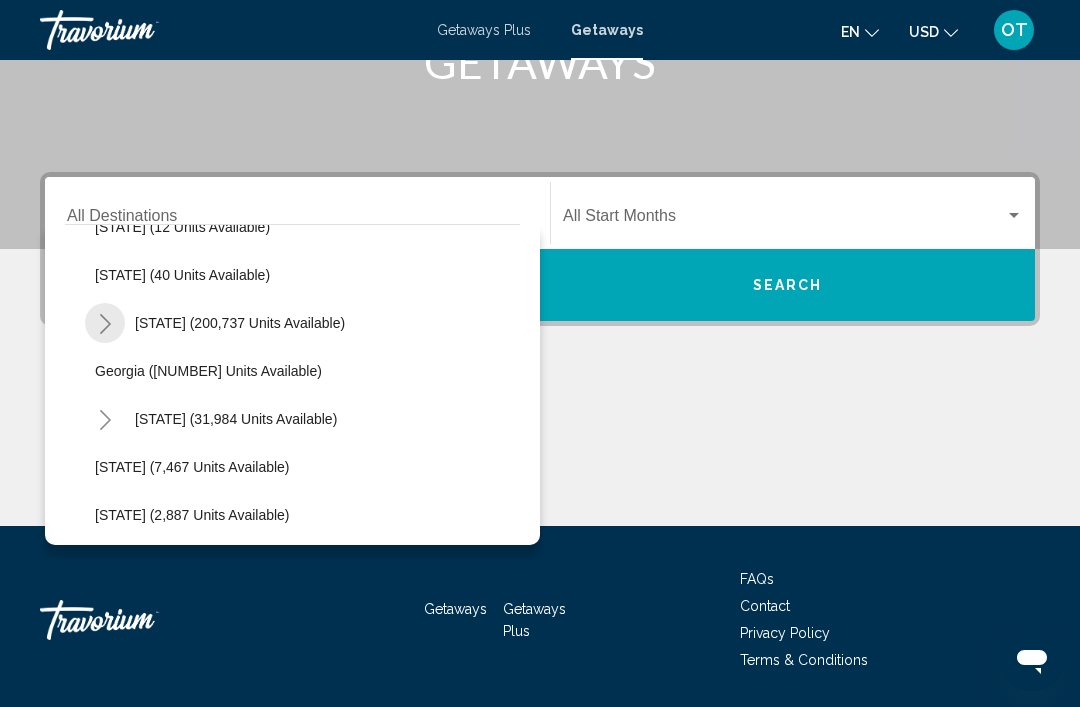 click at bounding box center (105, 324) 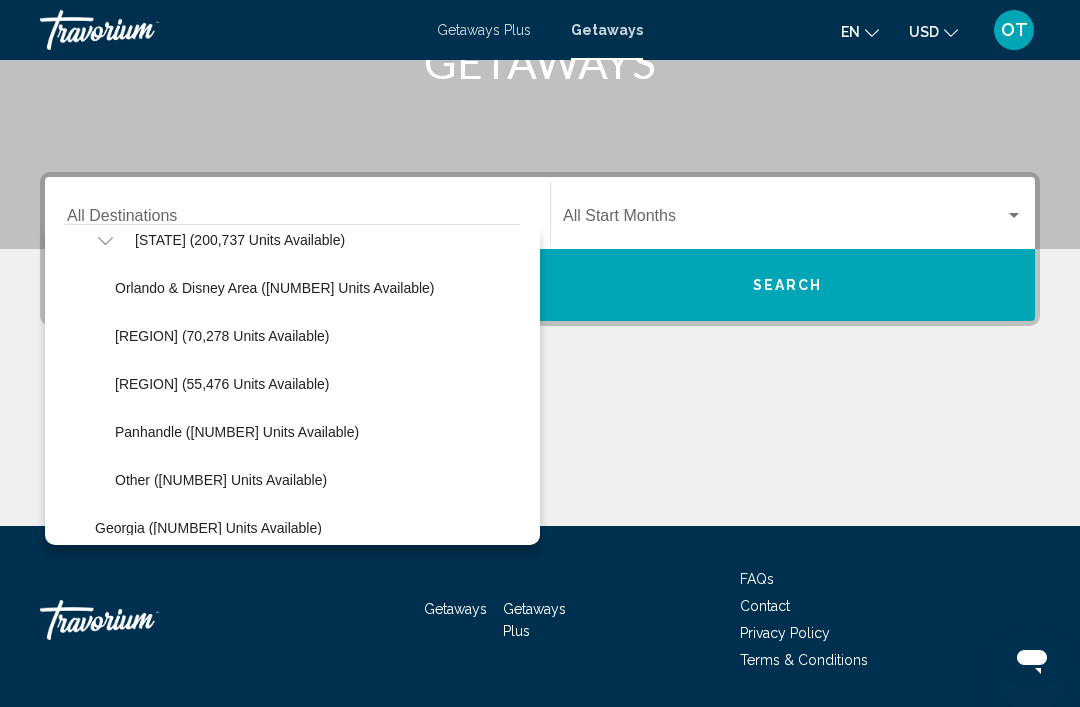 scroll, scrollTop: 404, scrollLeft: 0, axis: vertical 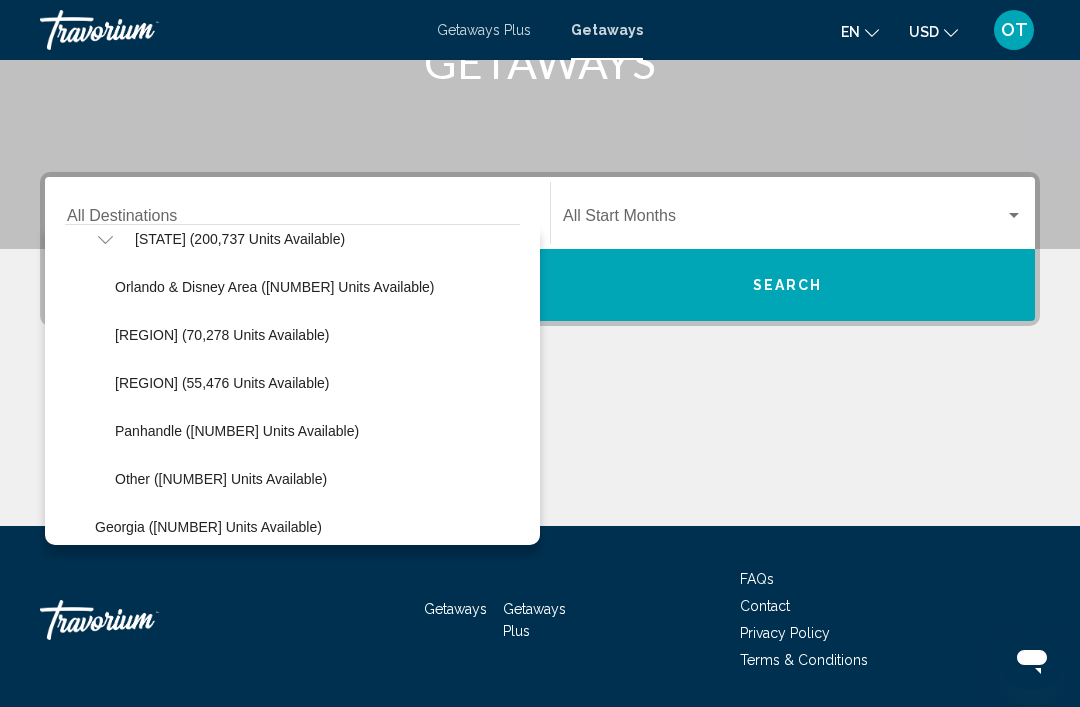click on "East Coast (70,278 units available)" at bounding box center (275, 287) 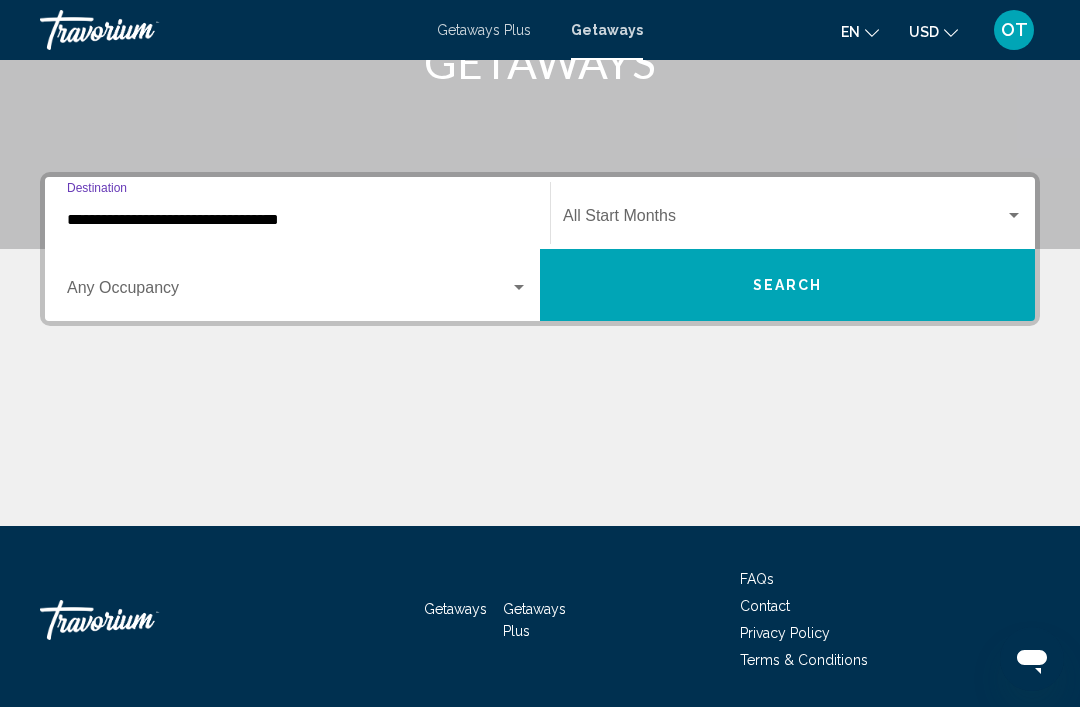 click at bounding box center [519, 288] 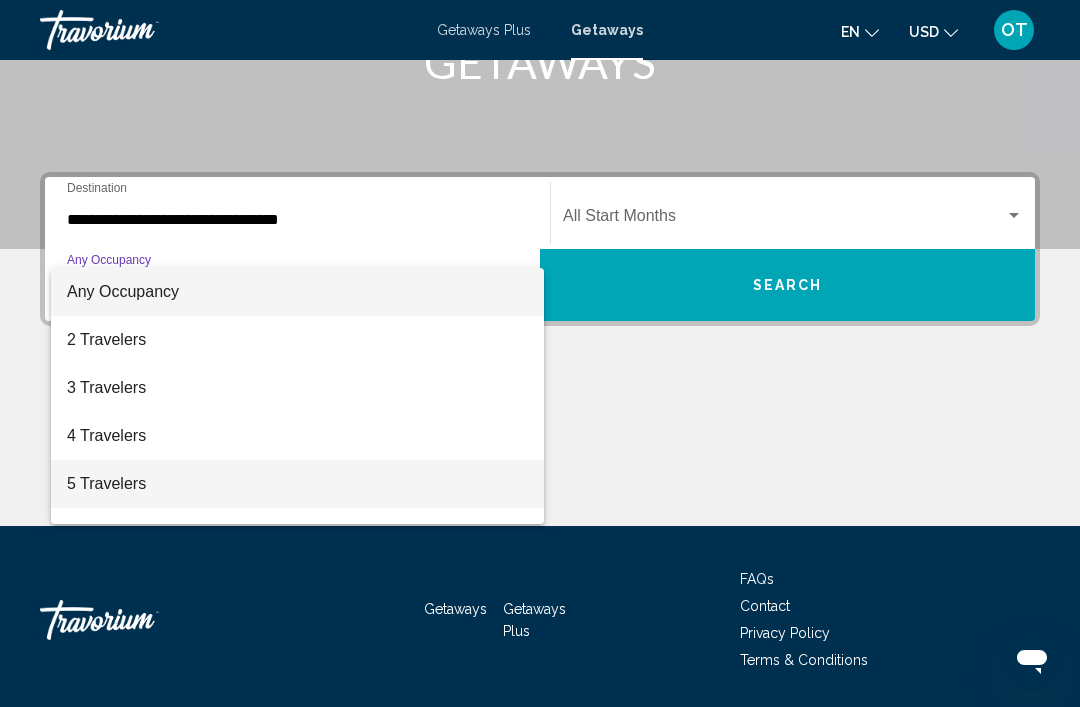 click on "5 Travelers" at bounding box center [297, 484] 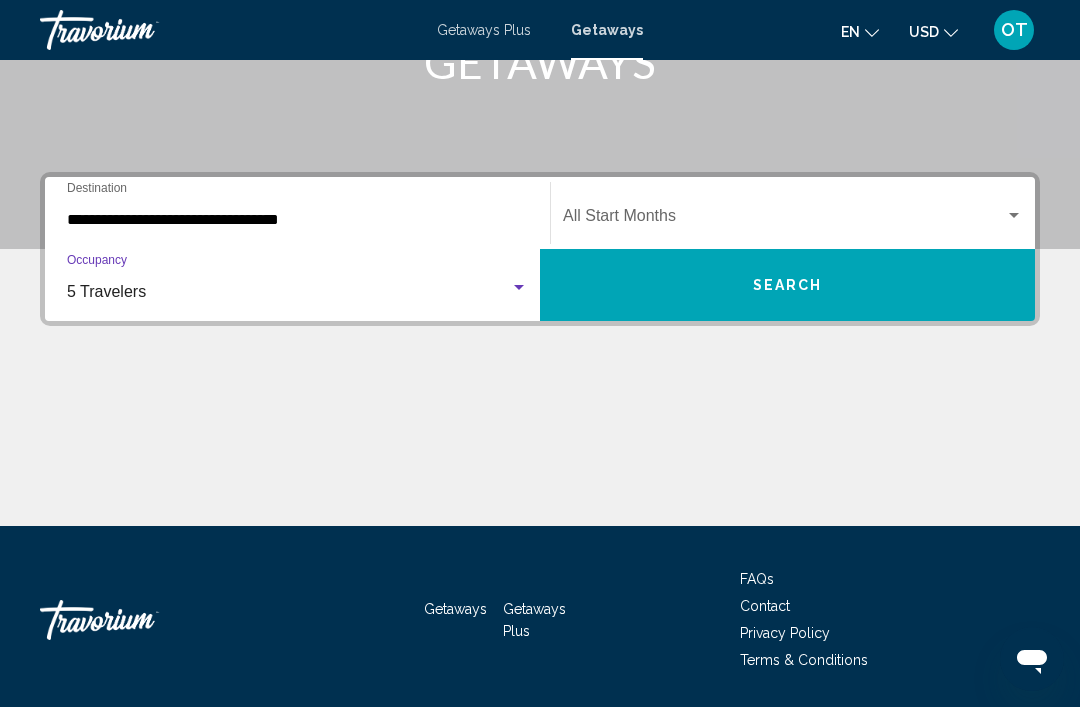 click on "Search" at bounding box center (788, 286) 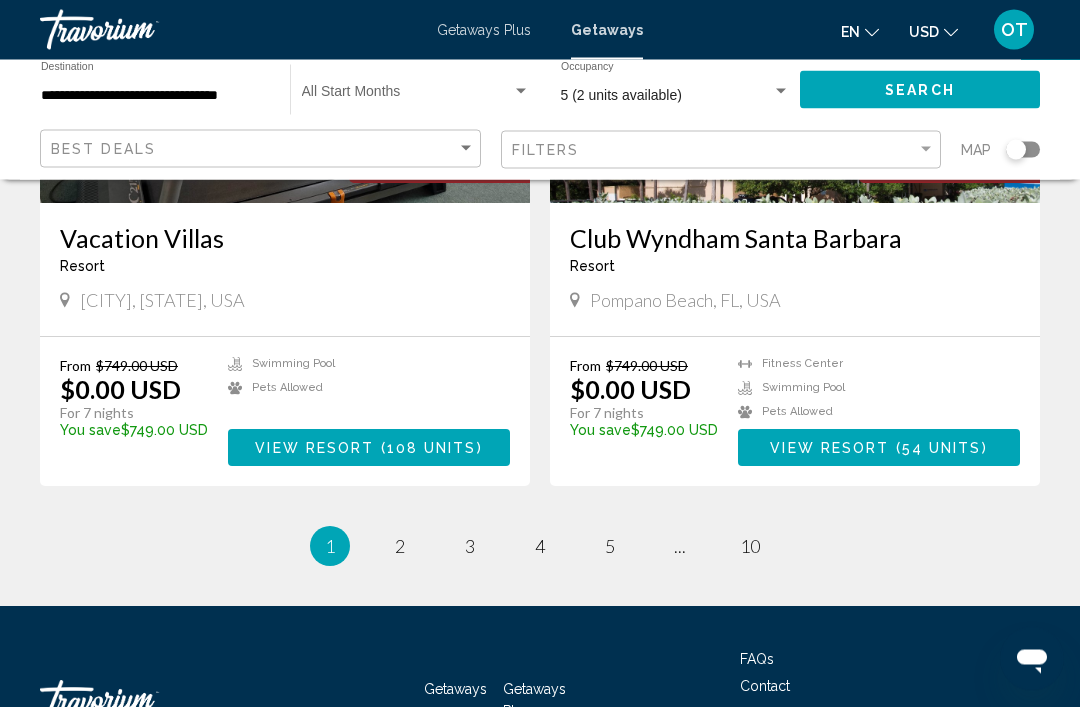 scroll, scrollTop: 3606, scrollLeft: 0, axis: vertical 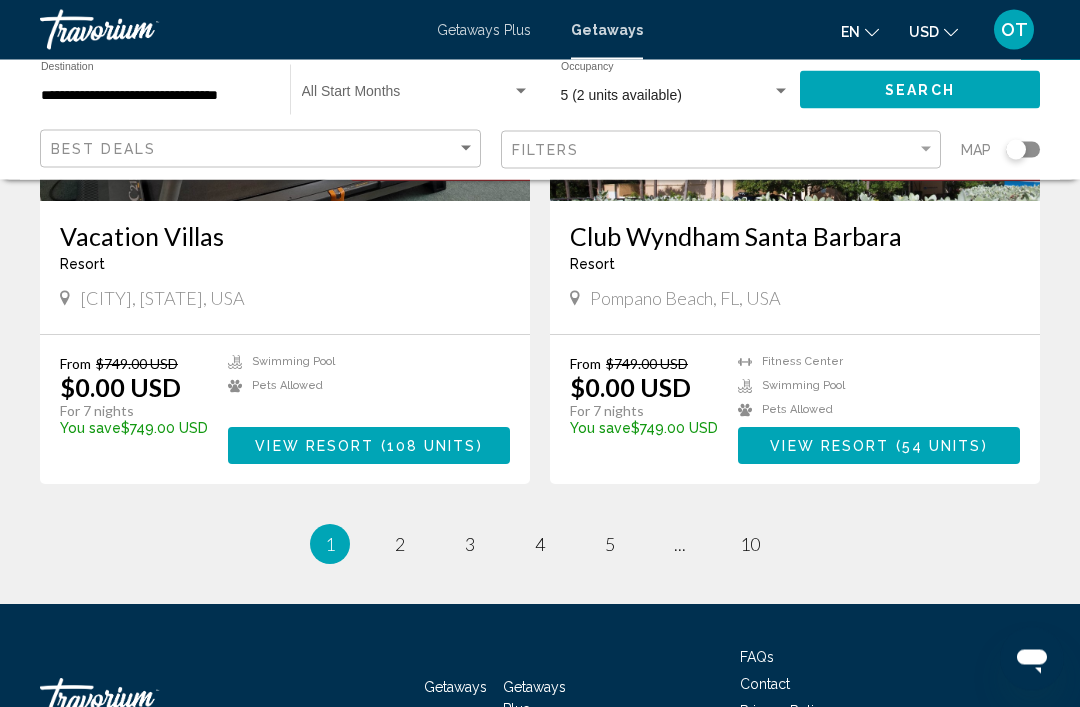 click on "page  2" at bounding box center [400, 545] 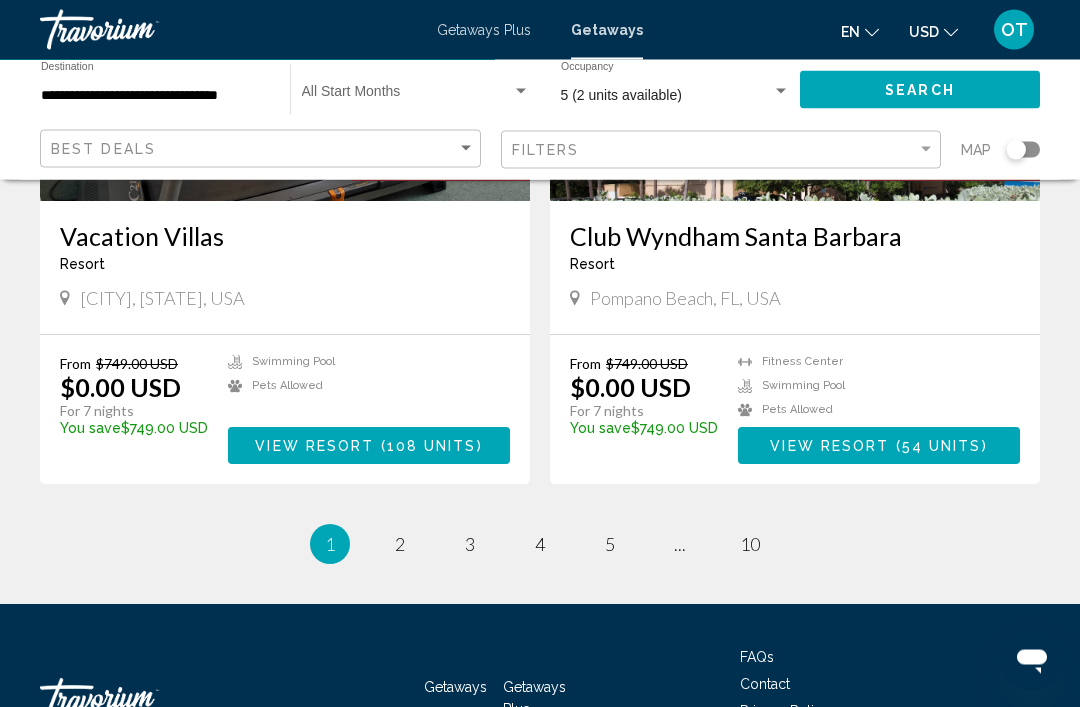 click on "**********" at bounding box center [540, -1301] 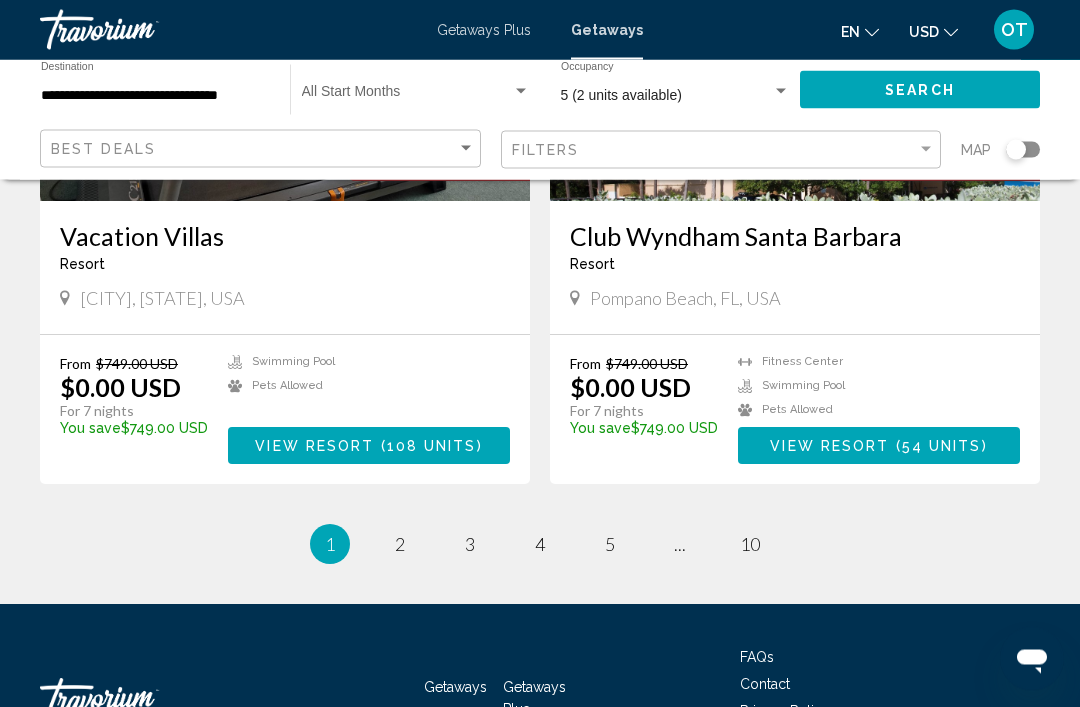 click on "page  2" at bounding box center [400, 545] 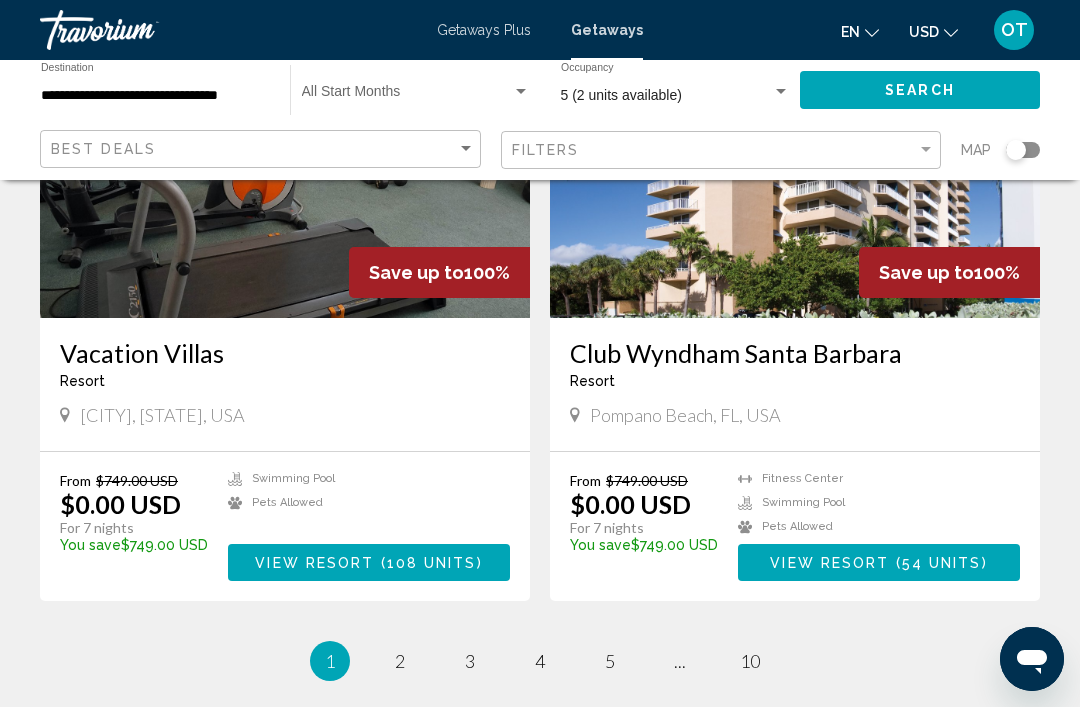 scroll, scrollTop: 3674, scrollLeft: 0, axis: vertical 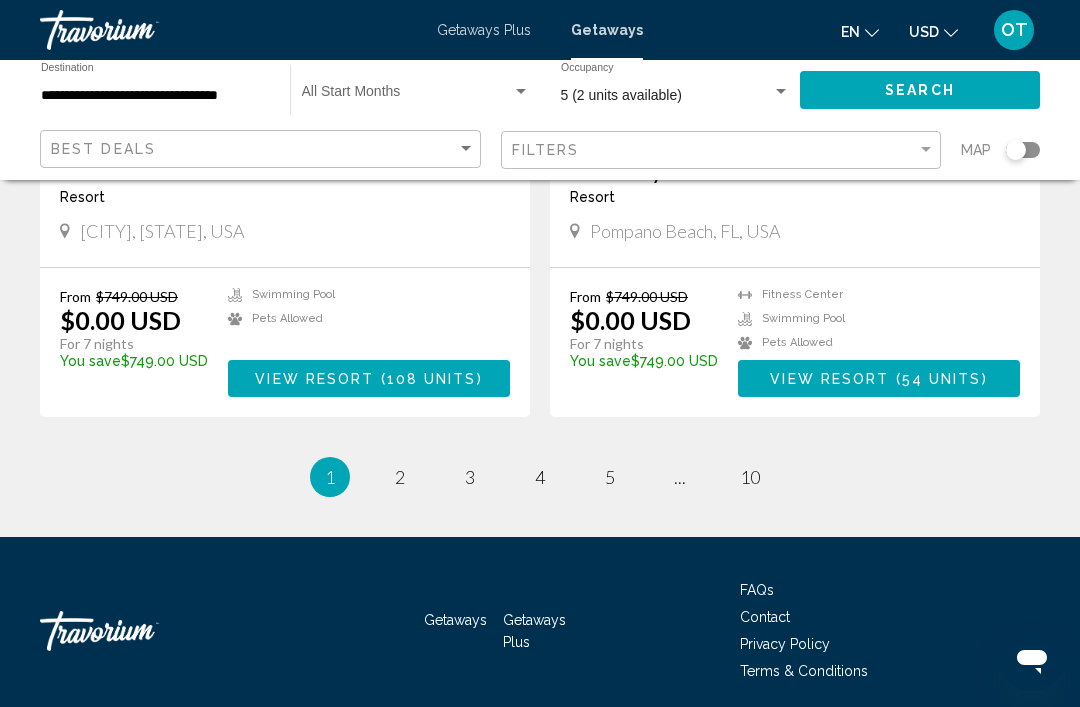 click on "page  2" at bounding box center [400, 477] 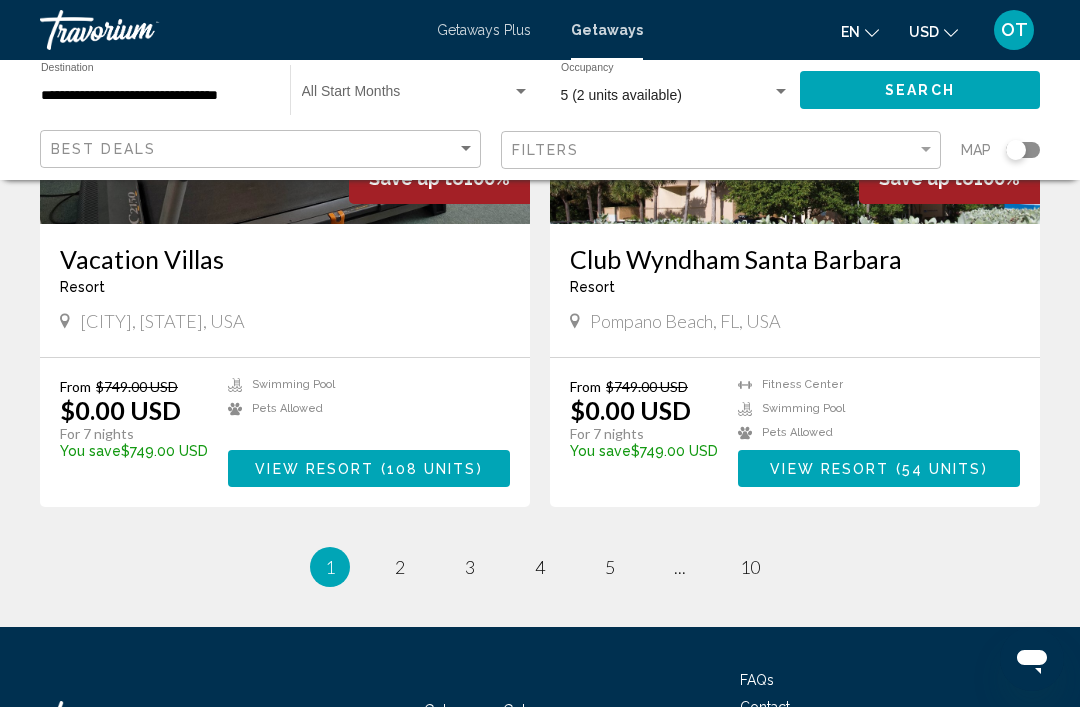 scroll, scrollTop: 3686, scrollLeft: 0, axis: vertical 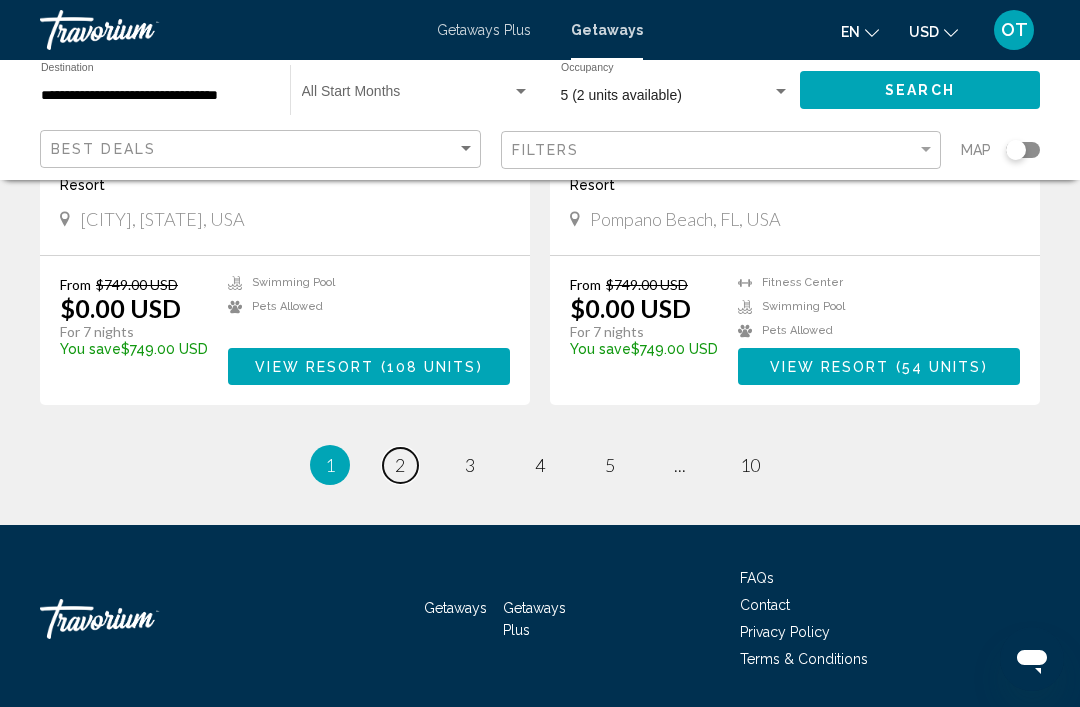 click on "[NUMBER]" at bounding box center [400, 465] 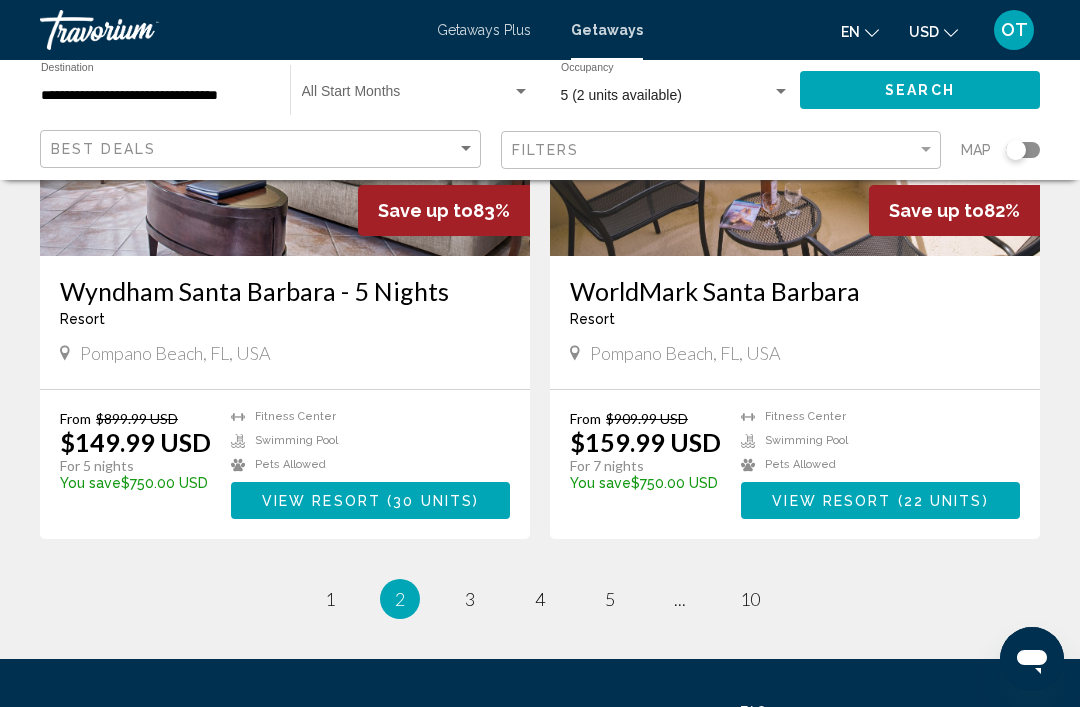 scroll, scrollTop: 3685, scrollLeft: 0, axis: vertical 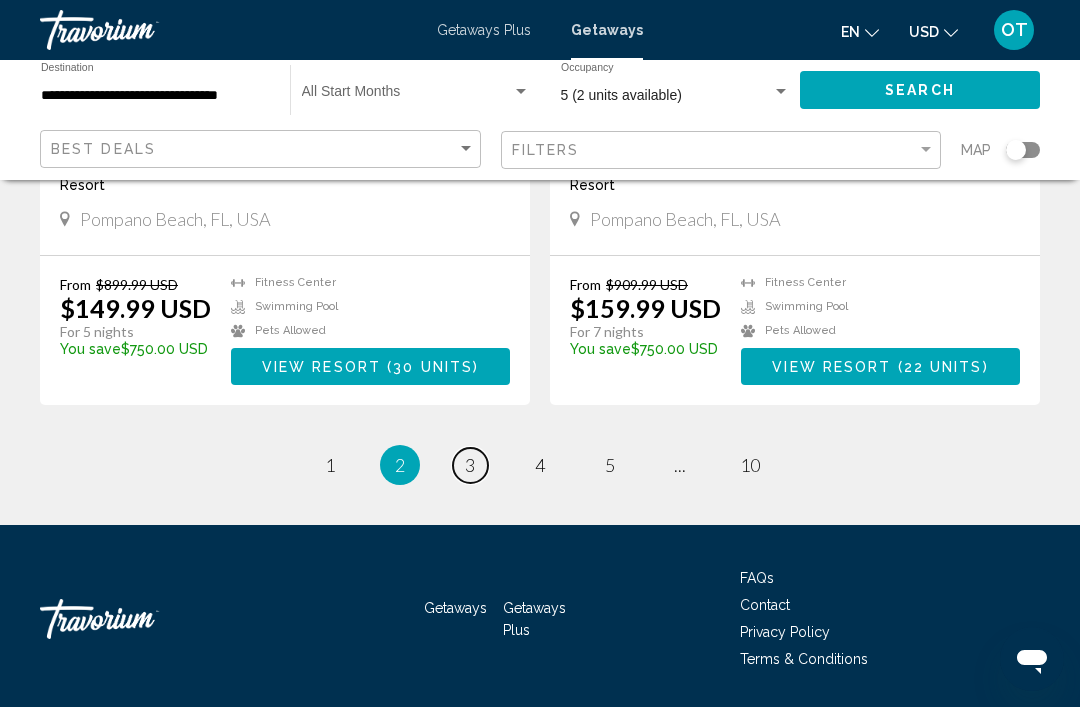 click on "3" at bounding box center [330, 465] 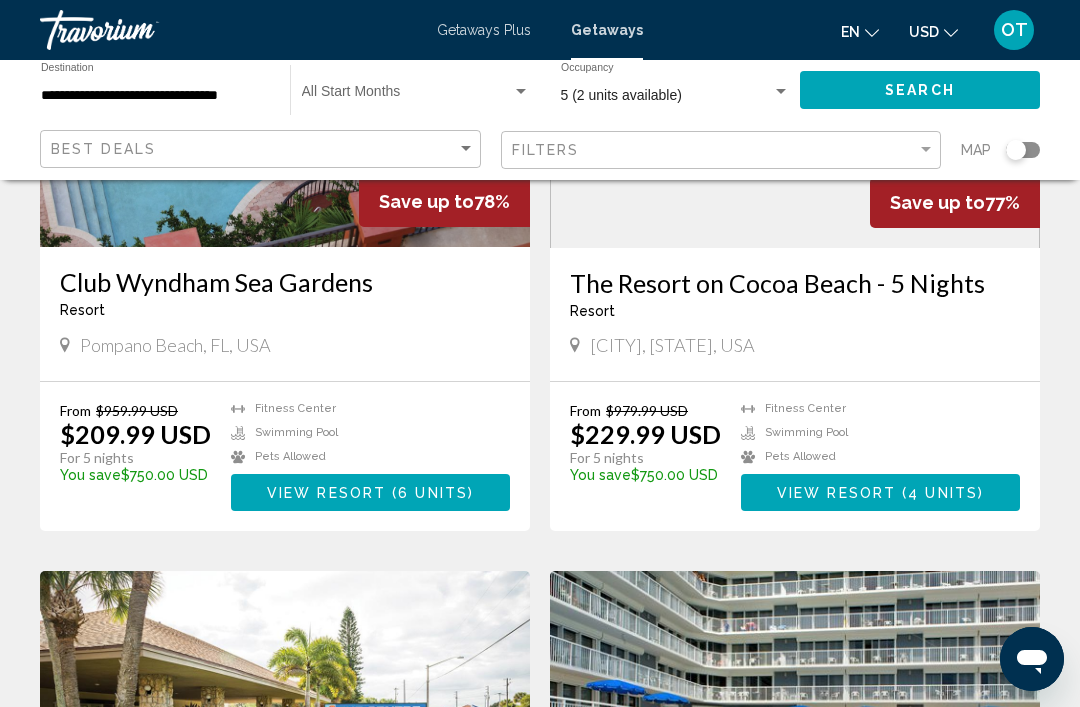 scroll, scrollTop: 1661, scrollLeft: 0, axis: vertical 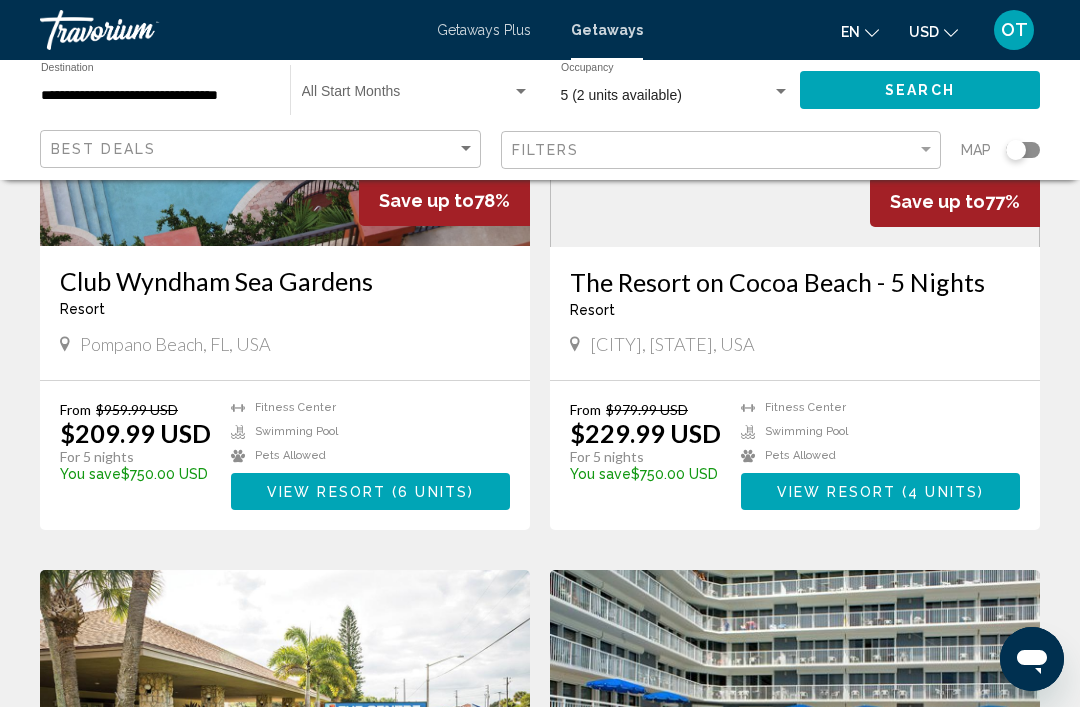 click on "View Resort" at bounding box center (836, 492) 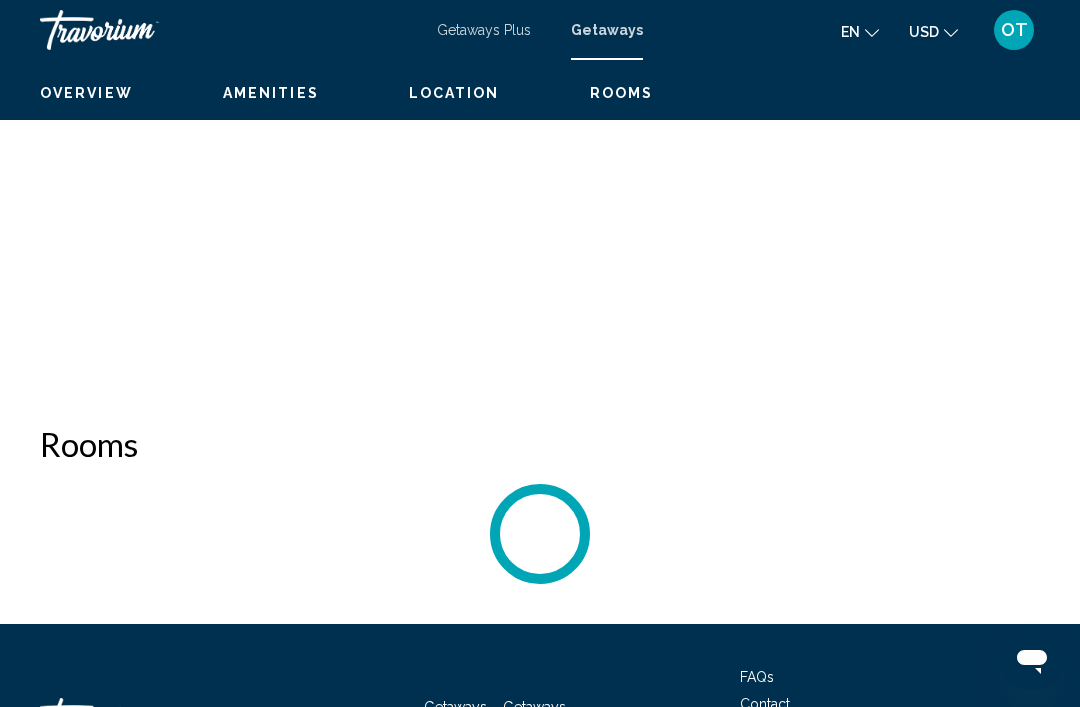 scroll, scrollTop: 0, scrollLeft: 0, axis: both 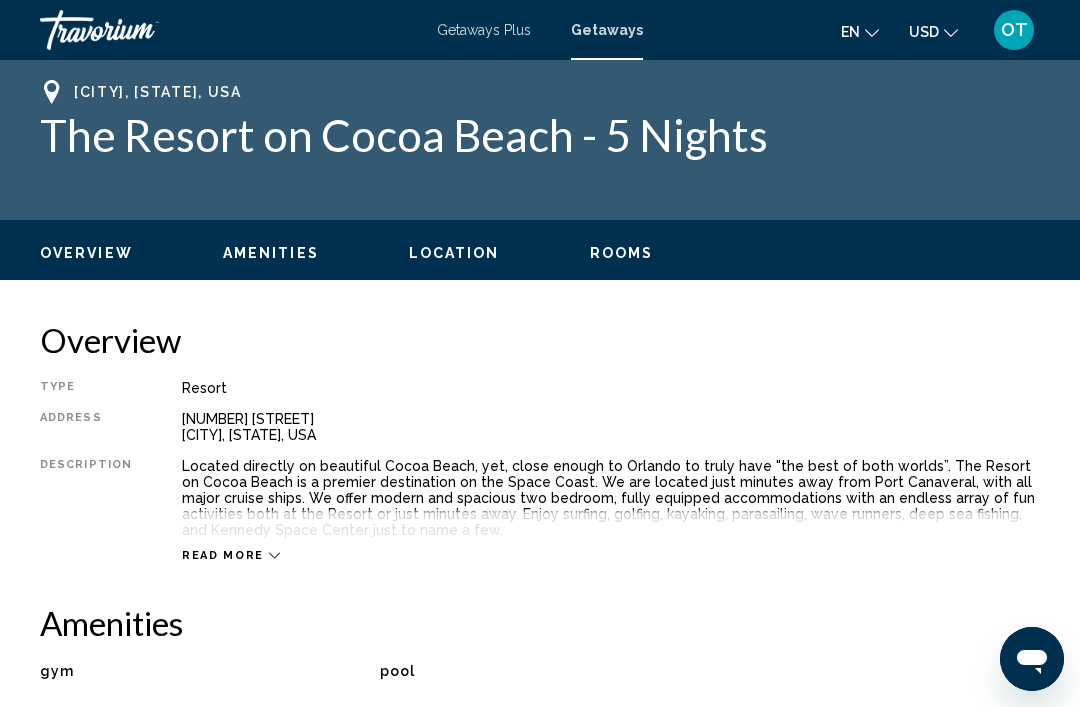 click on "Read more" at bounding box center [611, 535] 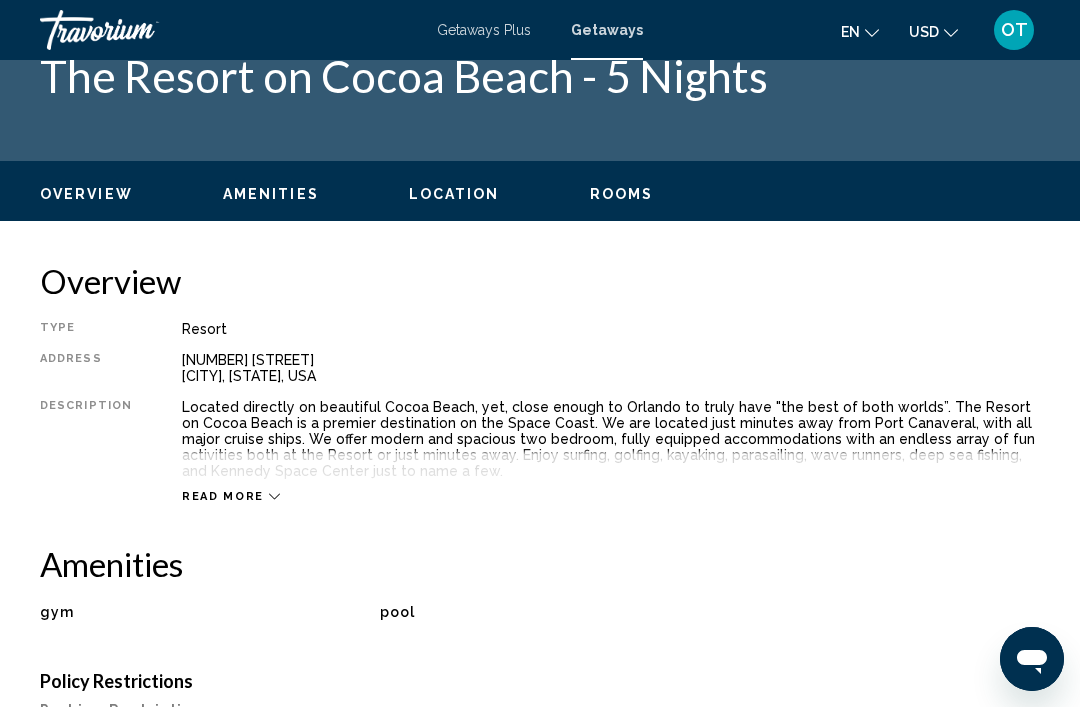 scroll, scrollTop: 74, scrollLeft: 0, axis: vertical 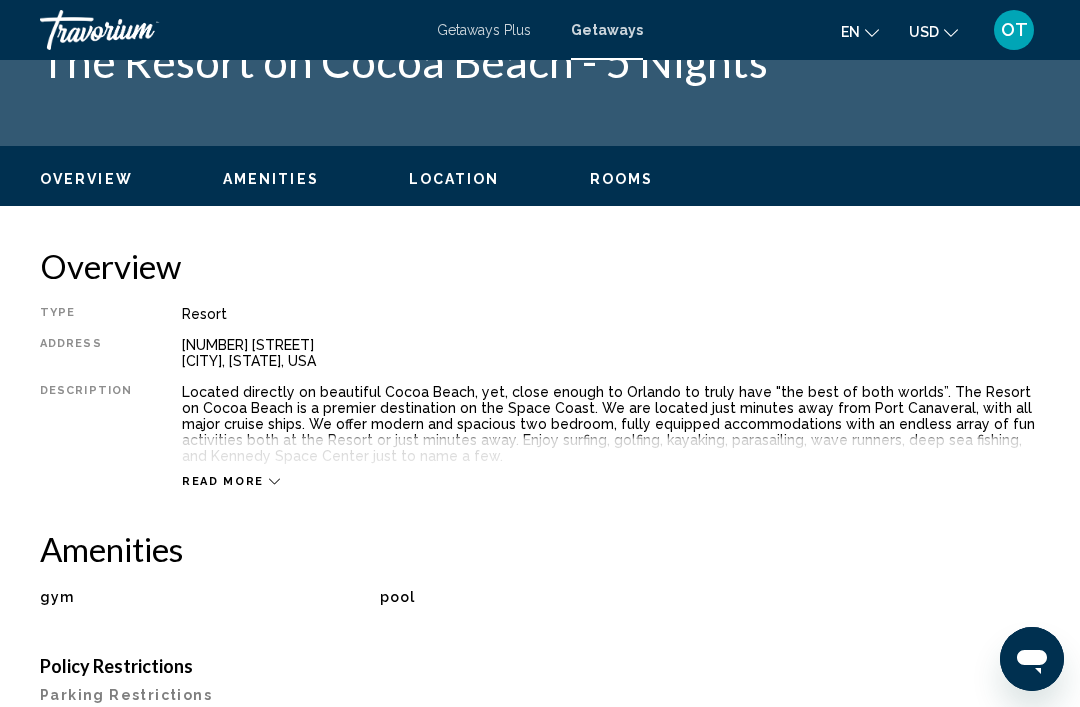 click on "Read more" at bounding box center (223, 481) 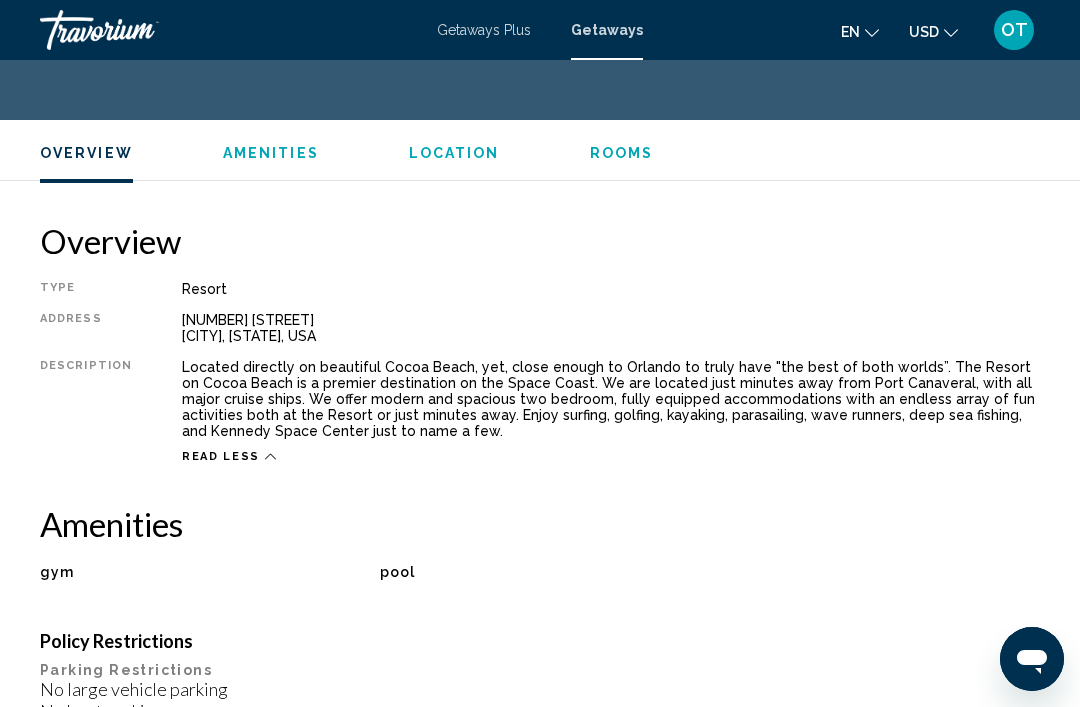 scroll, scrollTop: 0, scrollLeft: 0, axis: both 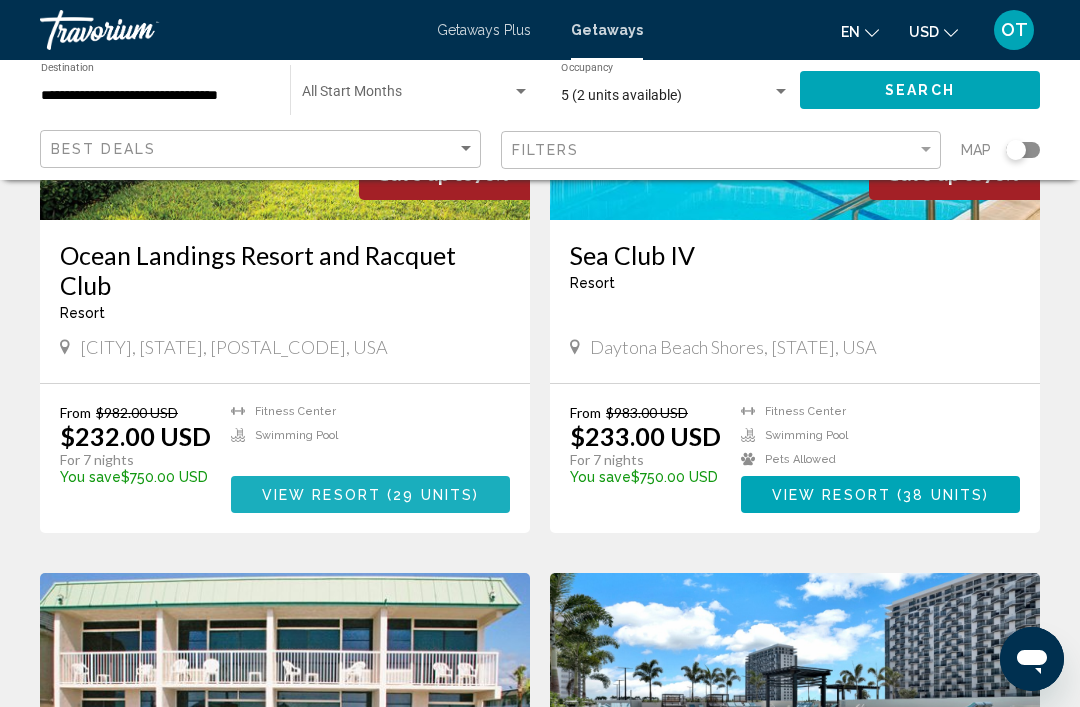 click on "View Resort" at bounding box center (321, 495) 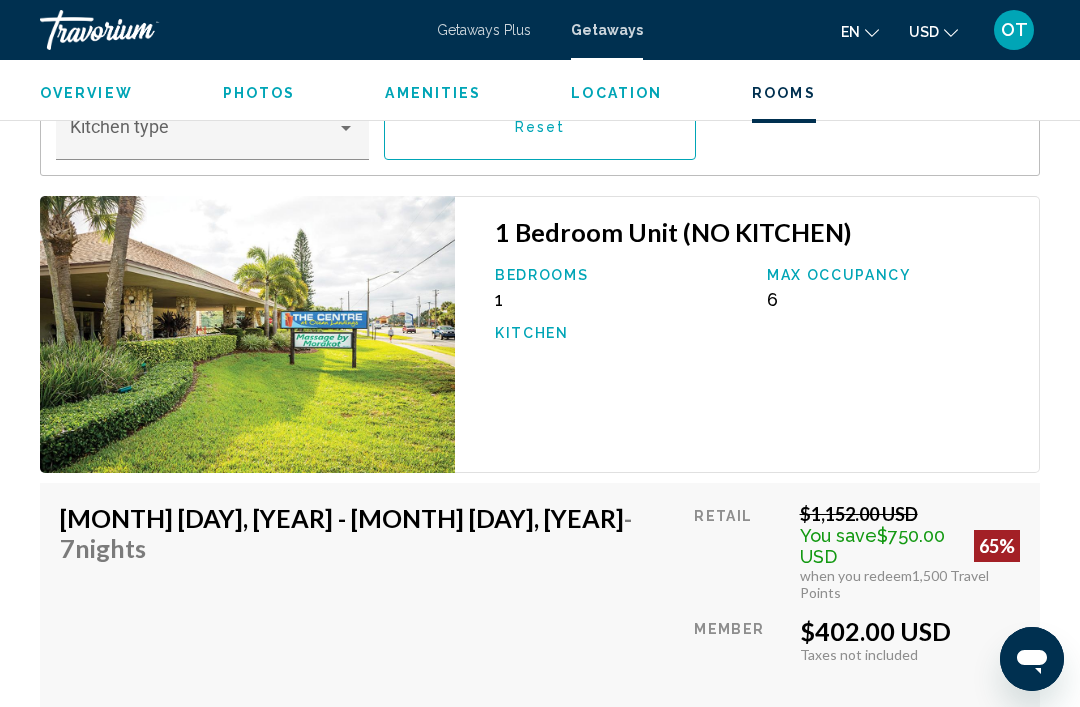 scroll, scrollTop: 3455, scrollLeft: 0, axis: vertical 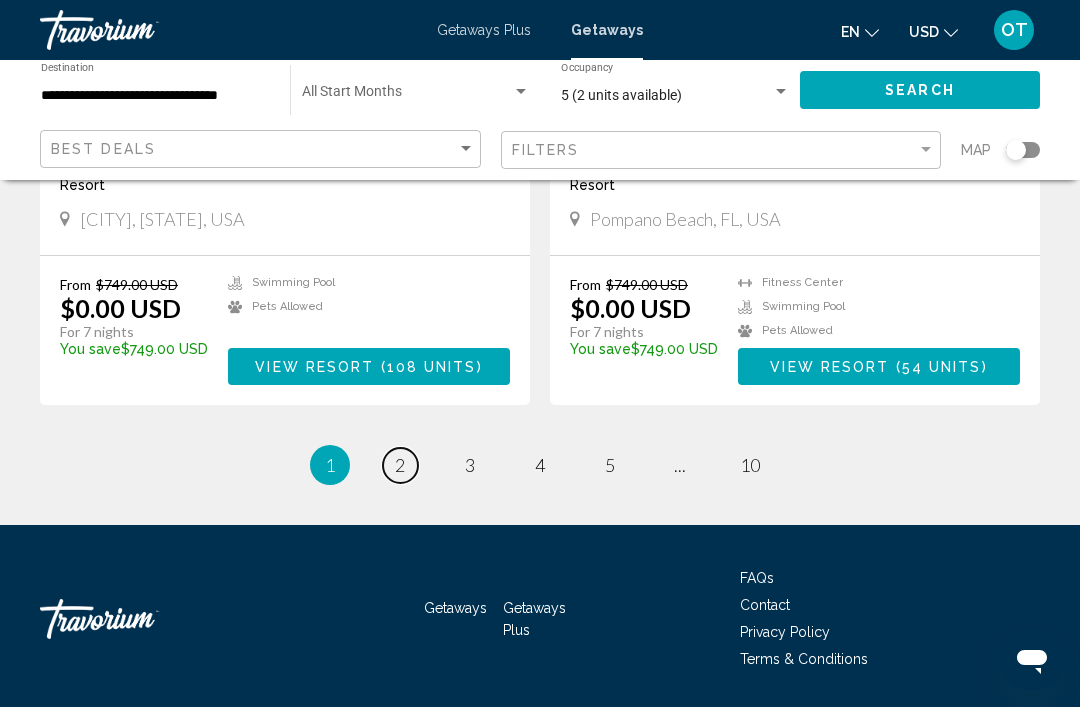 click on "page  2" at bounding box center [400, 465] 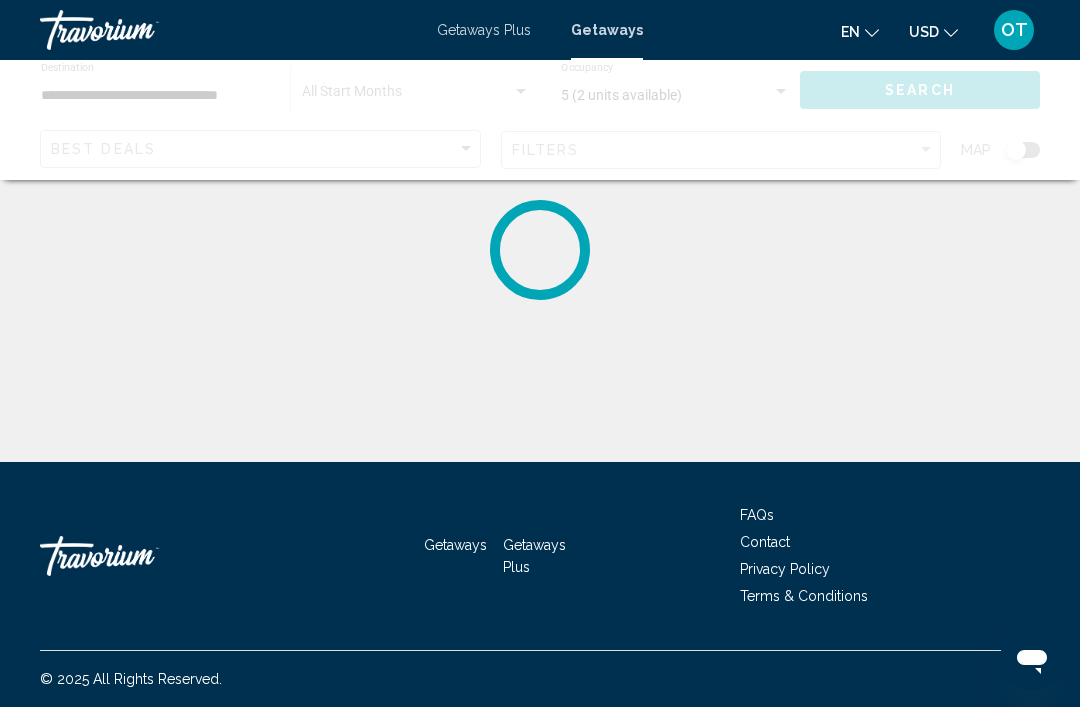 click at bounding box center [540, 250] 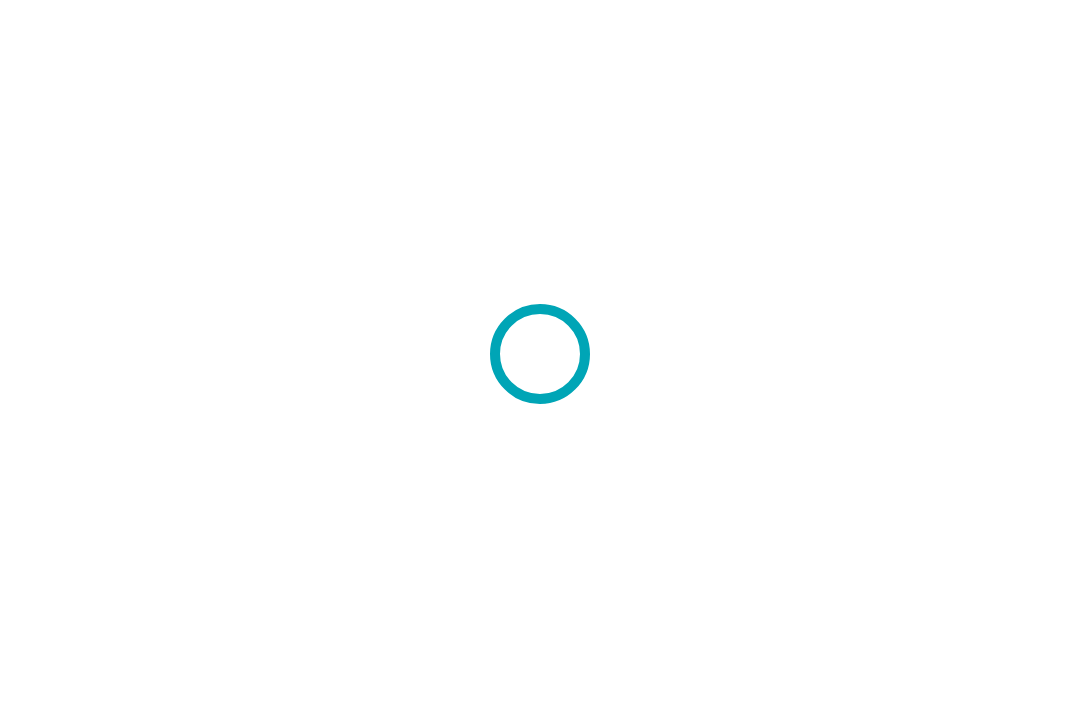 scroll, scrollTop: 0, scrollLeft: 0, axis: both 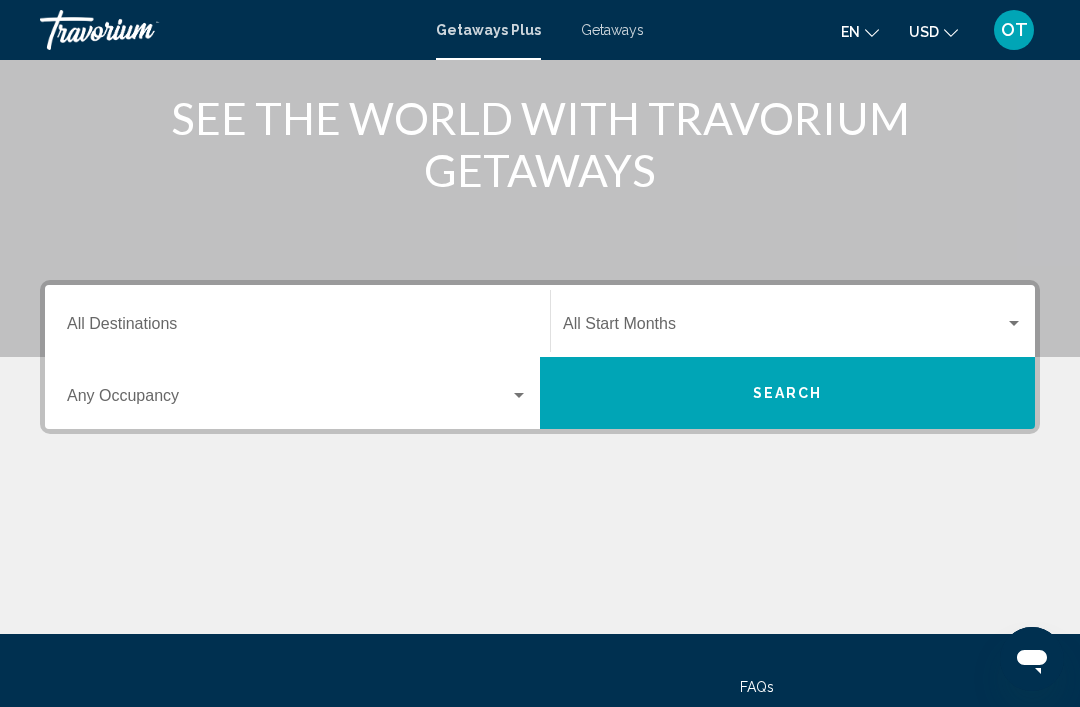 click on "Destination All Destinations" at bounding box center [297, 328] 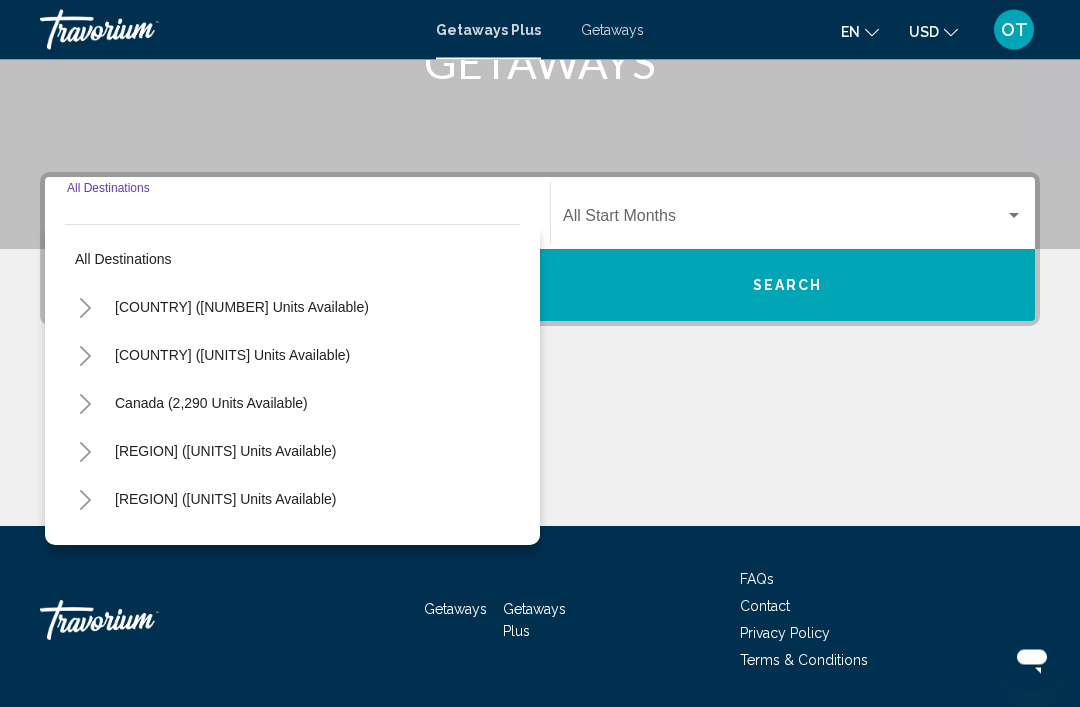 scroll, scrollTop: 351, scrollLeft: 0, axis: vertical 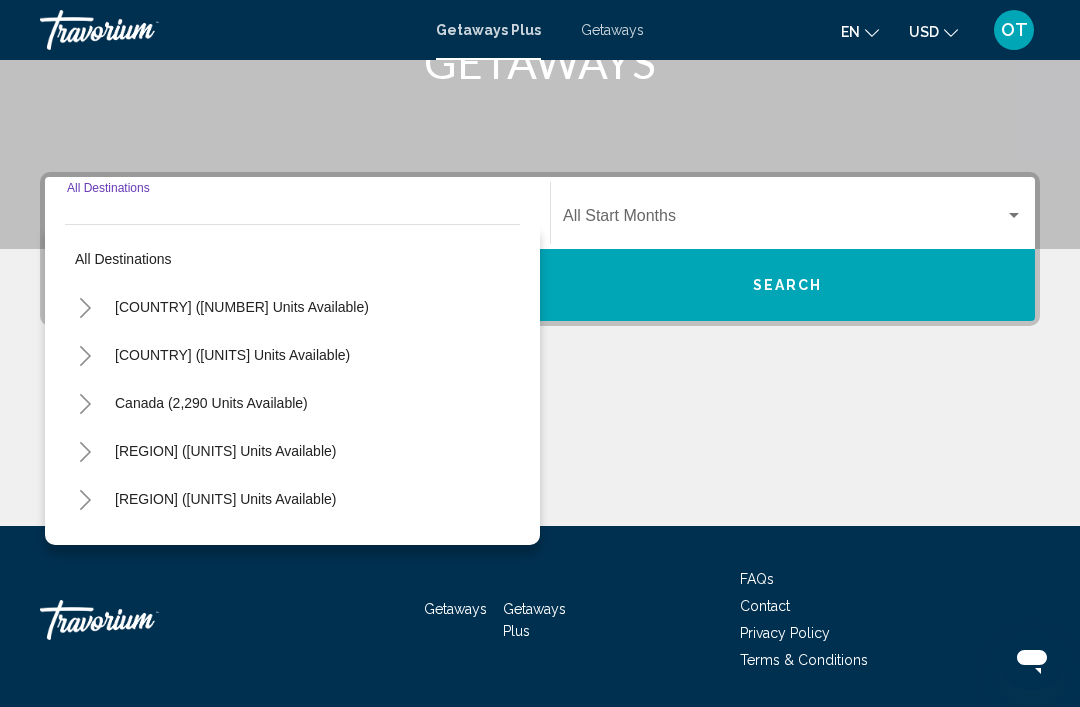 click at bounding box center (85, 308) 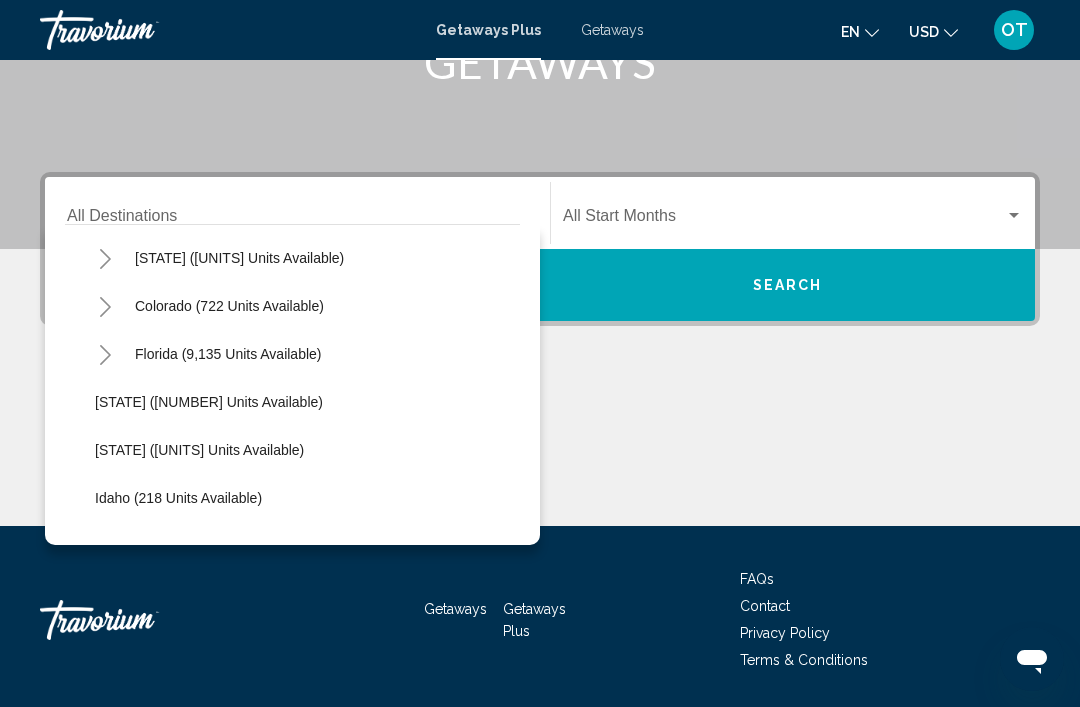 scroll, scrollTop: 194, scrollLeft: 0, axis: vertical 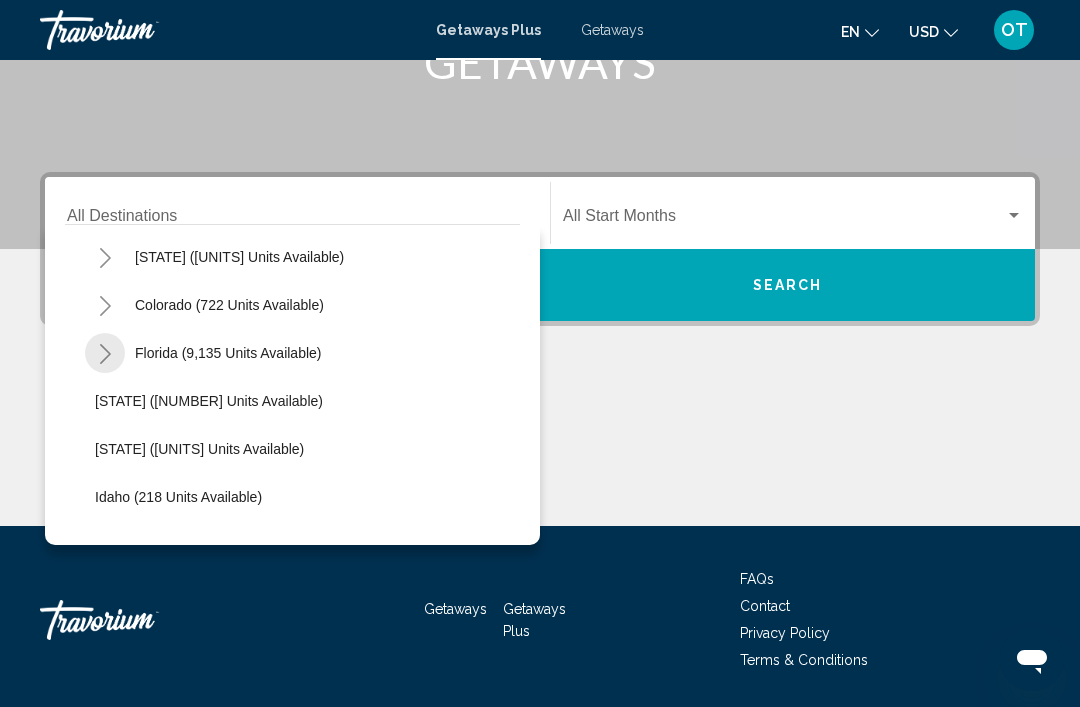 click at bounding box center [105, 354] 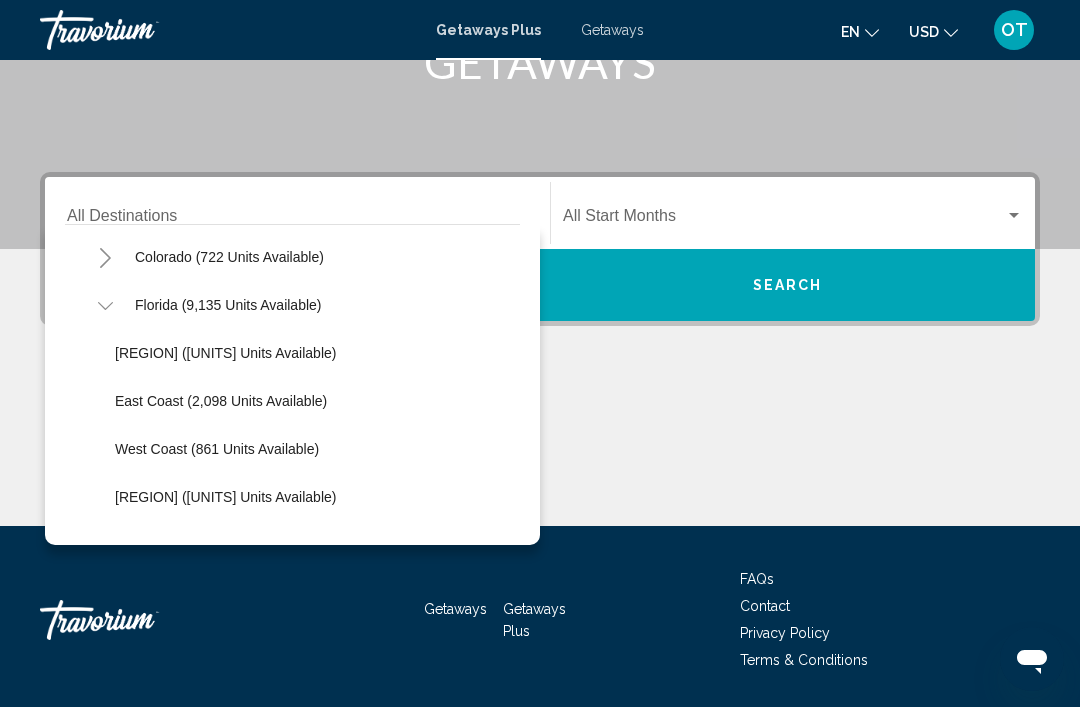 scroll, scrollTop: 247, scrollLeft: 0, axis: vertical 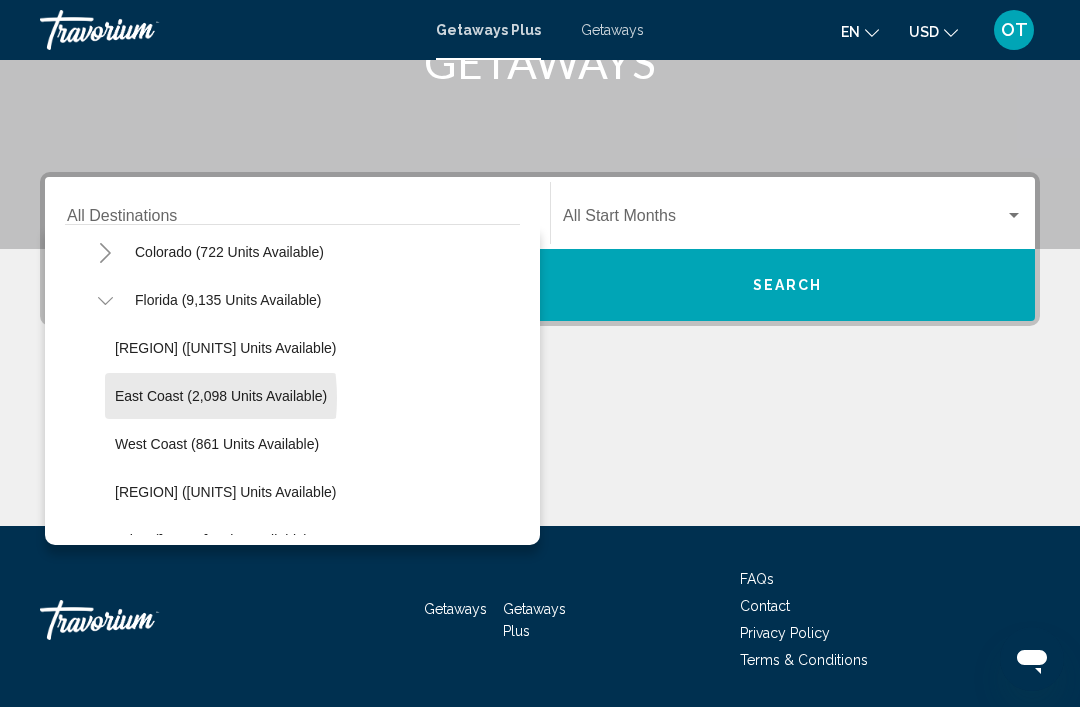 click on "East Coast (2,098 units available)" at bounding box center (225, 348) 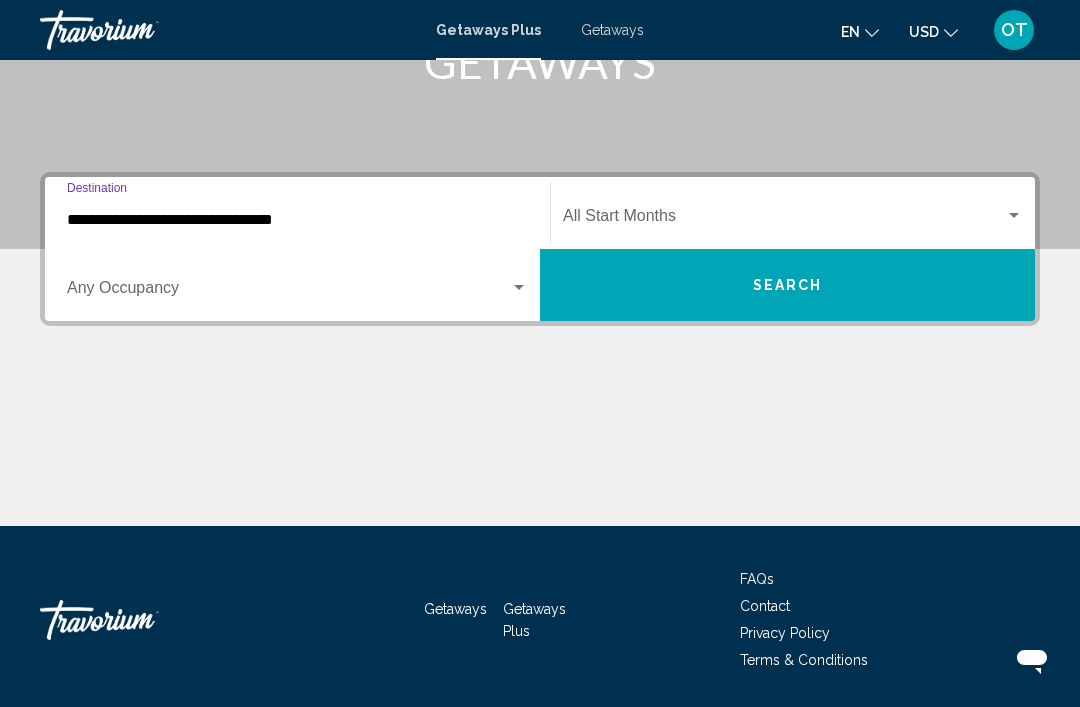 click at bounding box center [519, 287] 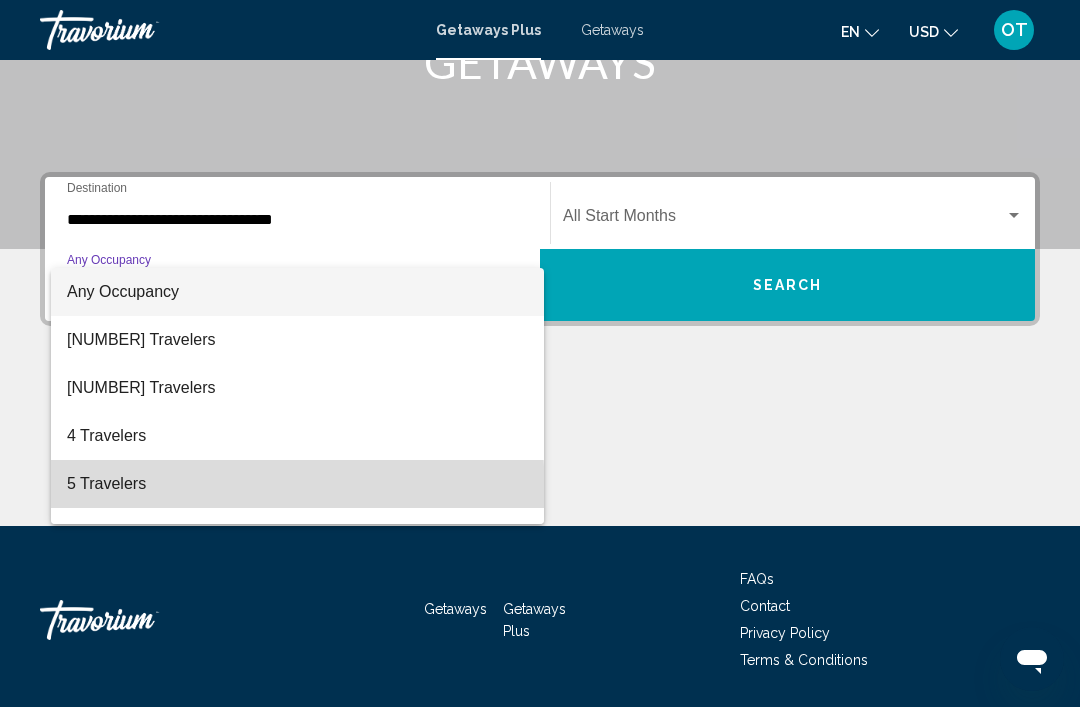 click on "5 Travelers" at bounding box center [297, 484] 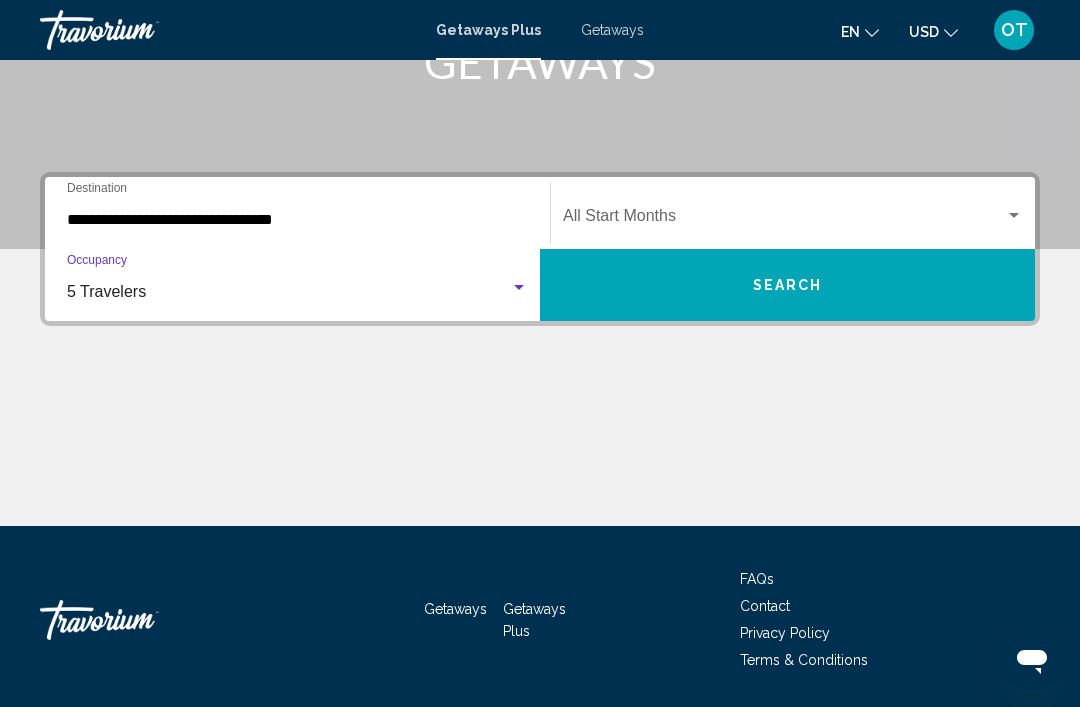 click on "Start Month All Start Months" at bounding box center [793, 213] 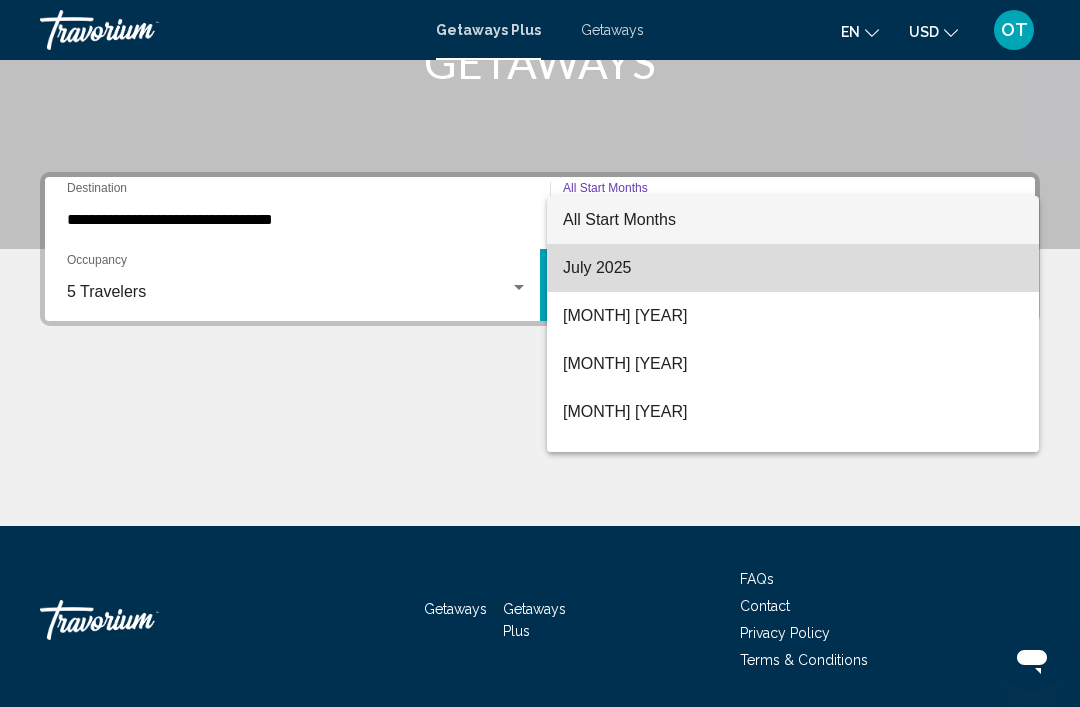 click on "July 2025" at bounding box center [793, 268] 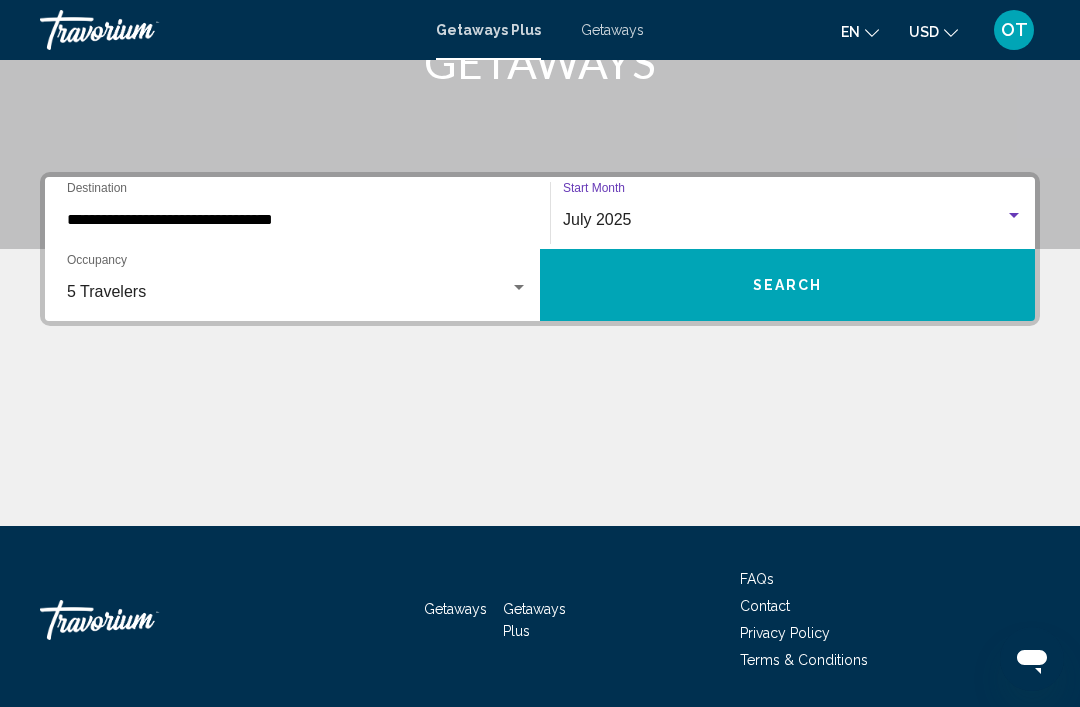 click on "Search" at bounding box center (787, 285) 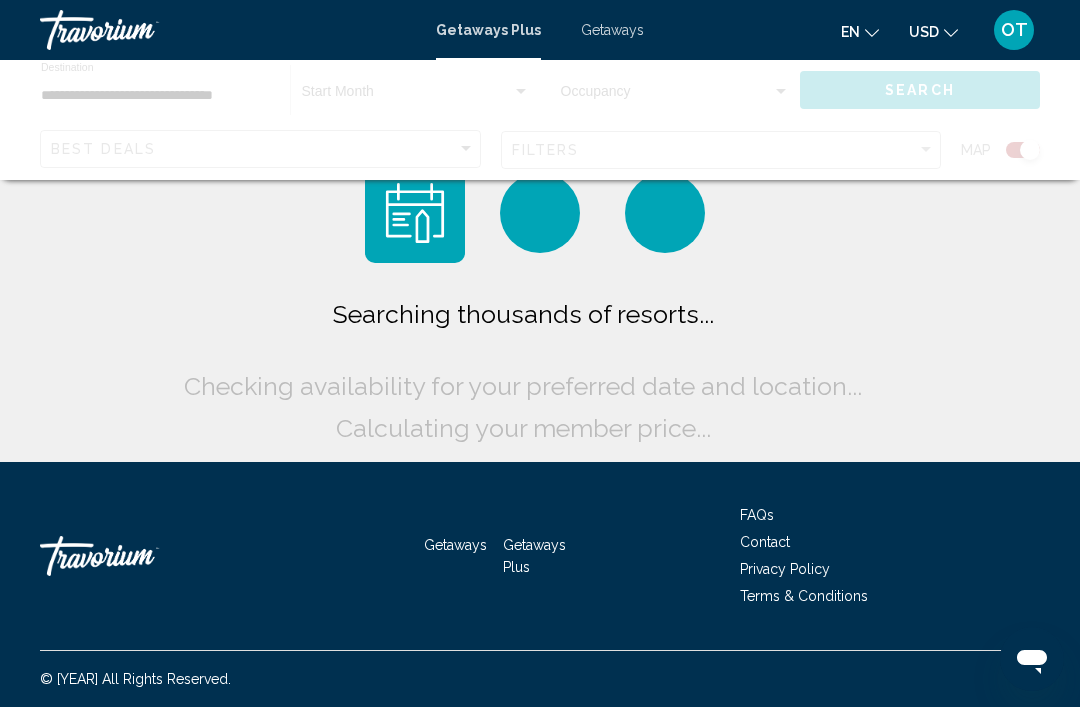 scroll, scrollTop: 0, scrollLeft: 0, axis: both 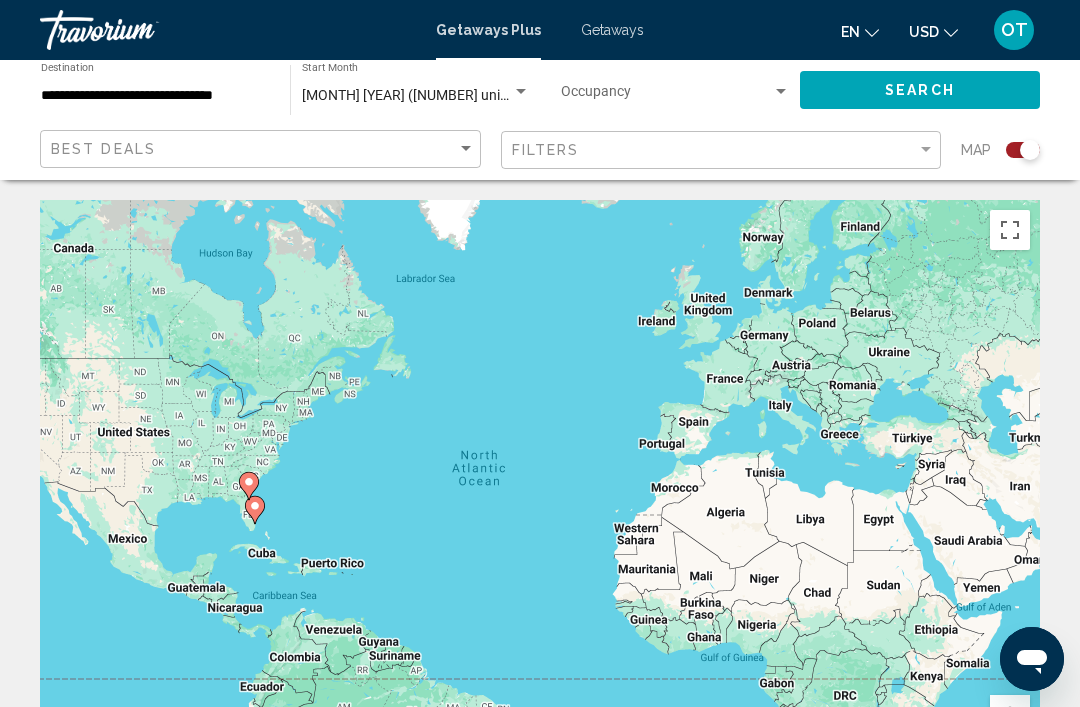 click at bounding box center (1023, 150) 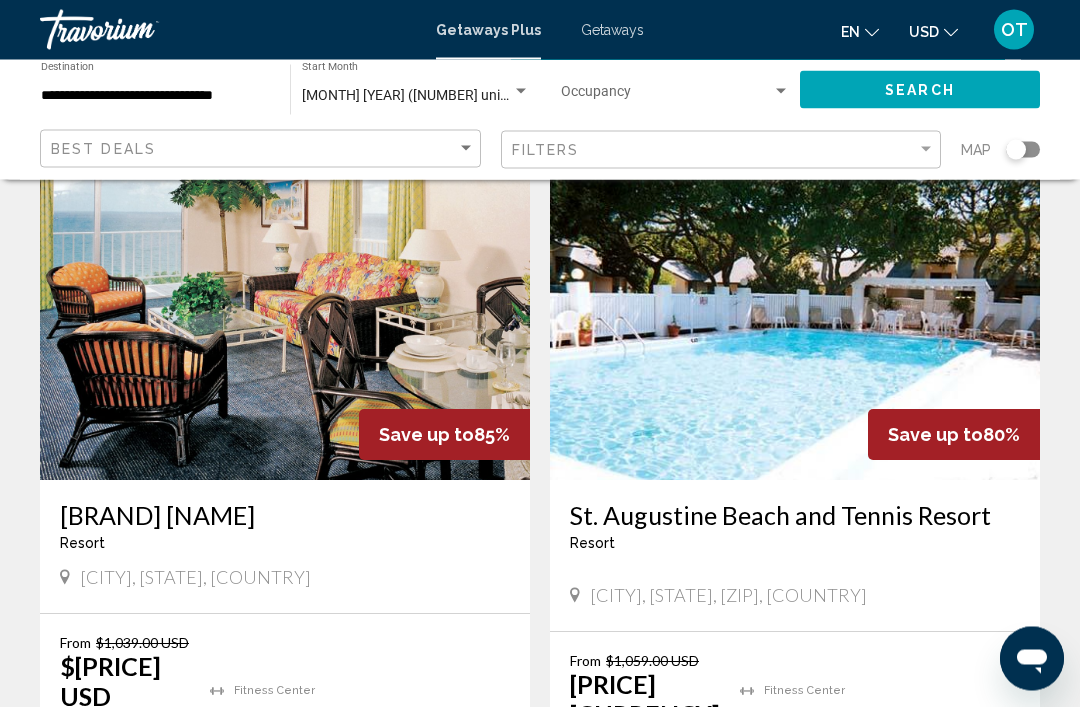 scroll, scrollTop: 0, scrollLeft: 0, axis: both 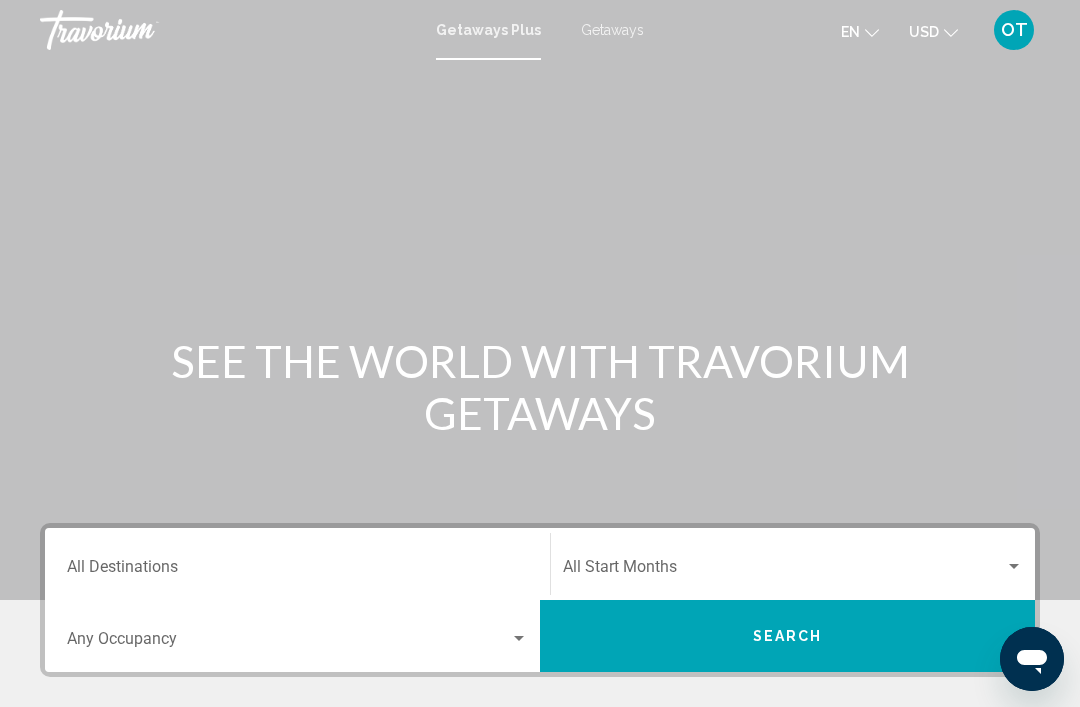 click on "Getaways" at bounding box center [612, 30] 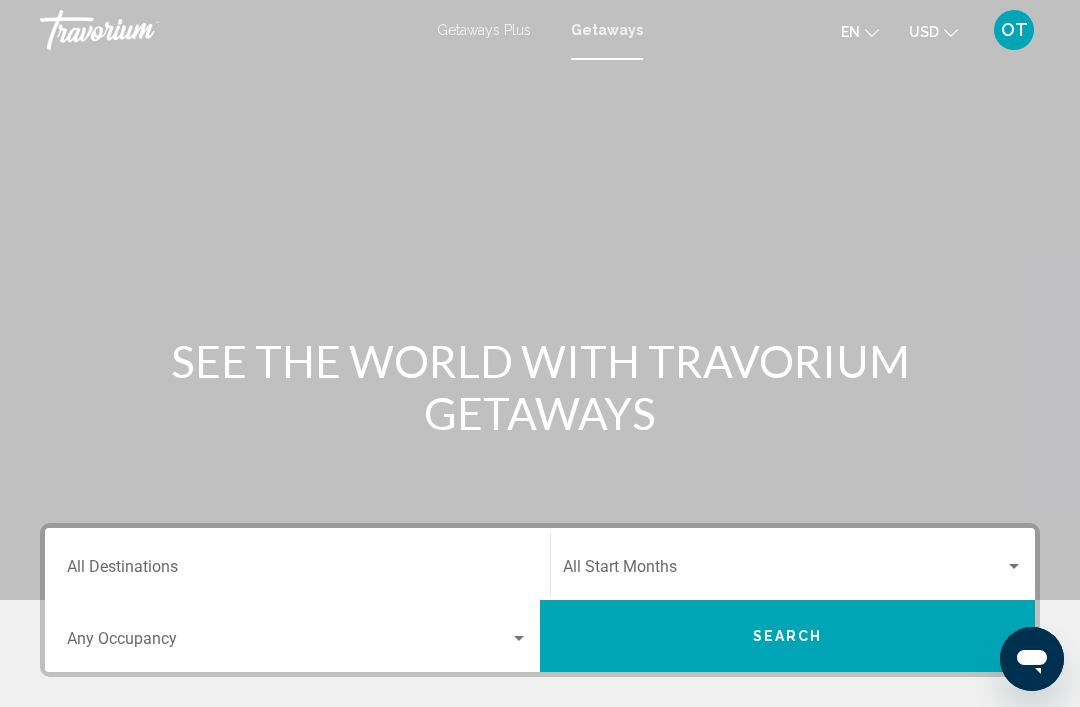 click on "Destination All Destinations" at bounding box center [297, 564] 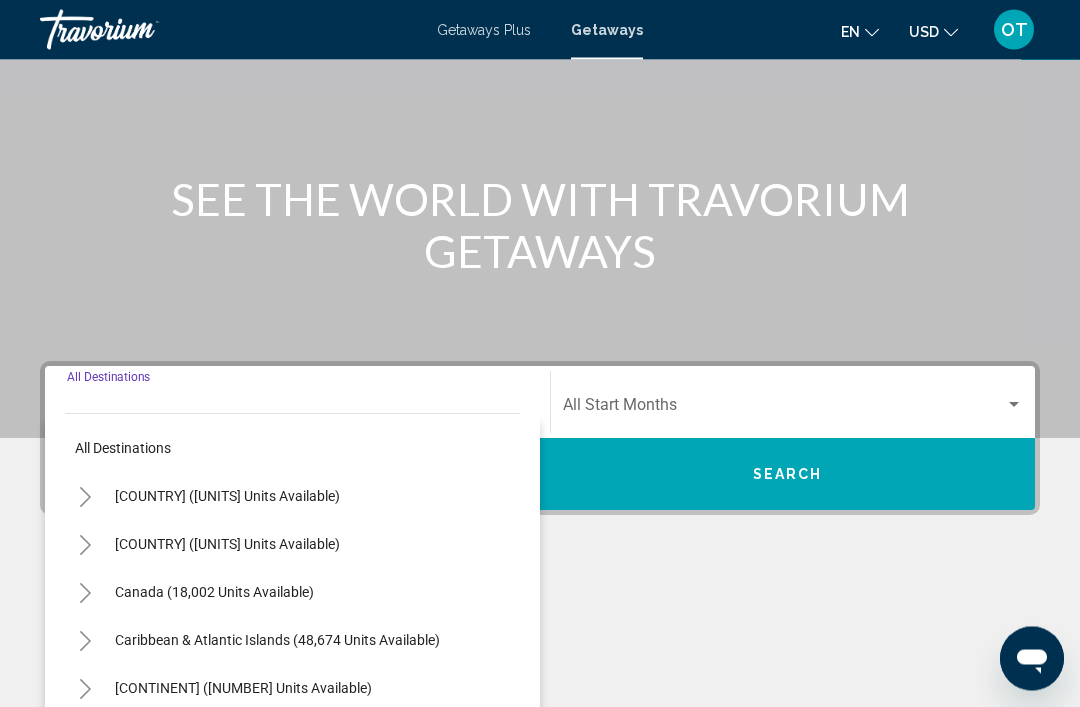 scroll, scrollTop: 415, scrollLeft: 0, axis: vertical 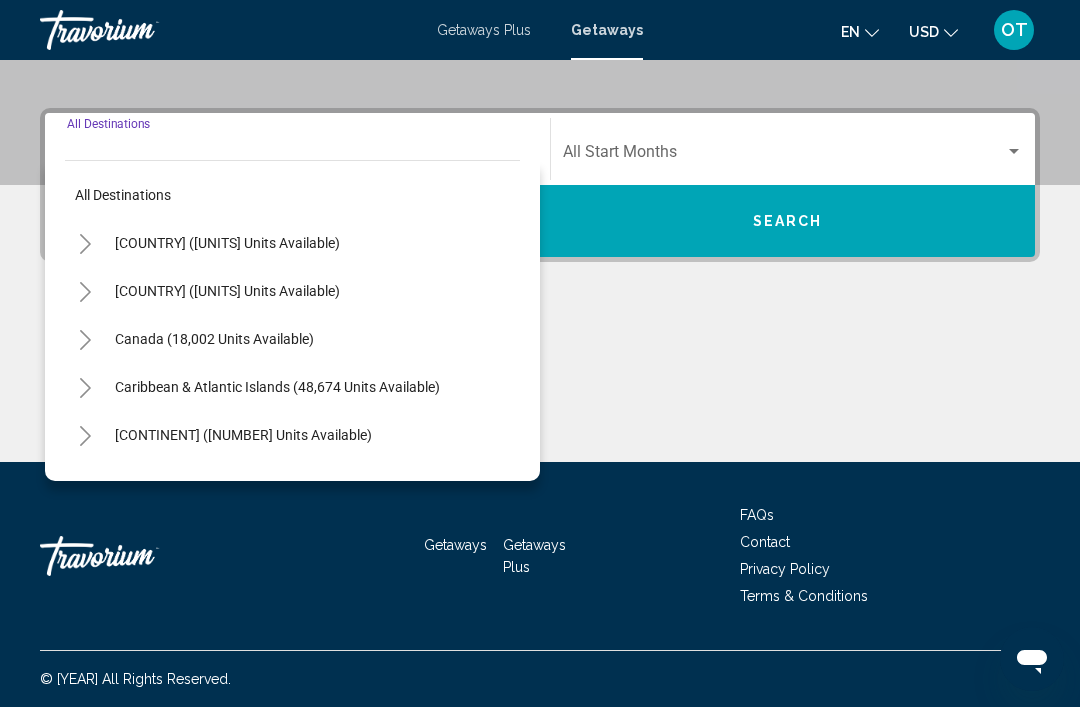 click at bounding box center (85, 243) 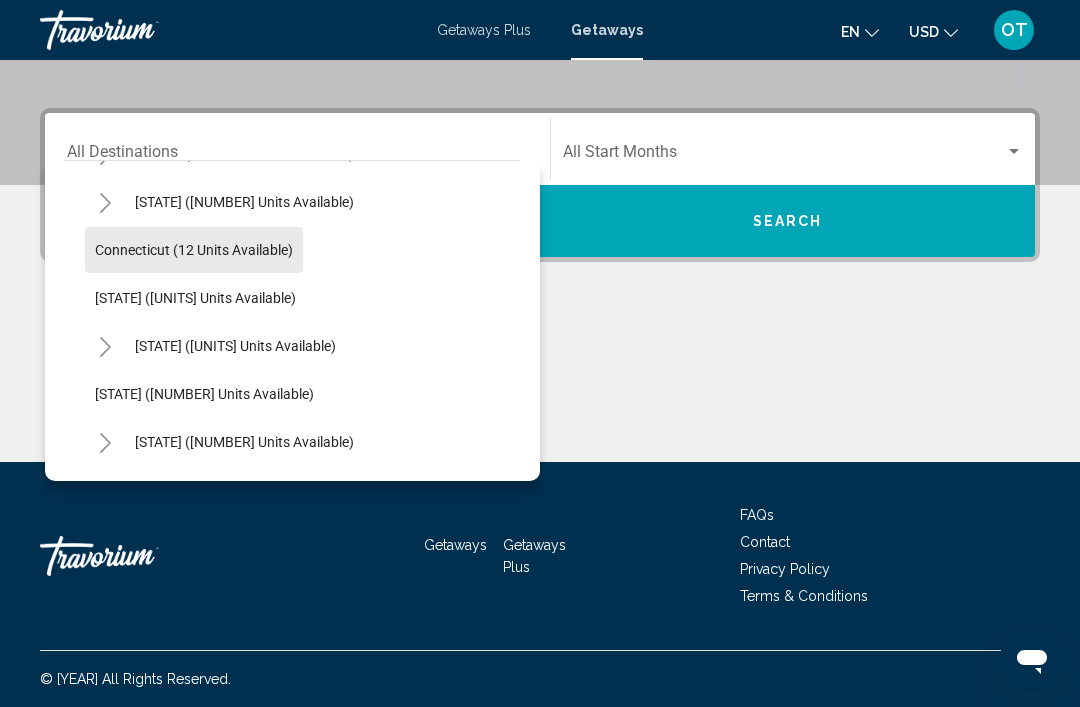 scroll, scrollTop: 237, scrollLeft: 0, axis: vertical 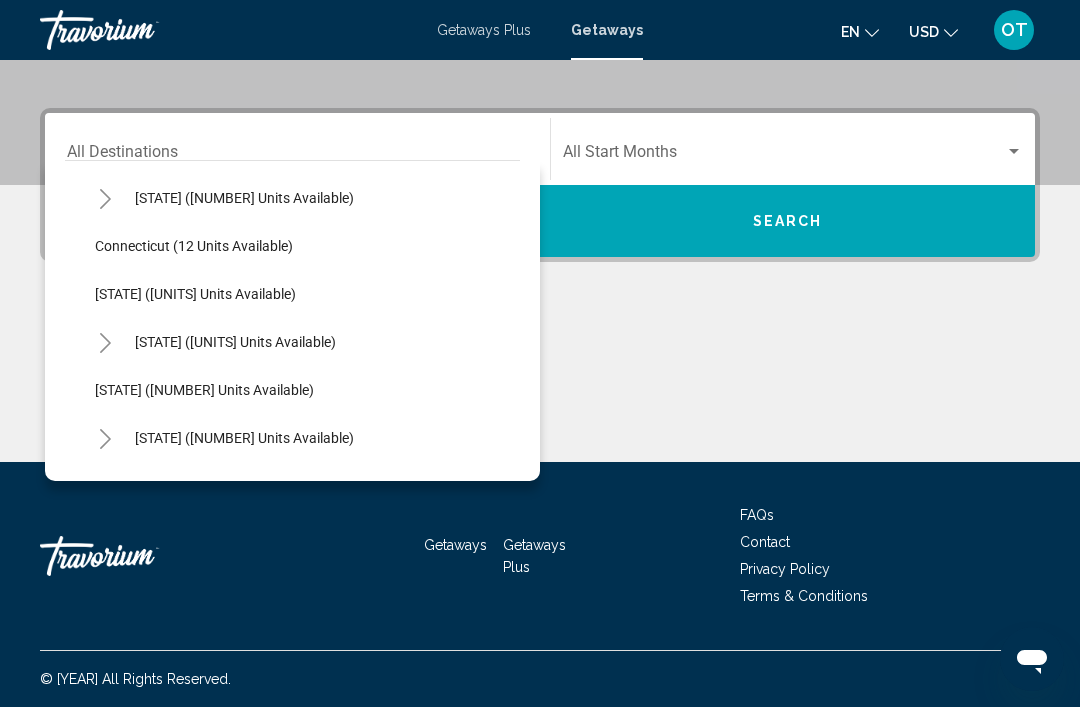 click at bounding box center (105, 343) 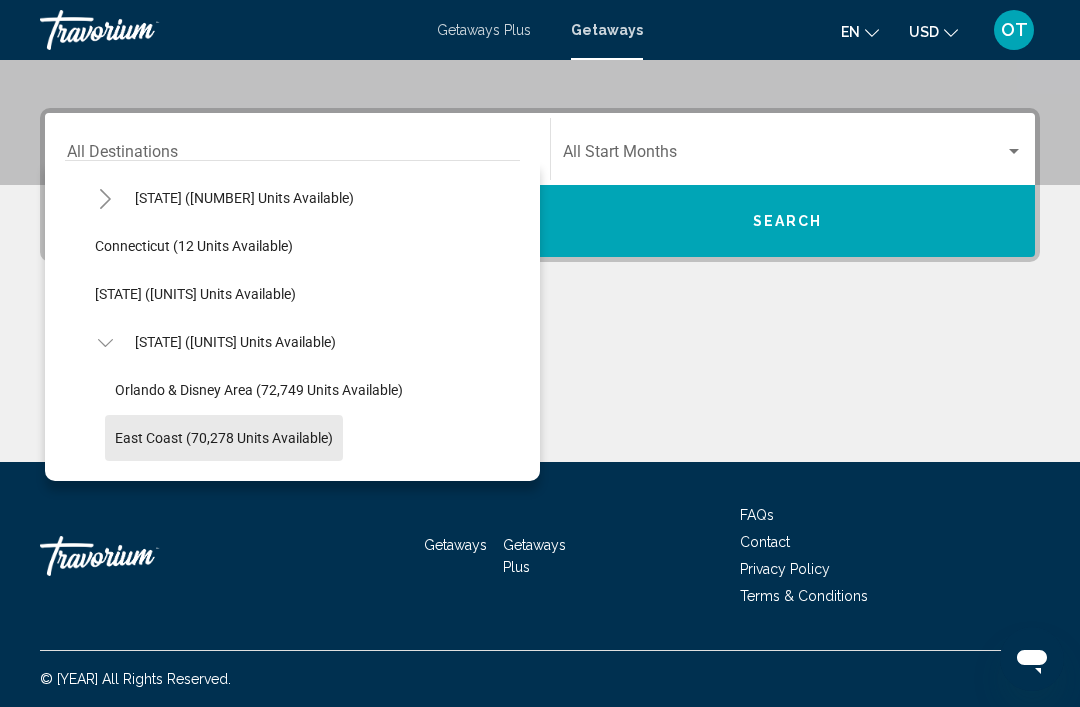 click on "East Coast (70,278 units available)" at bounding box center (259, 390) 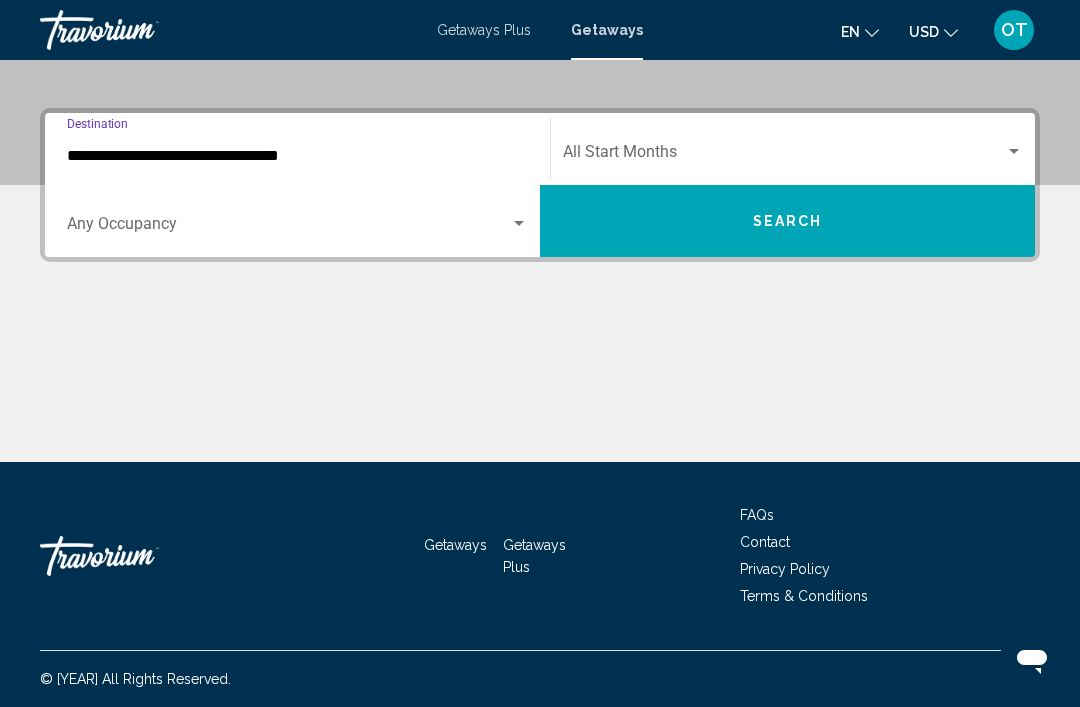 click at bounding box center (288, 228) 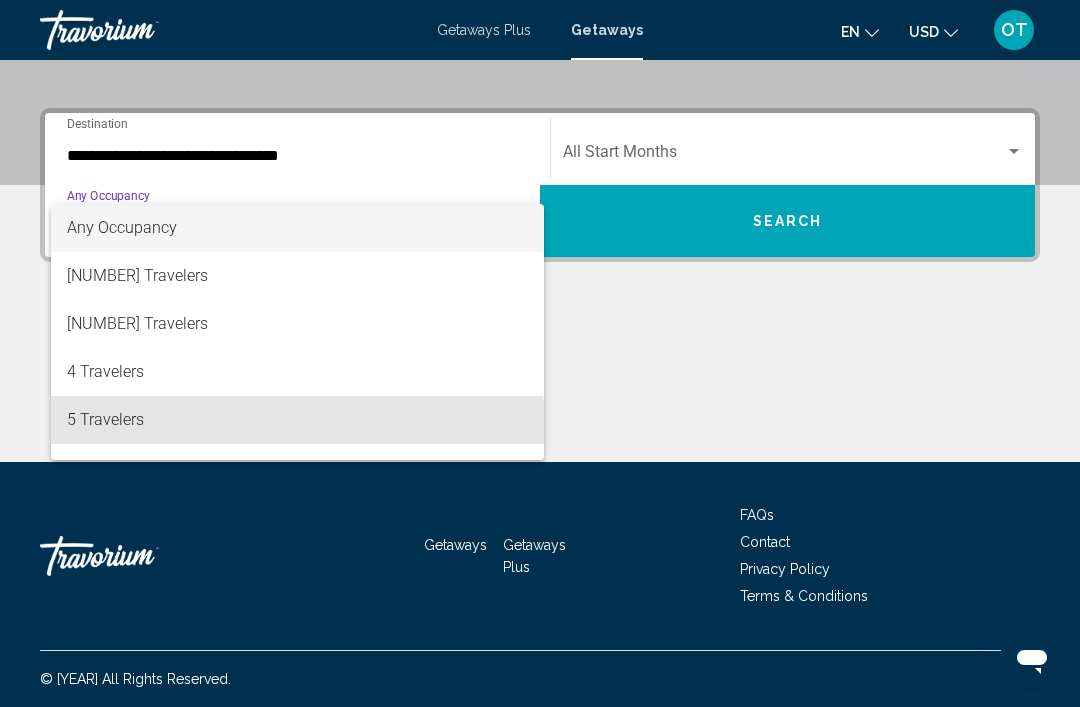 click on "5 Travelers" at bounding box center (297, 420) 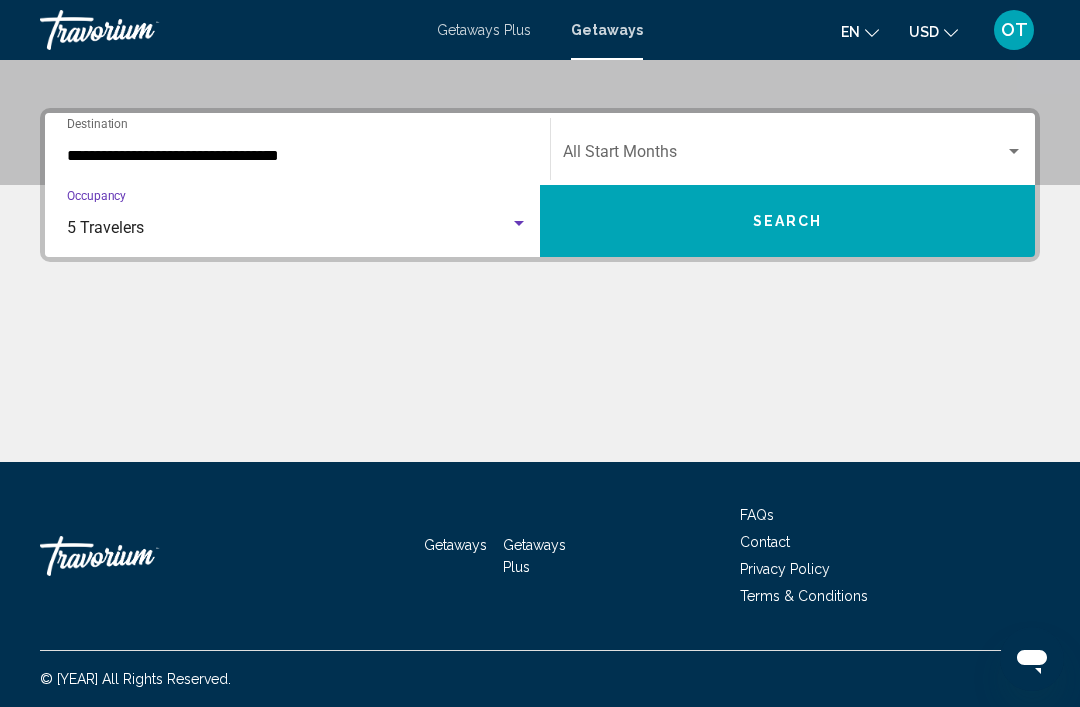 click at bounding box center (784, 156) 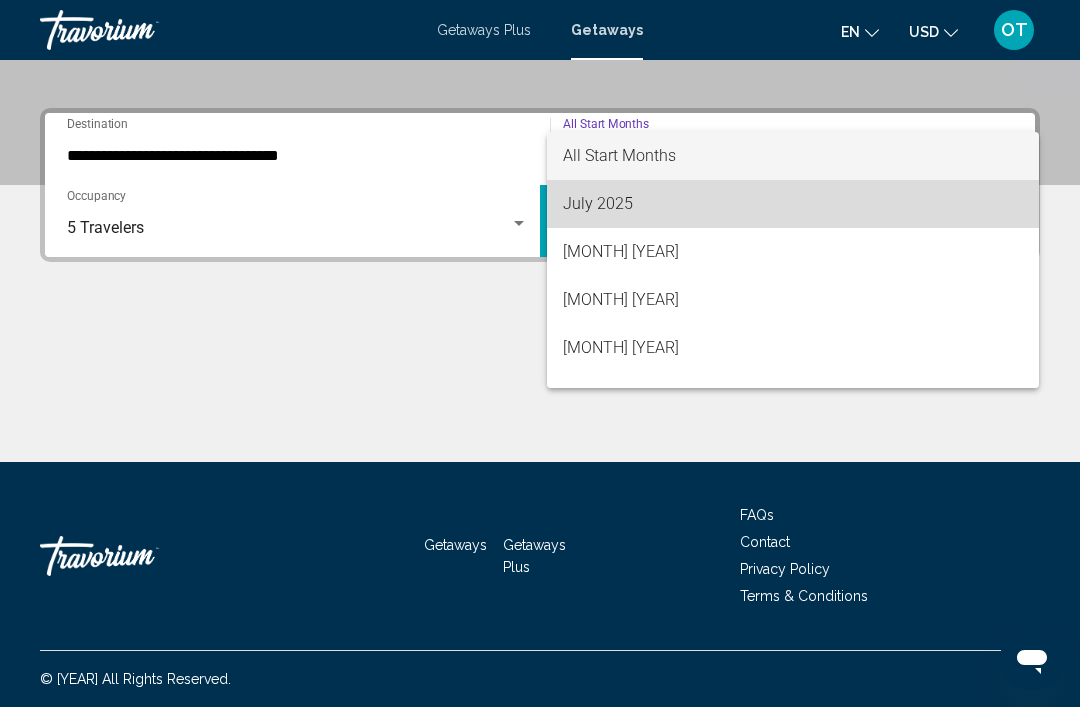 click on "July 2025" at bounding box center (793, 204) 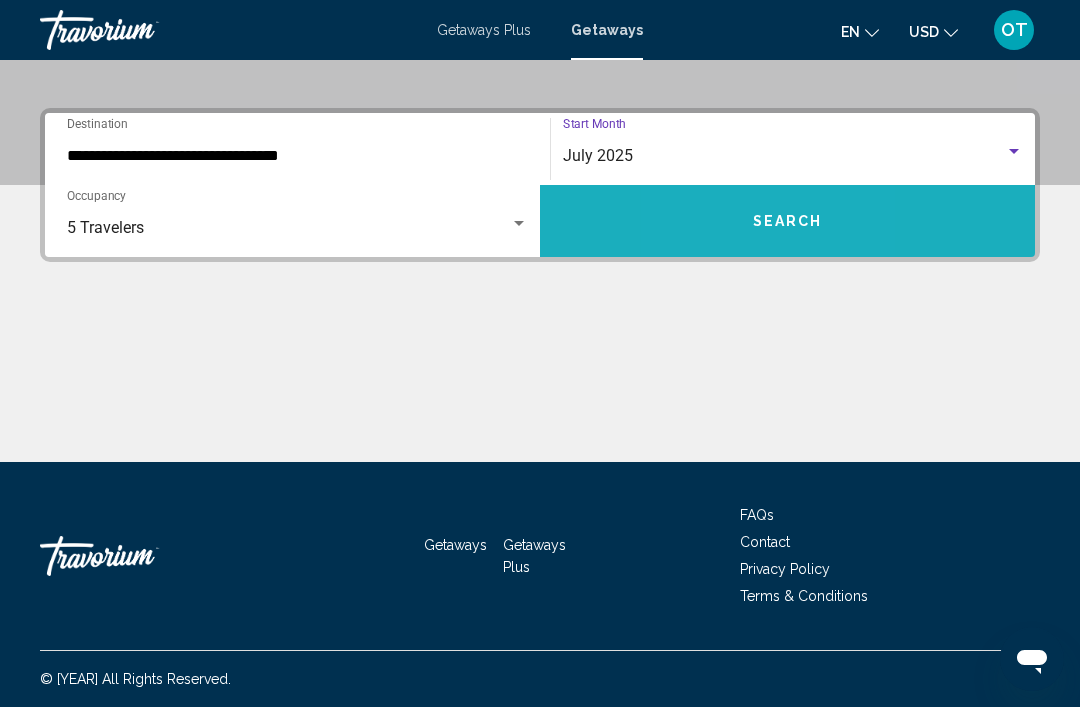 click on "Search" at bounding box center (787, 221) 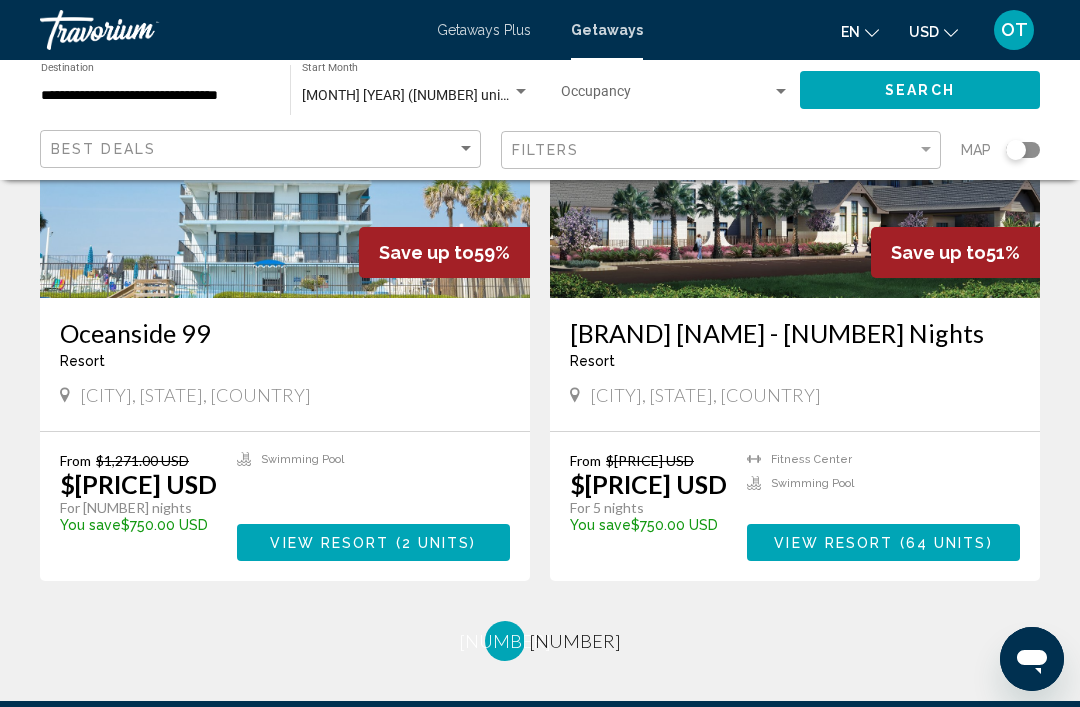 scroll, scrollTop: 3802, scrollLeft: 0, axis: vertical 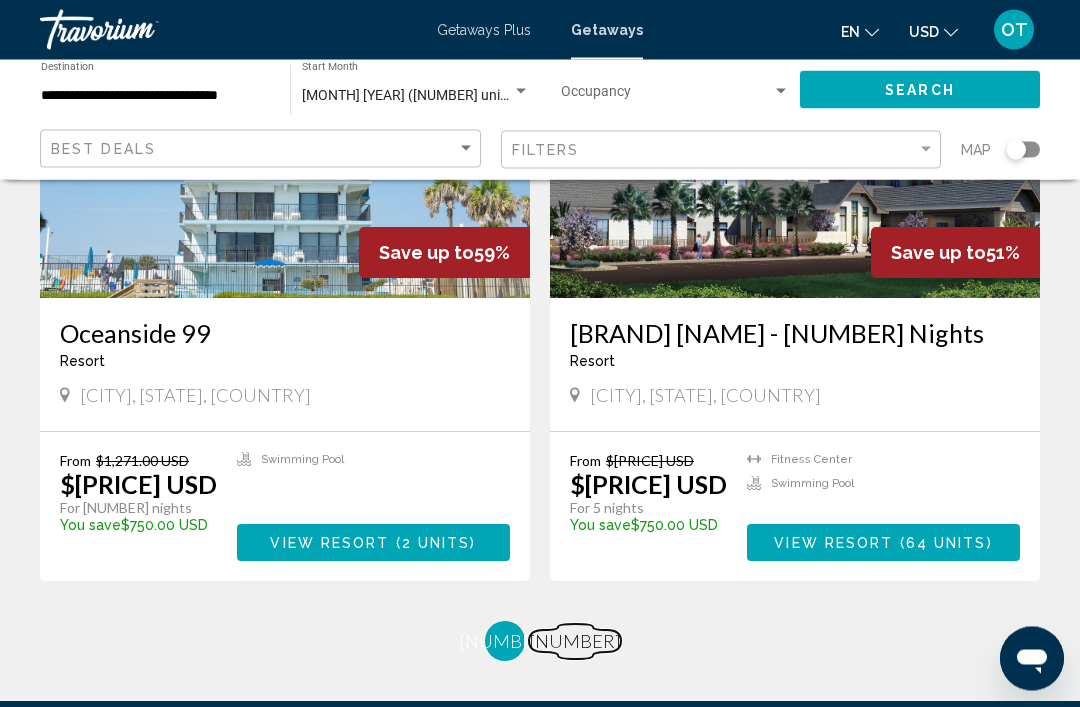 click on "page  2" at bounding box center [575, 642] 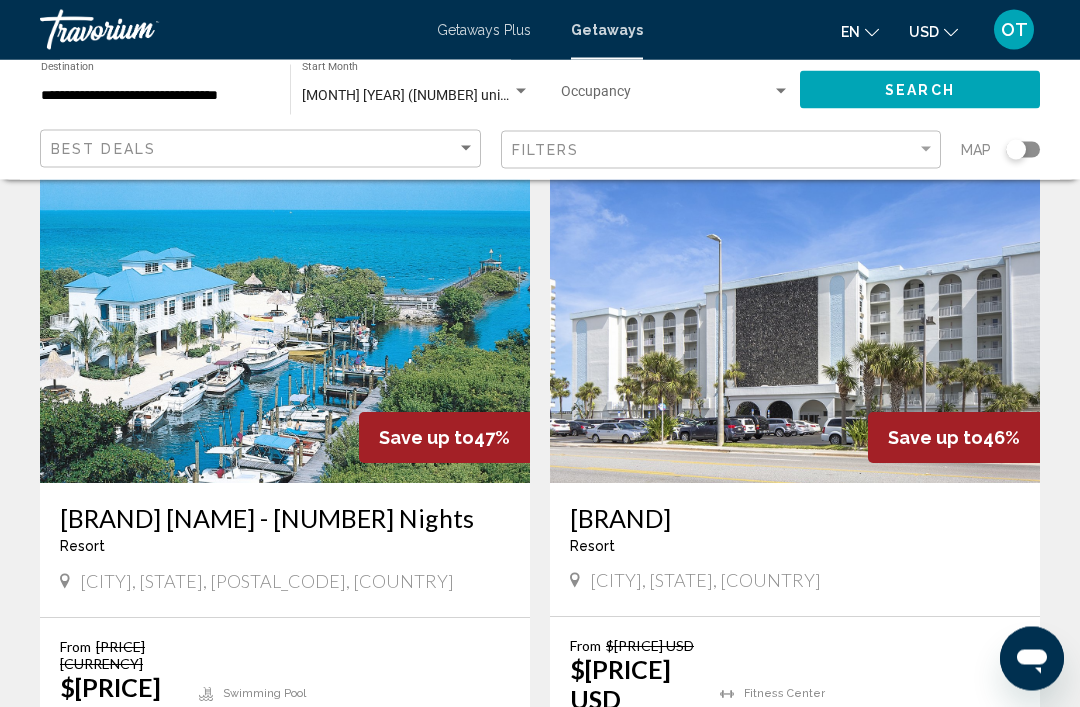 scroll, scrollTop: 0, scrollLeft: 0, axis: both 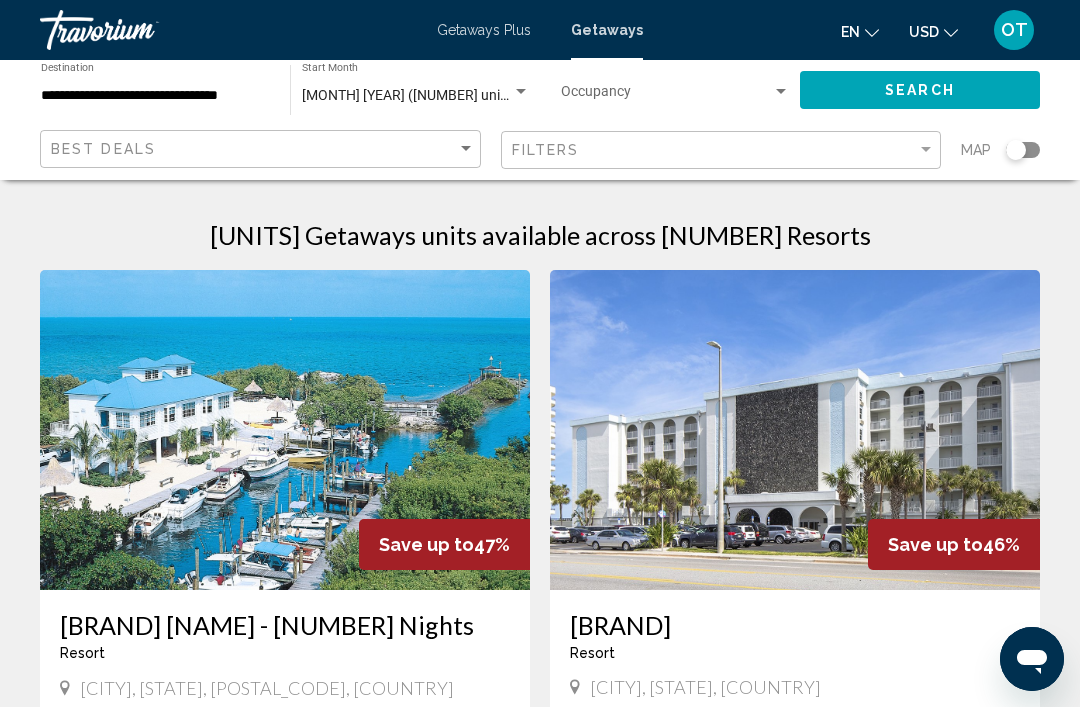 click at bounding box center (666, 96) 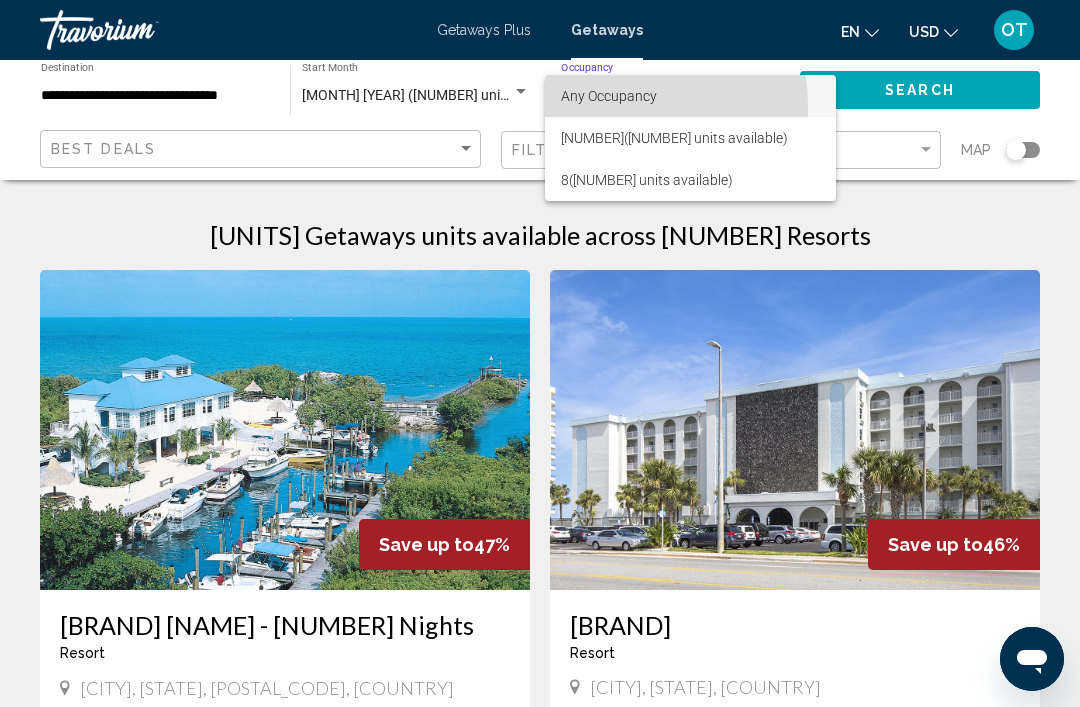 click on "Any Occupancy" at bounding box center [690, 96] 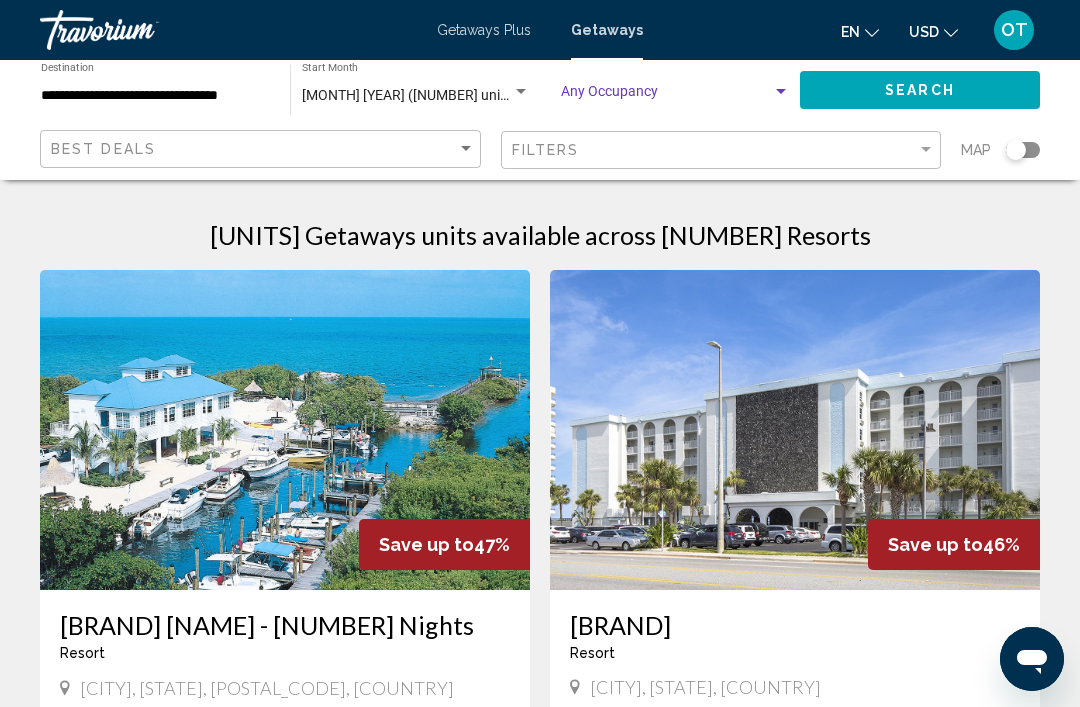 click on "Search" at bounding box center (920, 89) 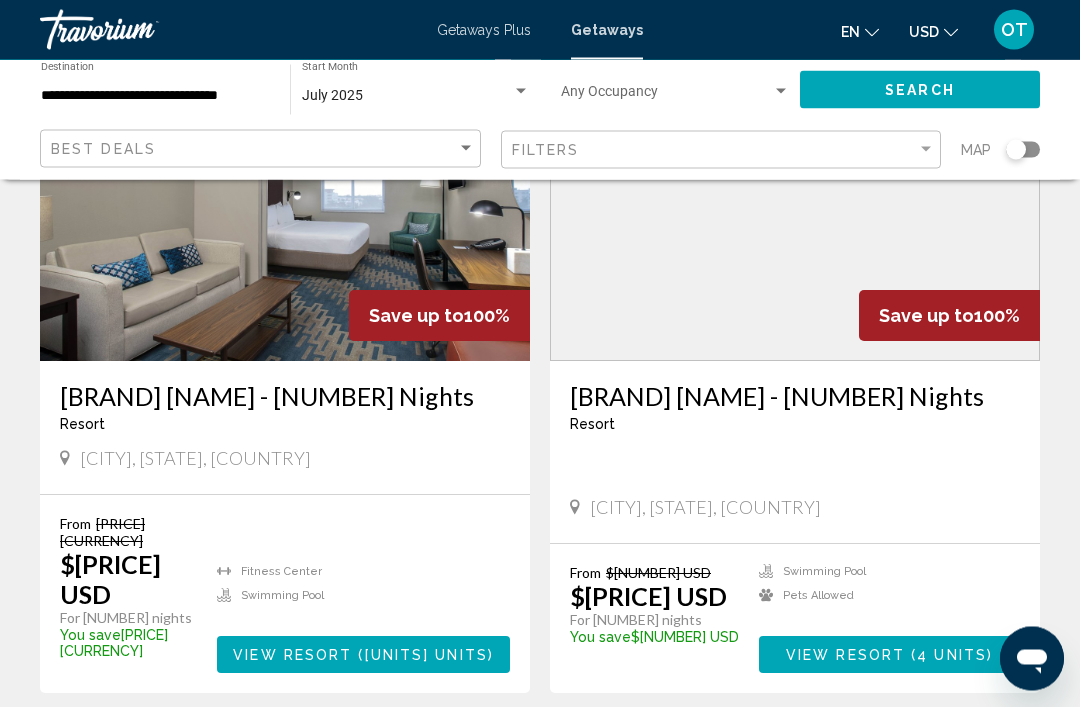 scroll, scrollTop: 3703, scrollLeft: 0, axis: vertical 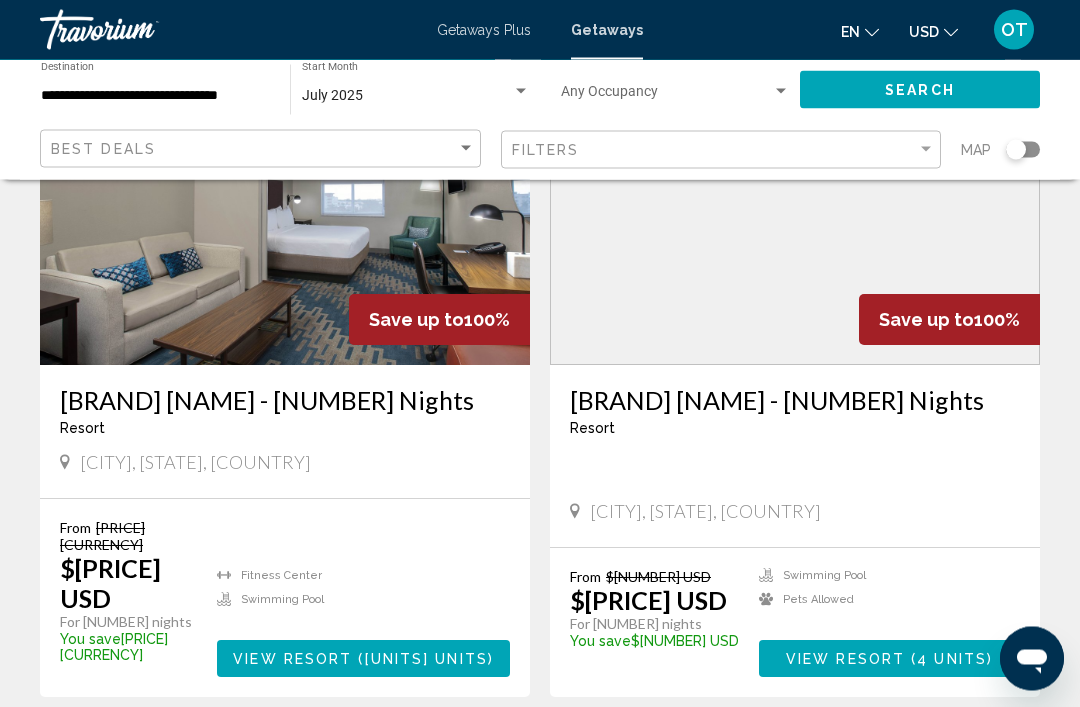 click on "page  2" at bounding box center (400, 758) 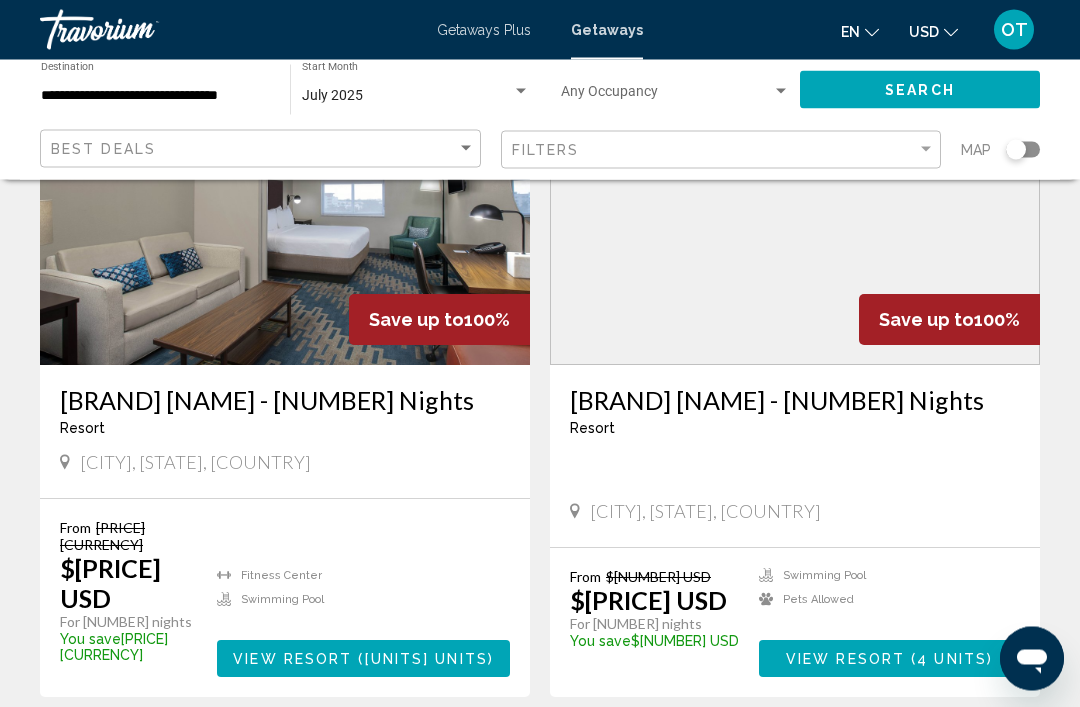 scroll, scrollTop: 3704, scrollLeft: 0, axis: vertical 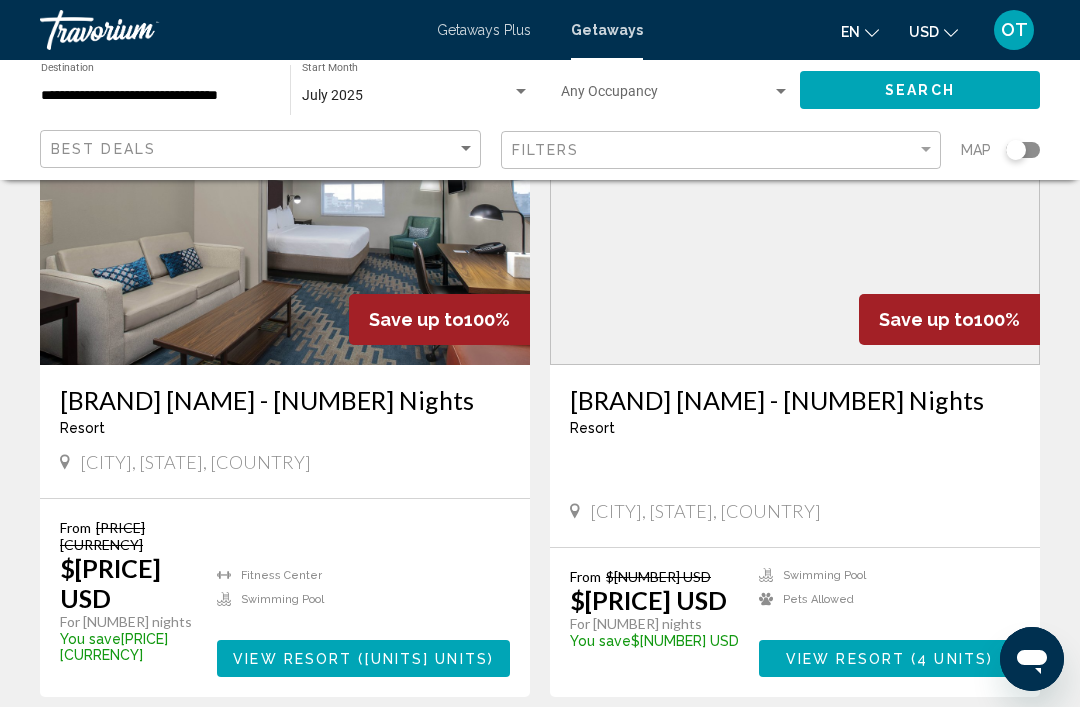 click at bounding box center (666, 96) 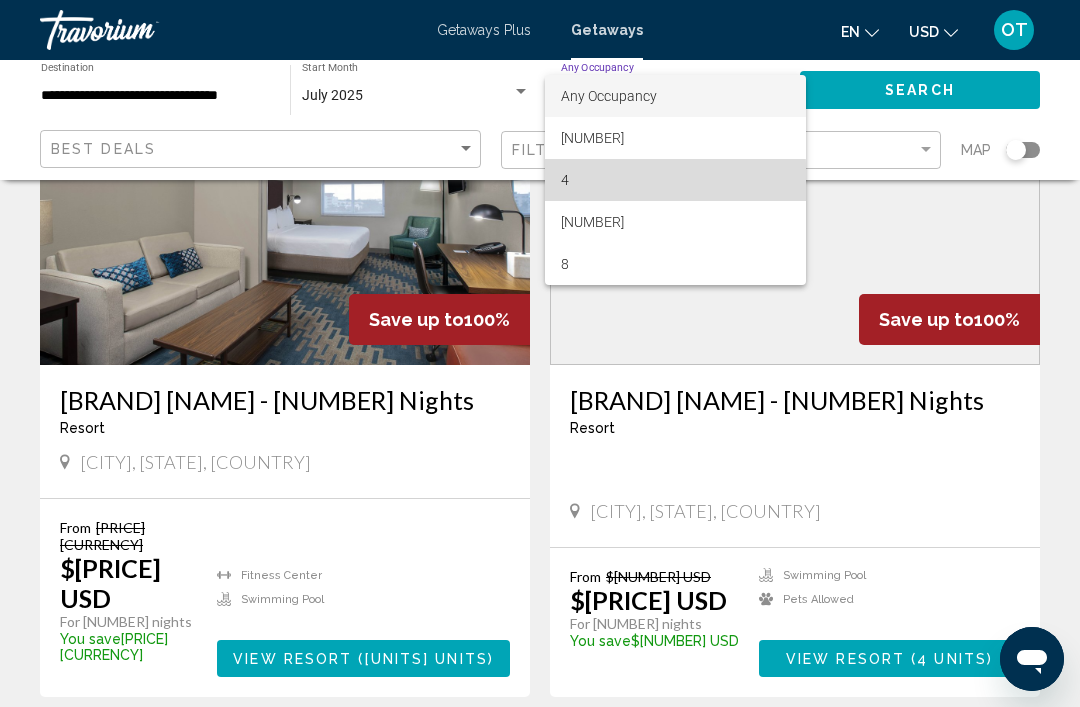 click on "4" at bounding box center (675, 180) 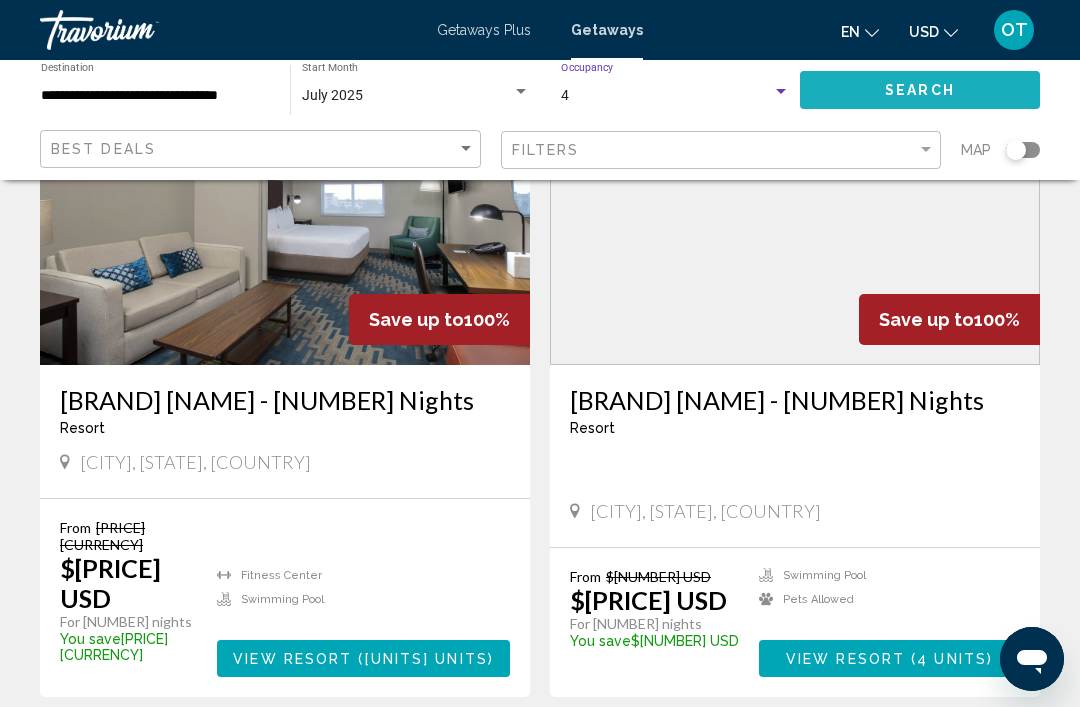 click on "Search" at bounding box center [920, 89] 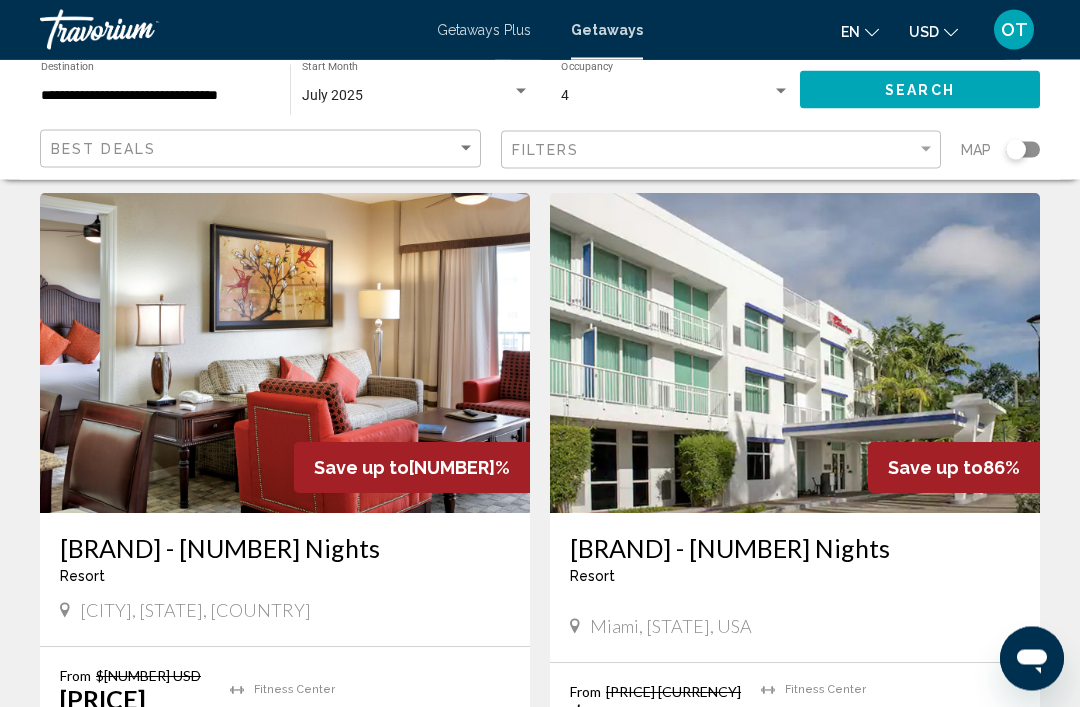 scroll, scrollTop: 3574, scrollLeft: 0, axis: vertical 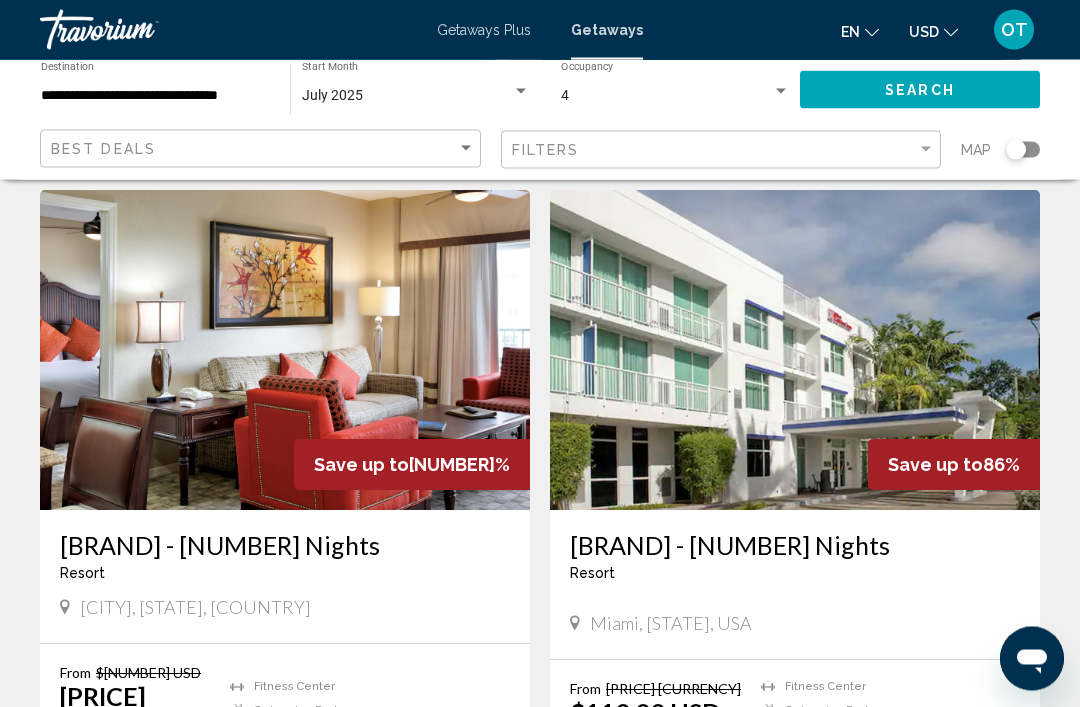 click on "page  2" at bounding box center (400, 870) 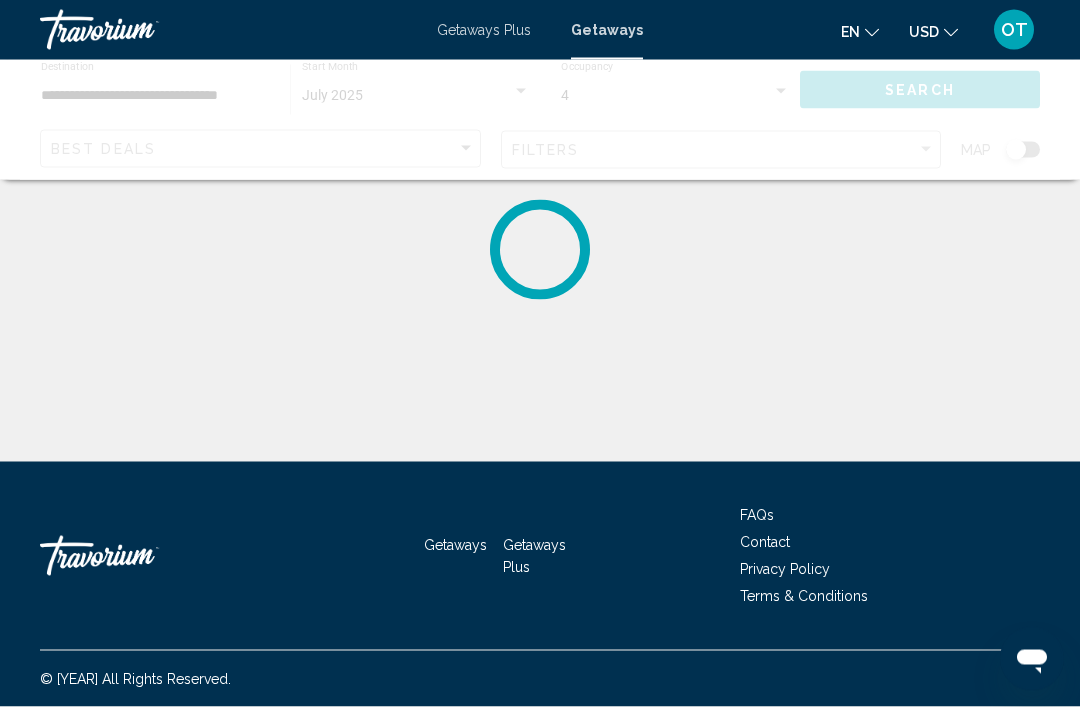 scroll, scrollTop: 0, scrollLeft: 0, axis: both 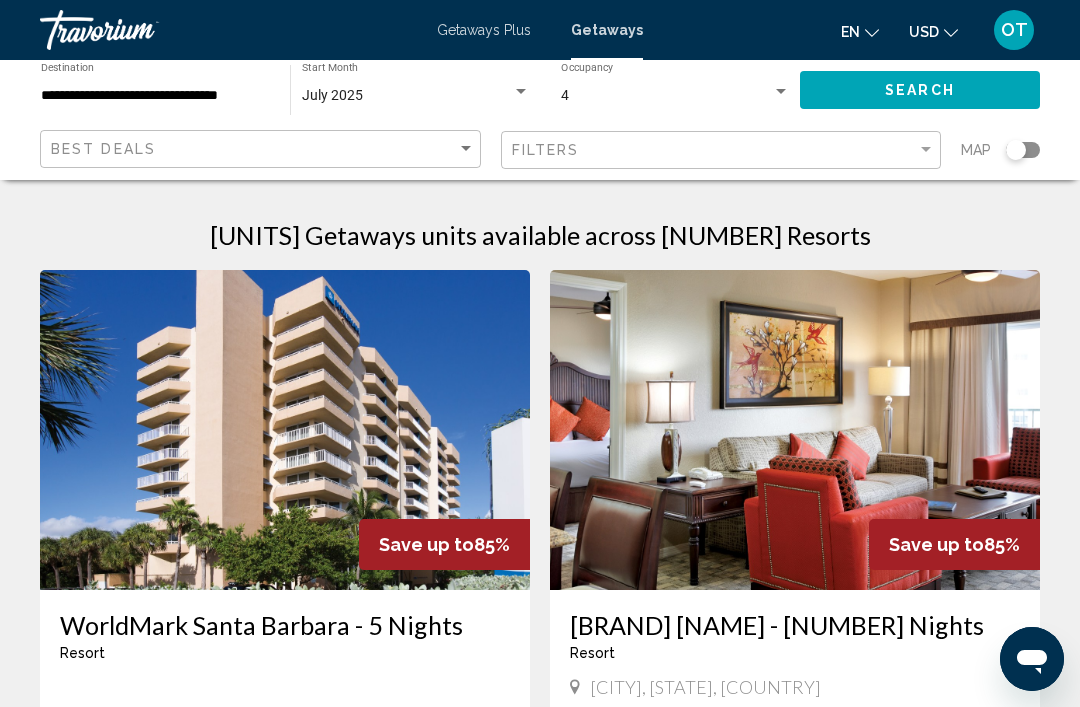 click at bounding box center [1016, 150] 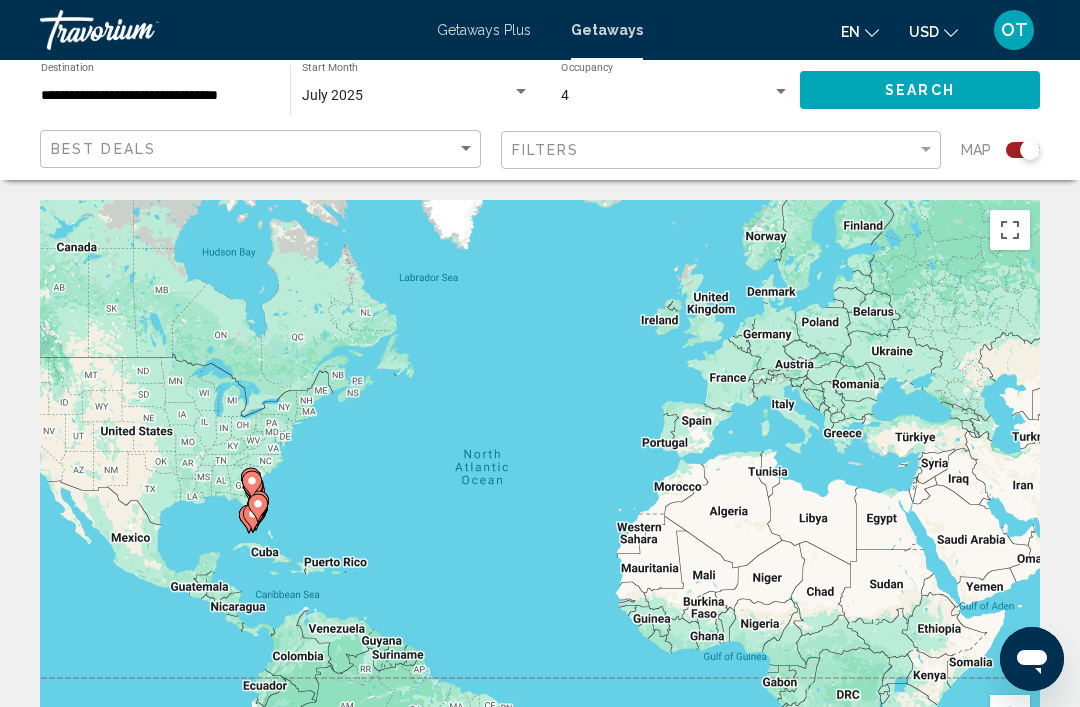 scroll, scrollTop: 33, scrollLeft: 0, axis: vertical 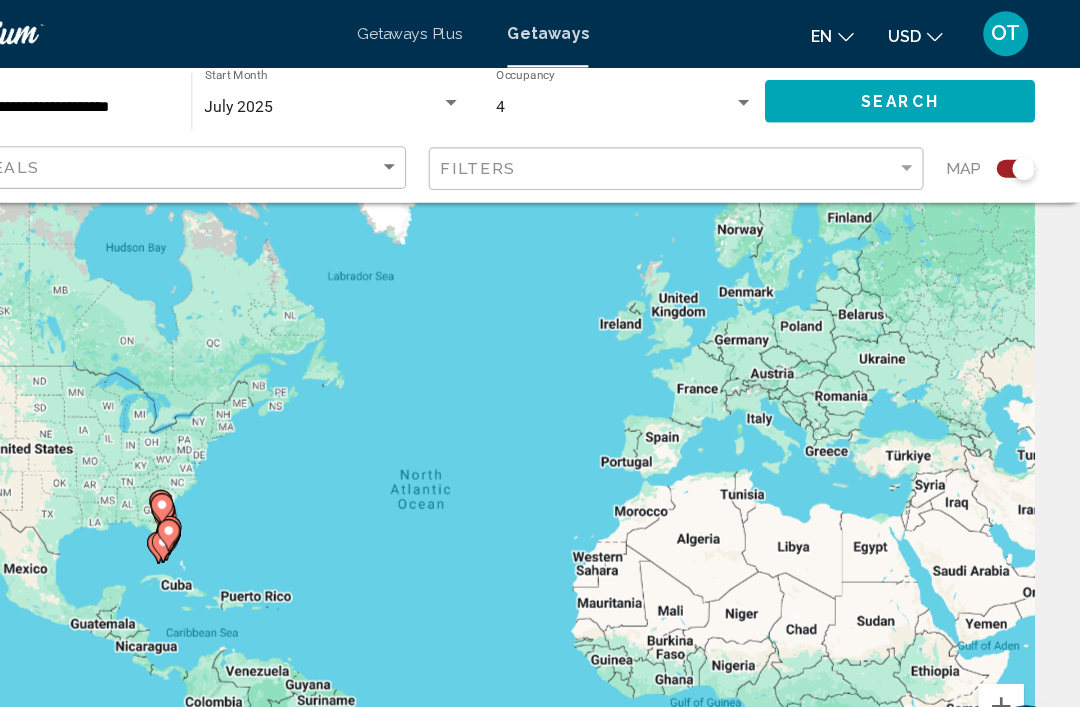 click at bounding box center (1010, 628) 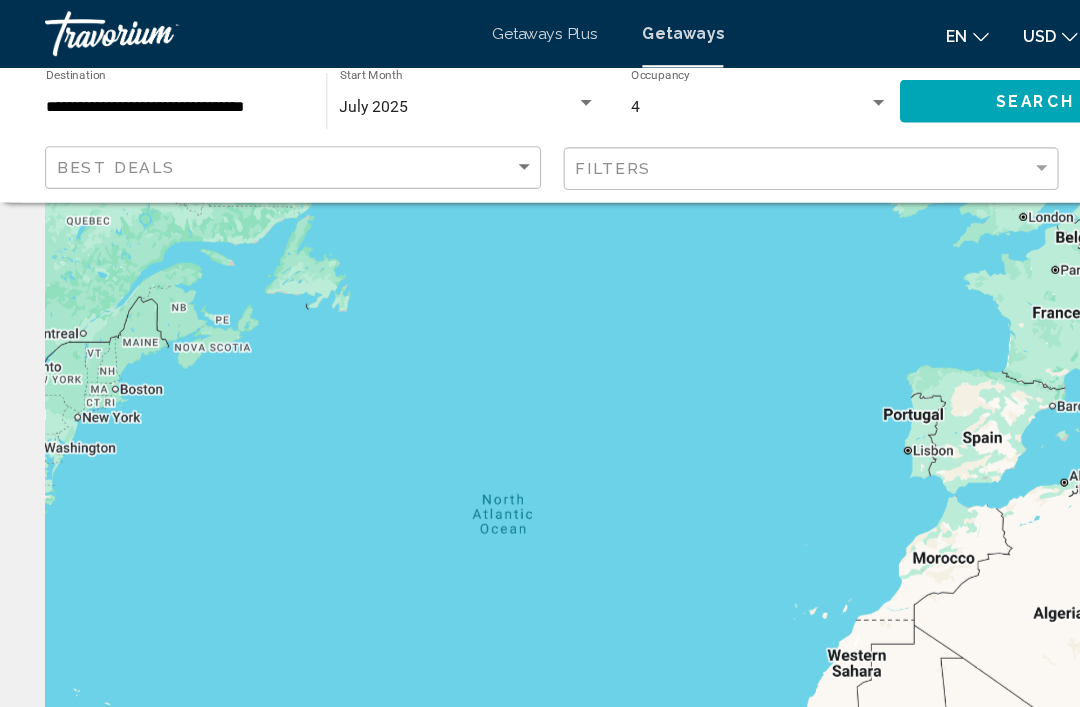 click on "Search" at bounding box center (920, 89) 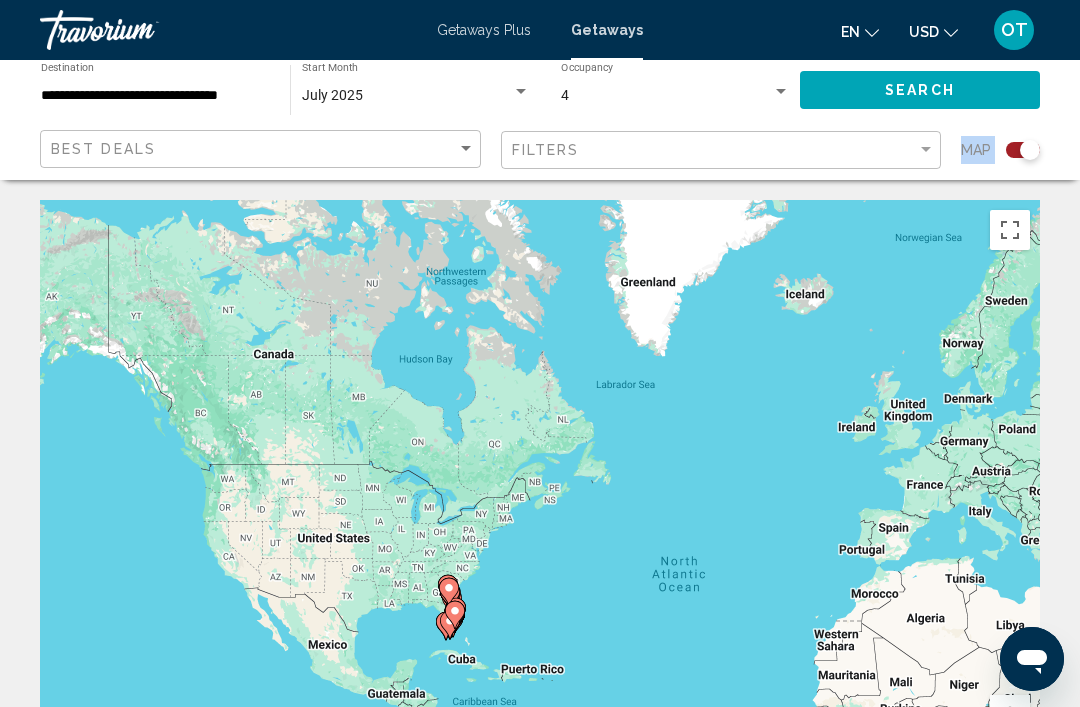 click at bounding box center (1030, 150) 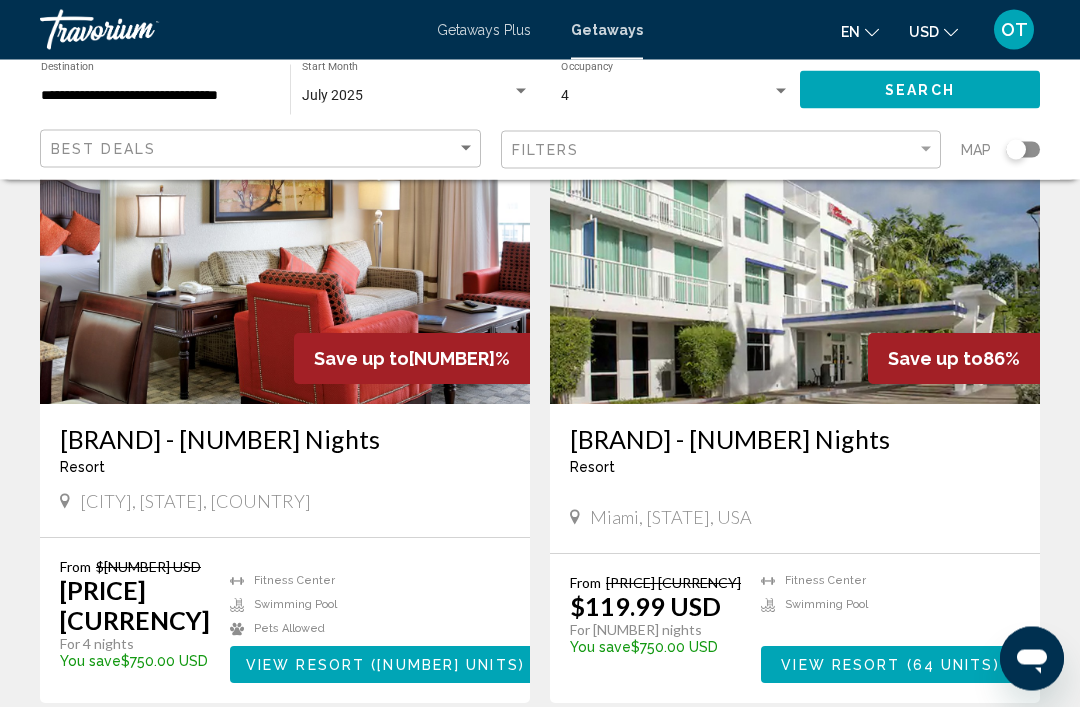scroll, scrollTop: 3806, scrollLeft: 0, axis: vertical 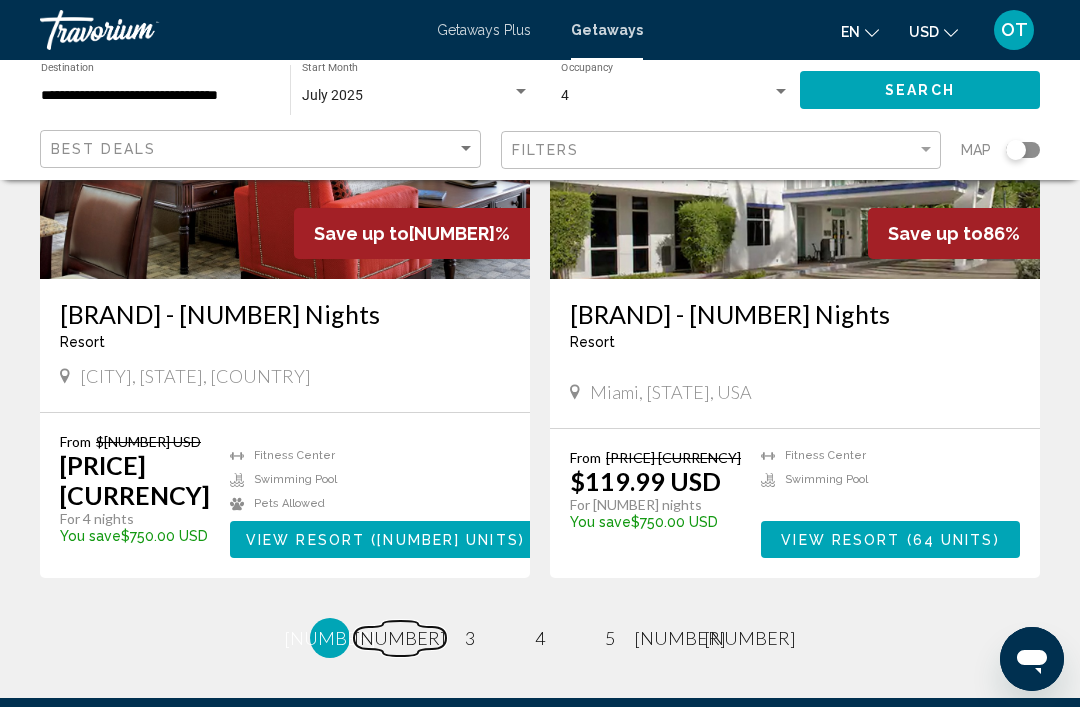 click on "page  2" at bounding box center [400, 638] 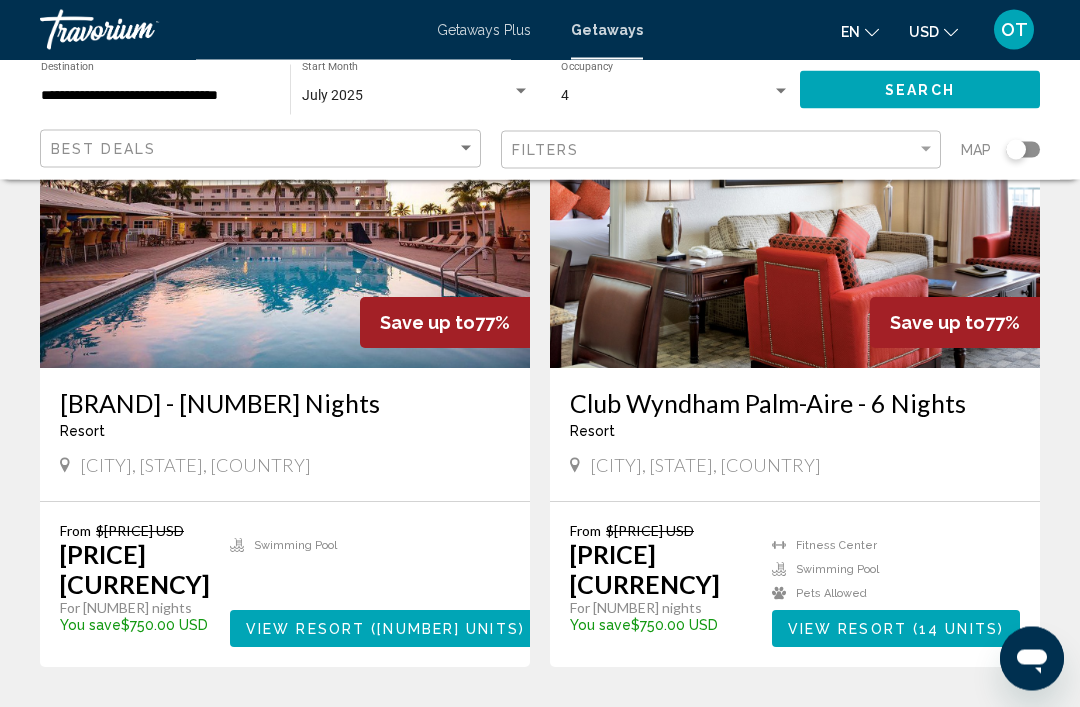 scroll, scrollTop: 3603, scrollLeft: 0, axis: vertical 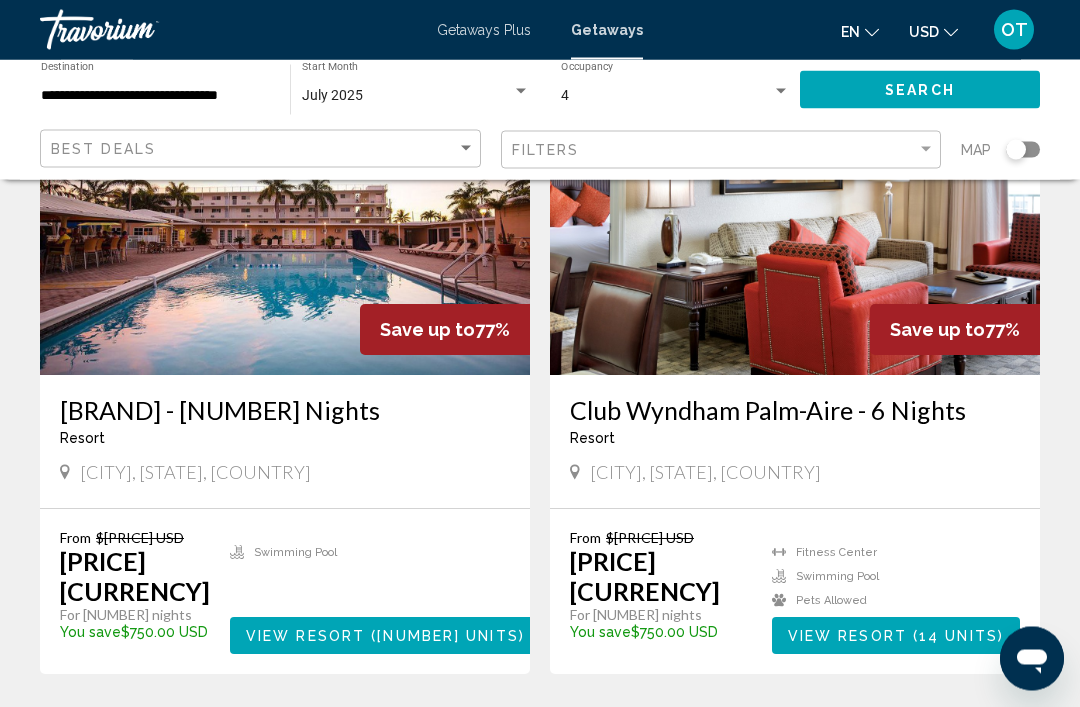 click on "3" at bounding box center (330, 735) 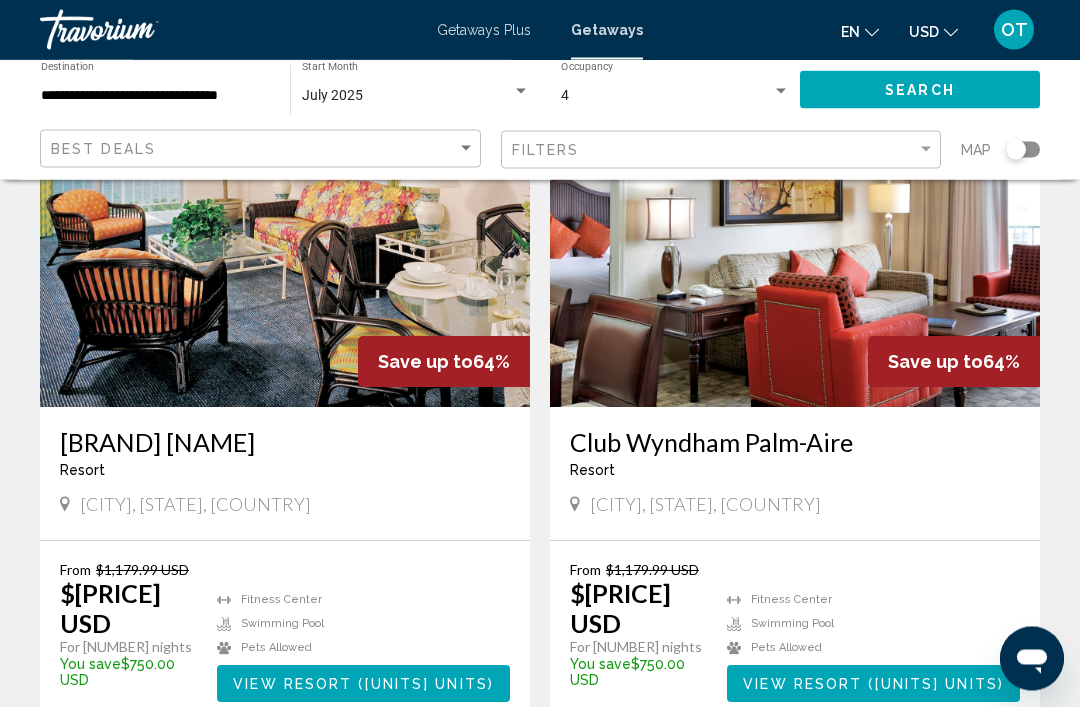 scroll, scrollTop: 3624, scrollLeft: 0, axis: vertical 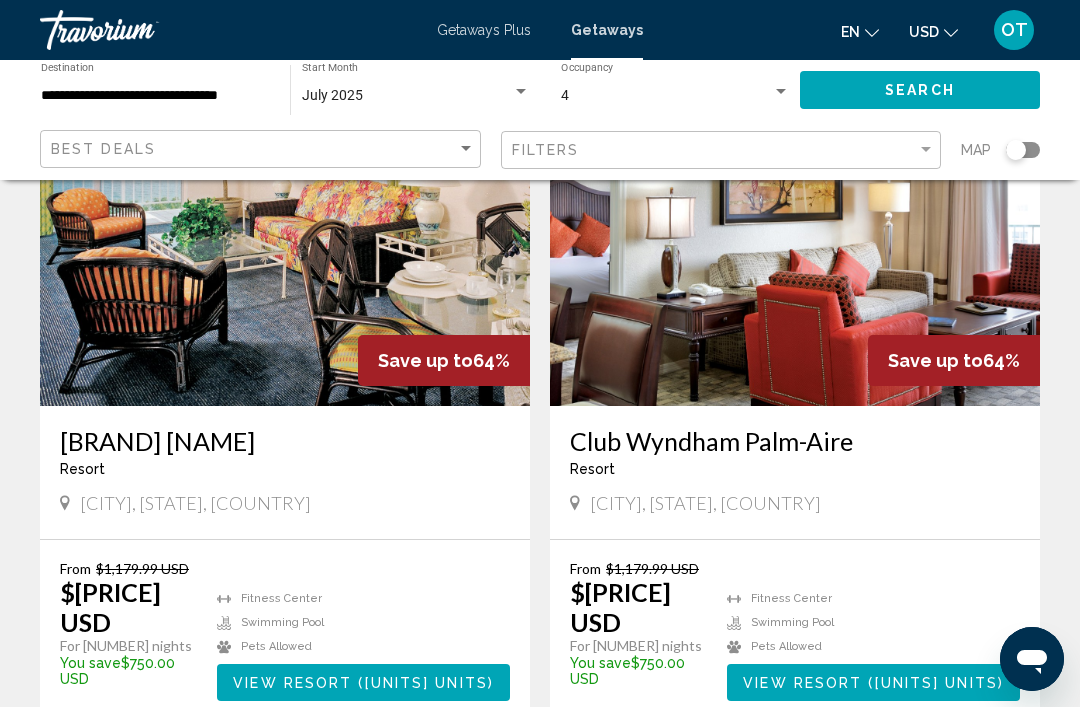 click on "page  4" at bounding box center [330, 781] 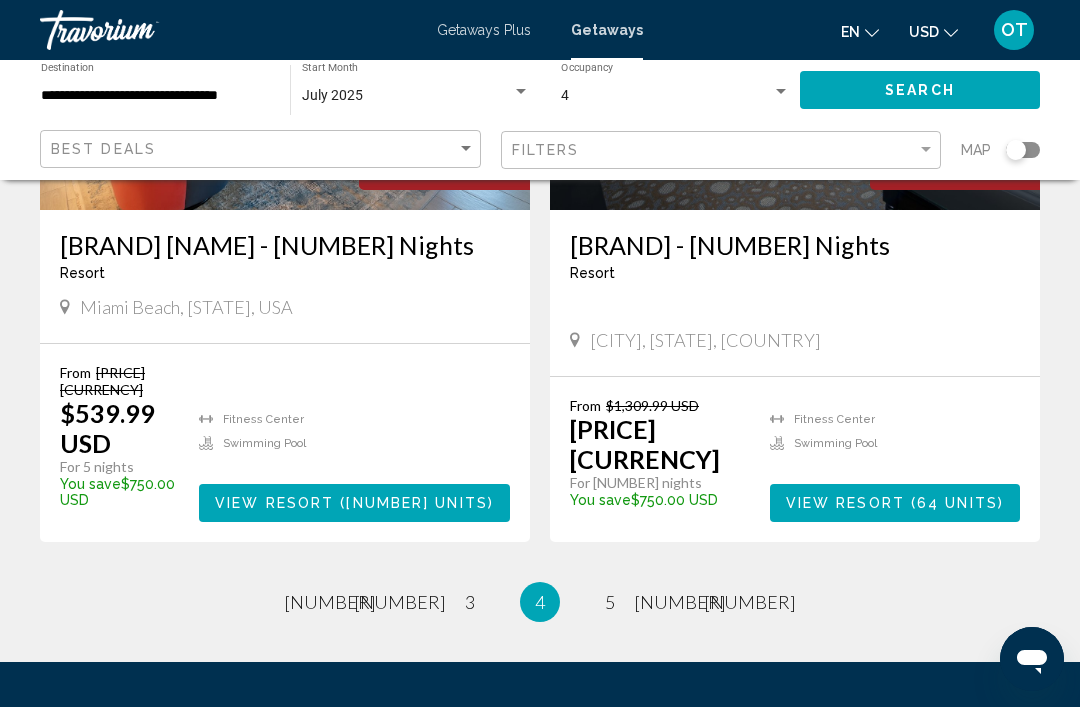 scroll, scrollTop: 3656, scrollLeft: 0, axis: vertical 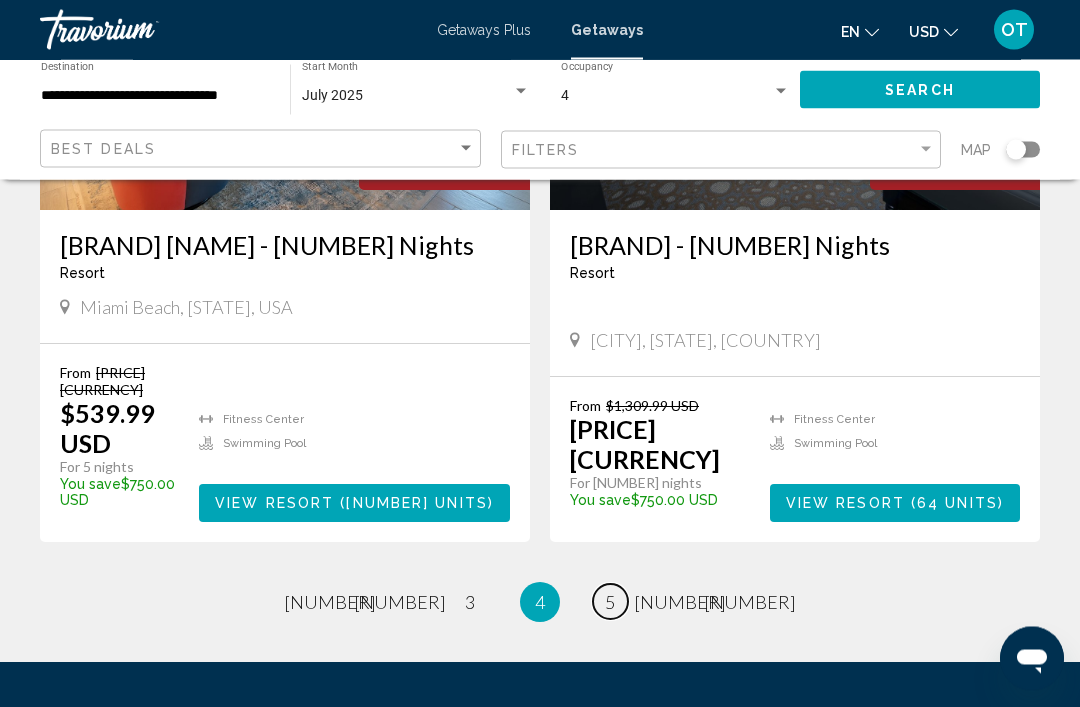 click on "5" at bounding box center (330, 603) 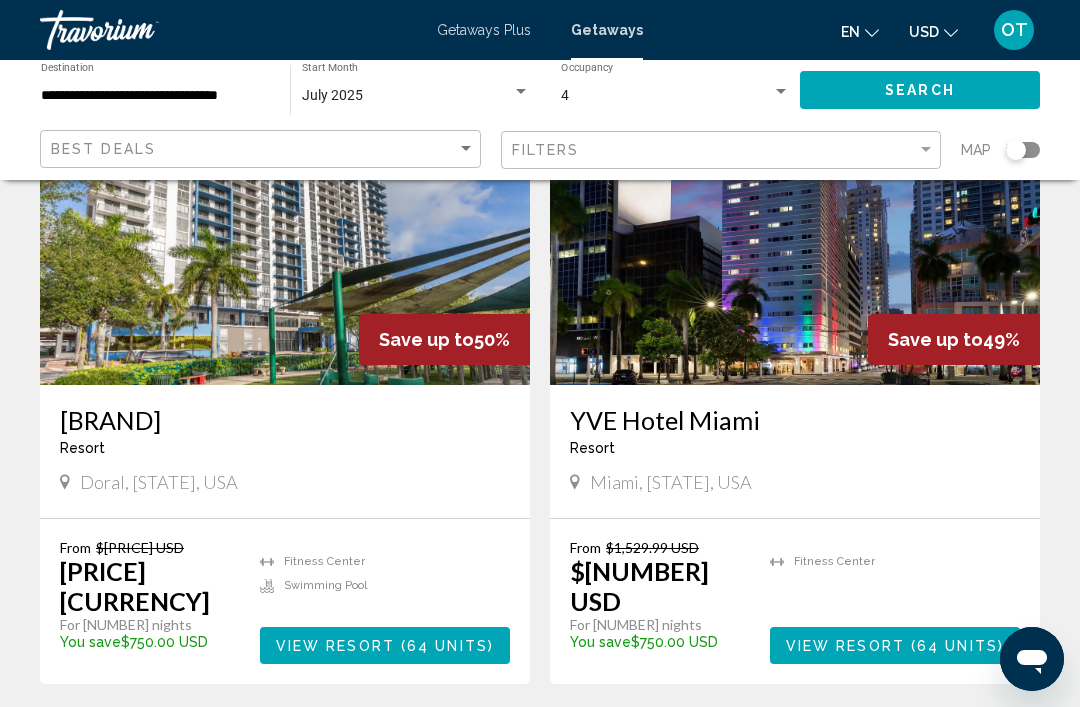 scroll, scrollTop: 3711, scrollLeft: 0, axis: vertical 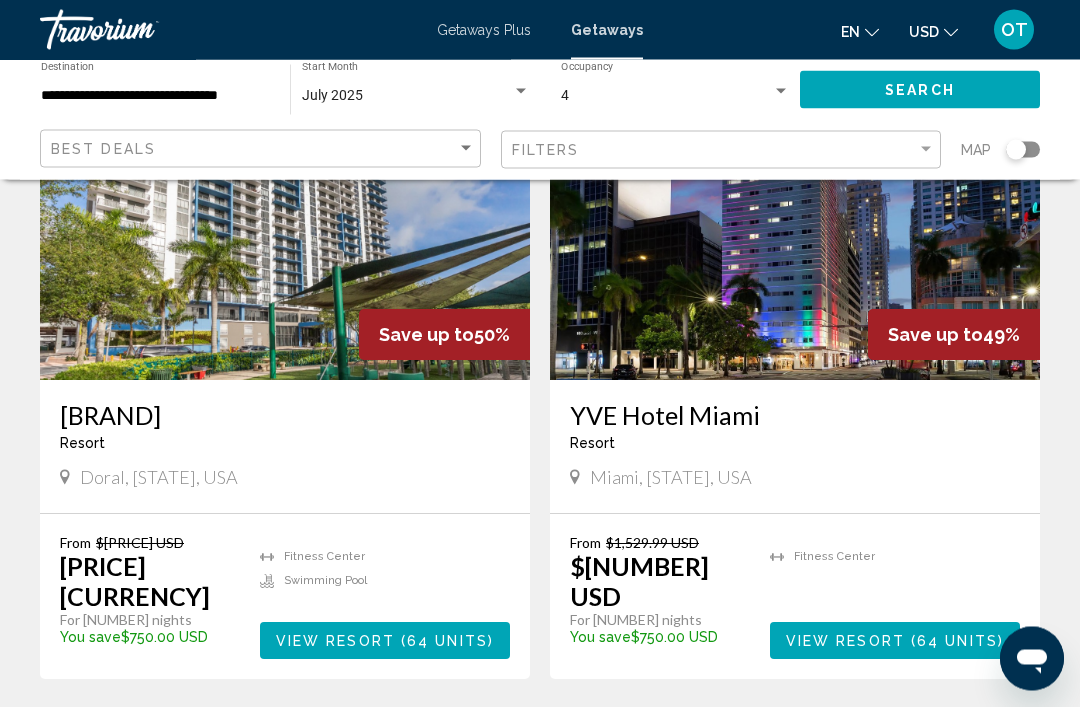 click on "page [NUMBER]" at bounding box center [330, 740] 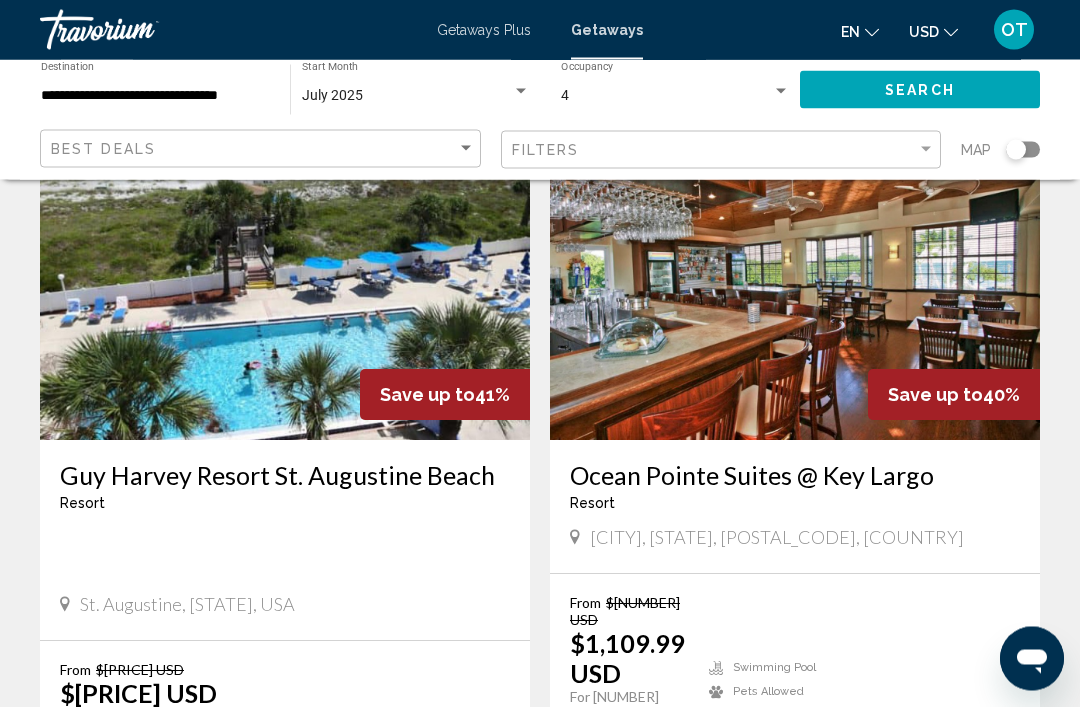 scroll, scrollTop: 3497, scrollLeft: 0, axis: vertical 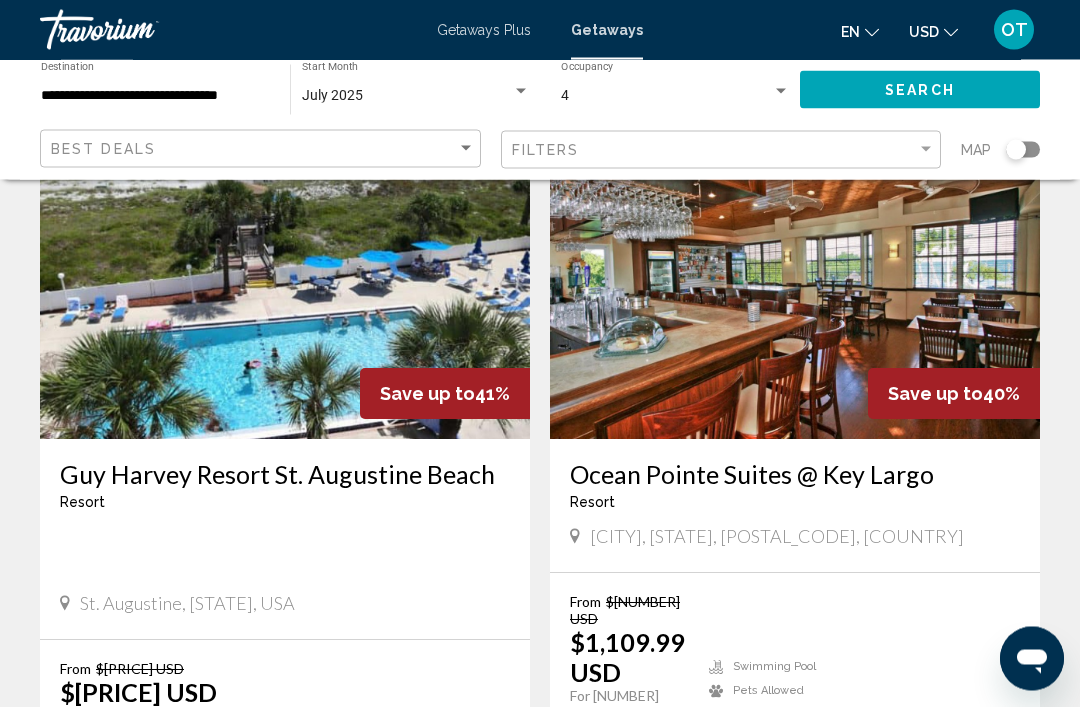 click on "page  7" at bounding box center (330, 850) 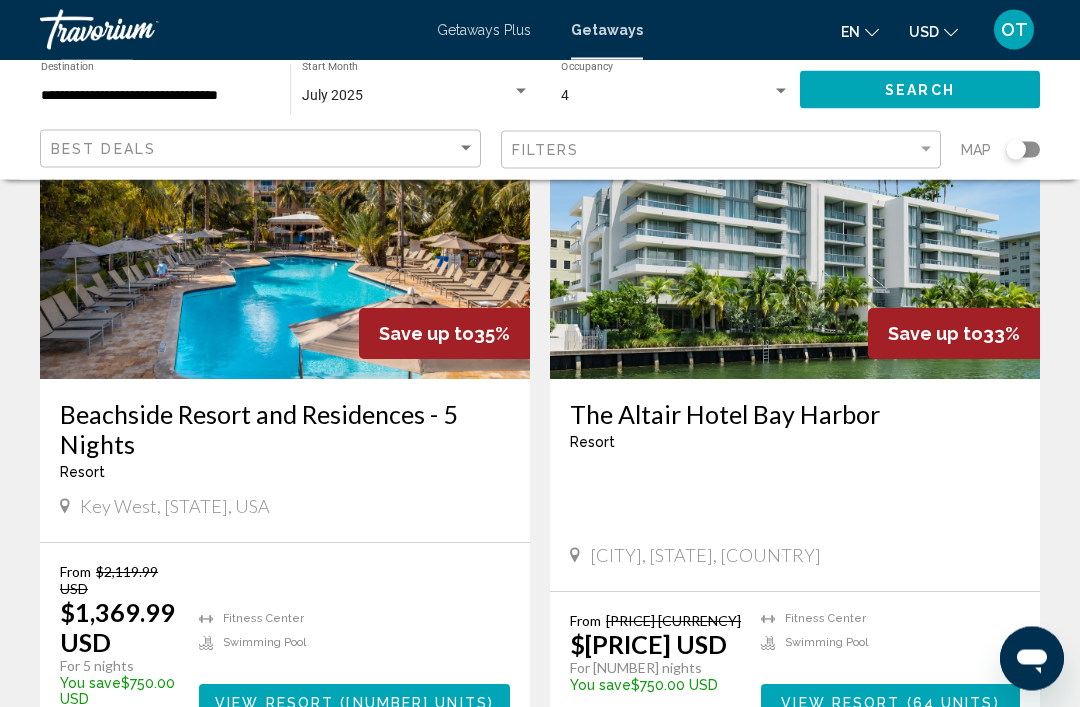 scroll, scrollTop: 917, scrollLeft: 0, axis: vertical 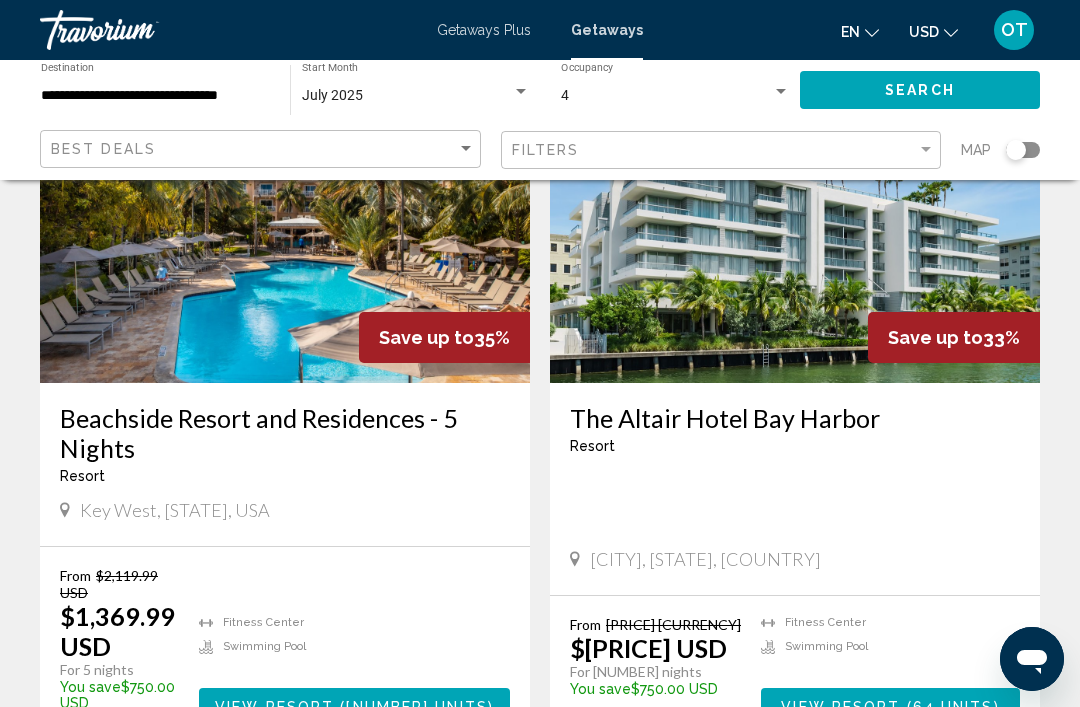 click on "View Resort    ( 64 units )" at bounding box center [890, 706] 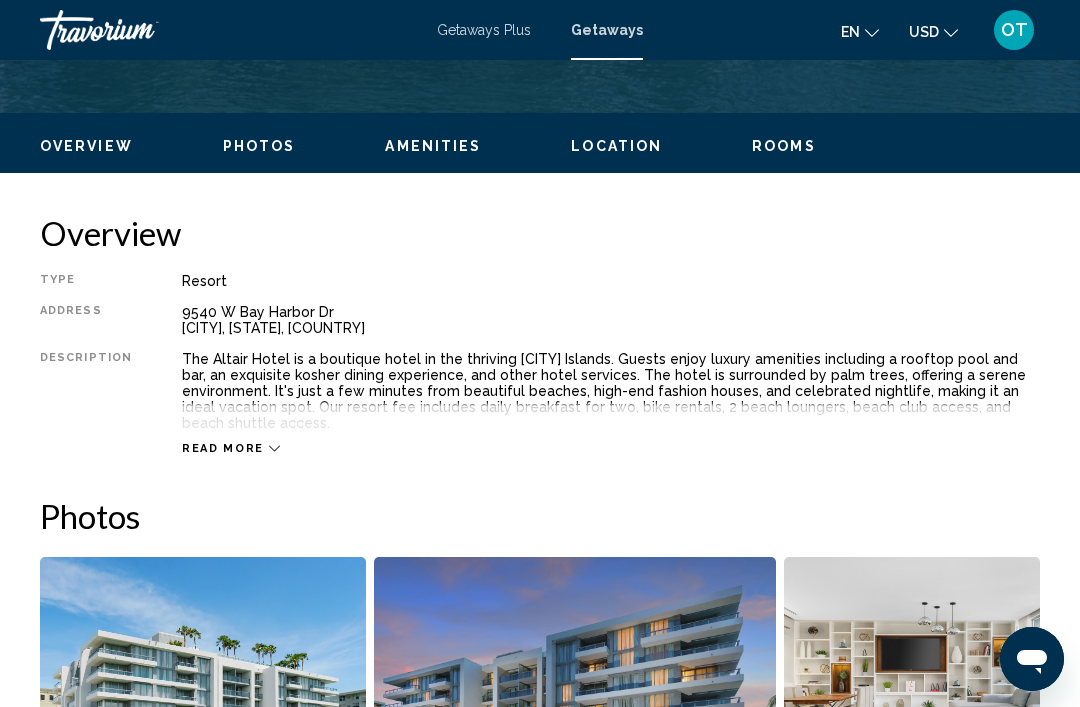 scroll, scrollTop: 962, scrollLeft: 0, axis: vertical 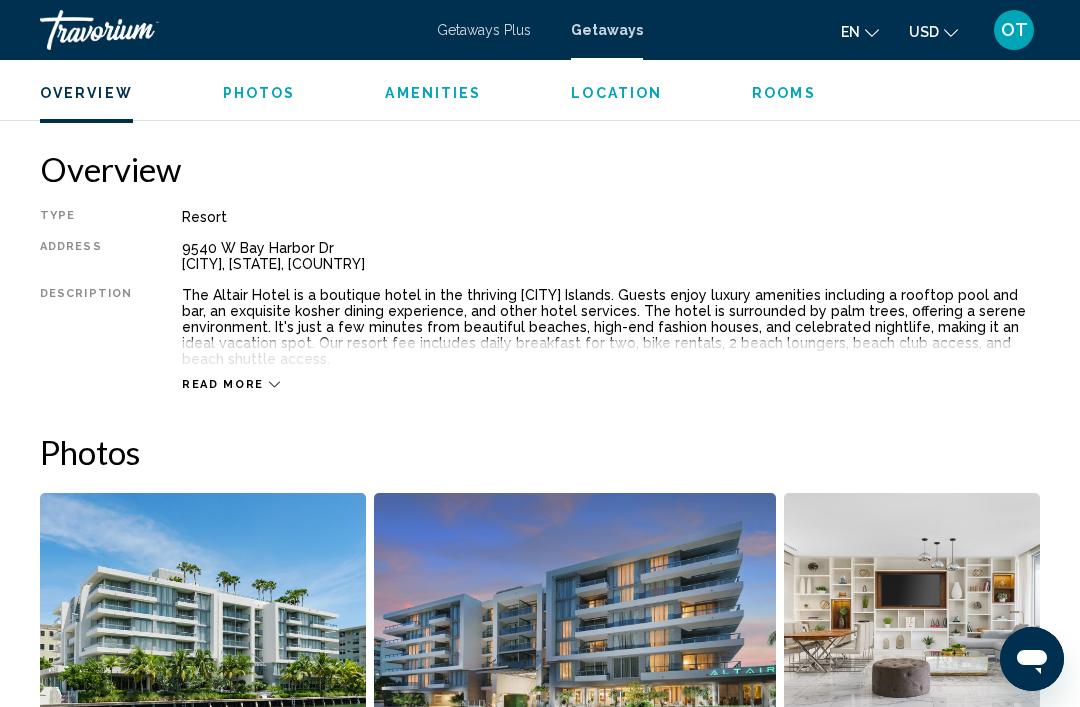click on "Read more" at bounding box center [223, 384] 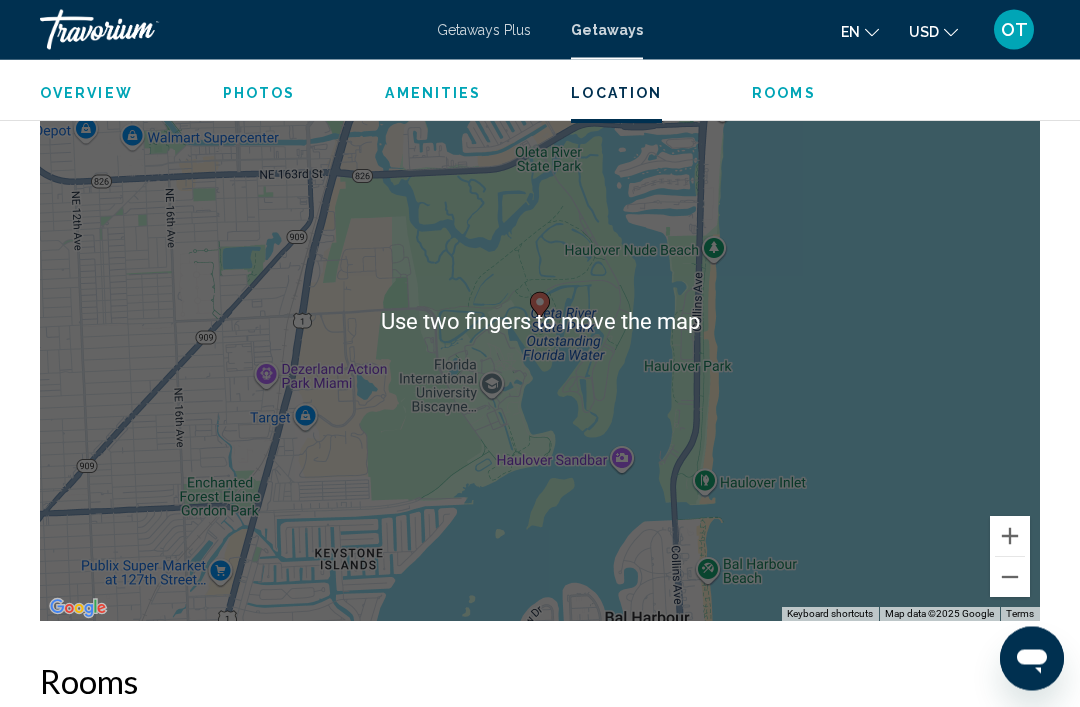 scroll, scrollTop: 2599, scrollLeft: 0, axis: vertical 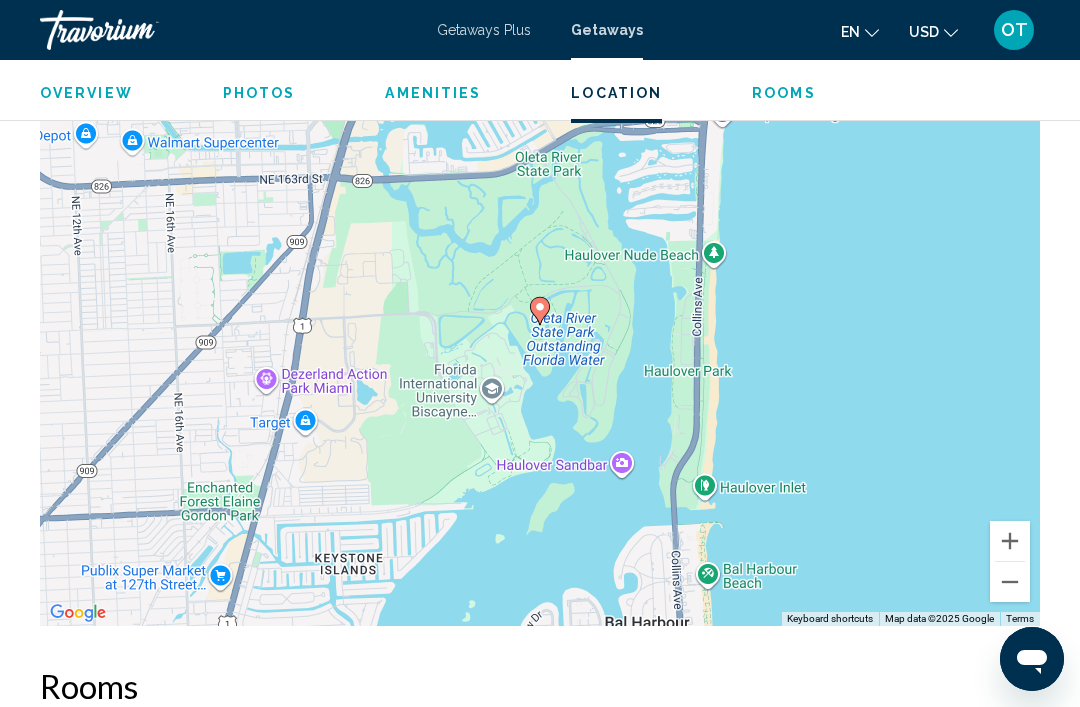 click at bounding box center [1010, 582] 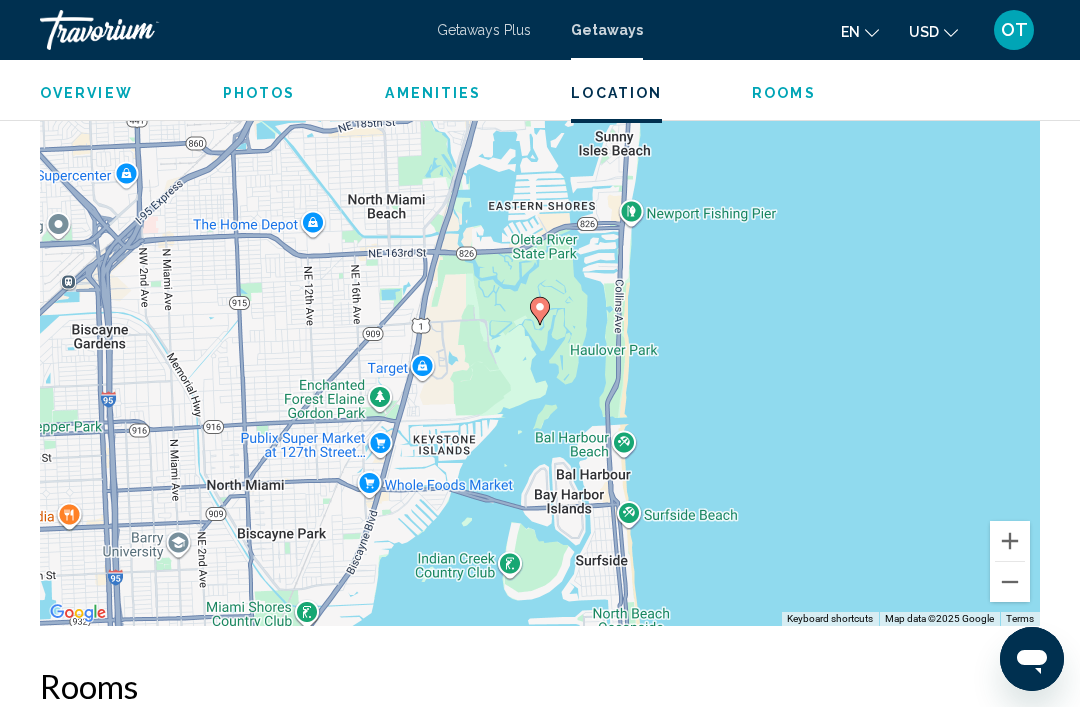 click on "To navigate, press the arrow keys. To activate drag with keyboard, press Alt + Enter. Once in keyboard drag state, use the arrow keys to move the marker. To complete the drag, press the Enter key. To cancel, press Escape." at bounding box center (540, 326) 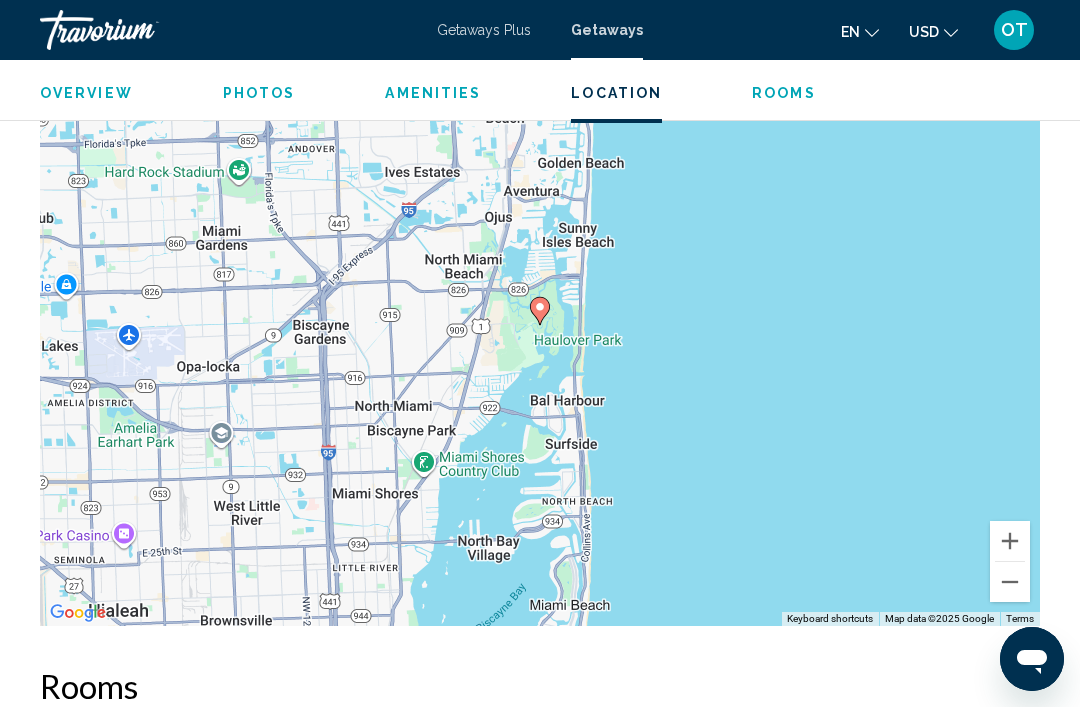 click at bounding box center (1010, 582) 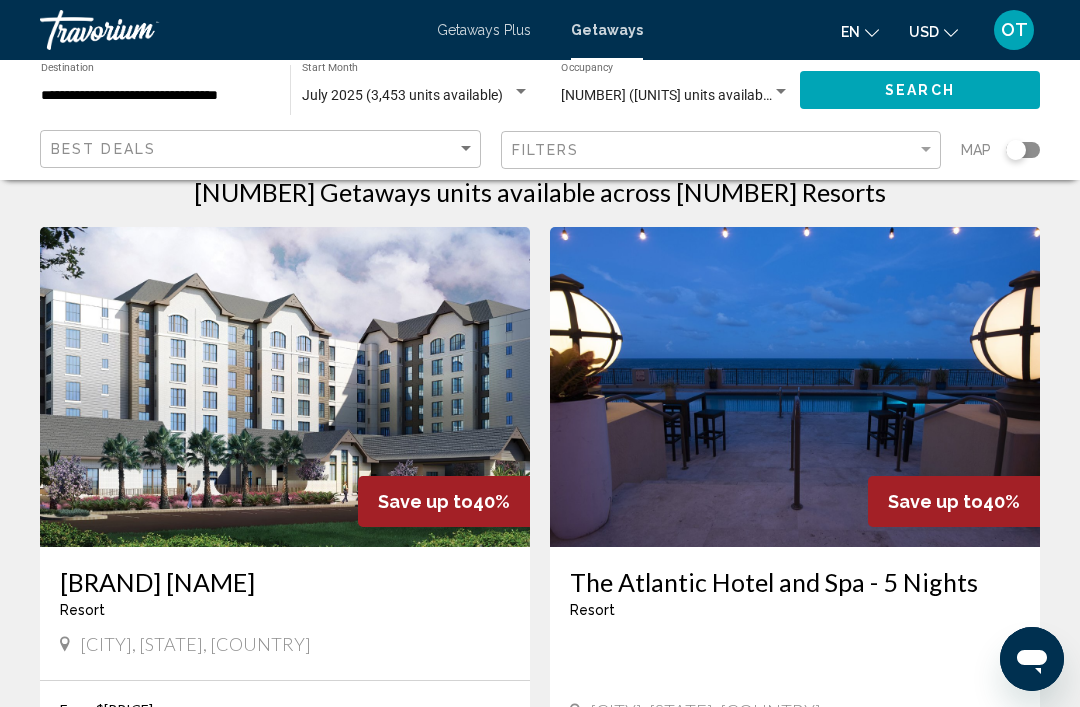 scroll, scrollTop: 45, scrollLeft: 0, axis: vertical 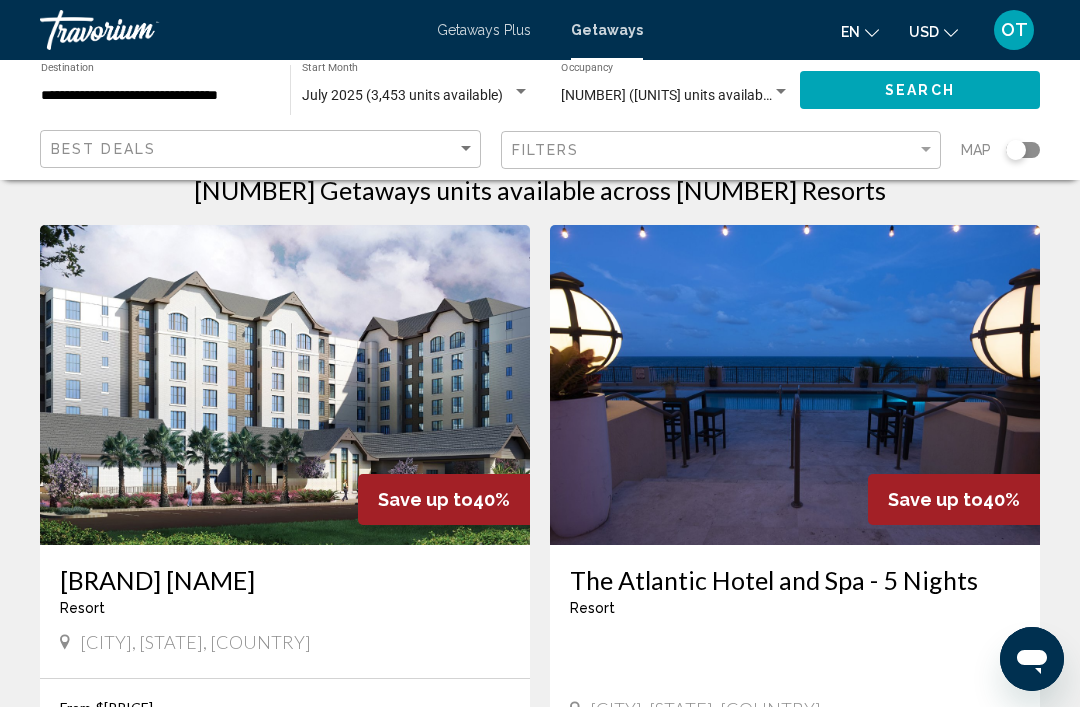 click on "Getaways Plus" at bounding box center (484, 30) 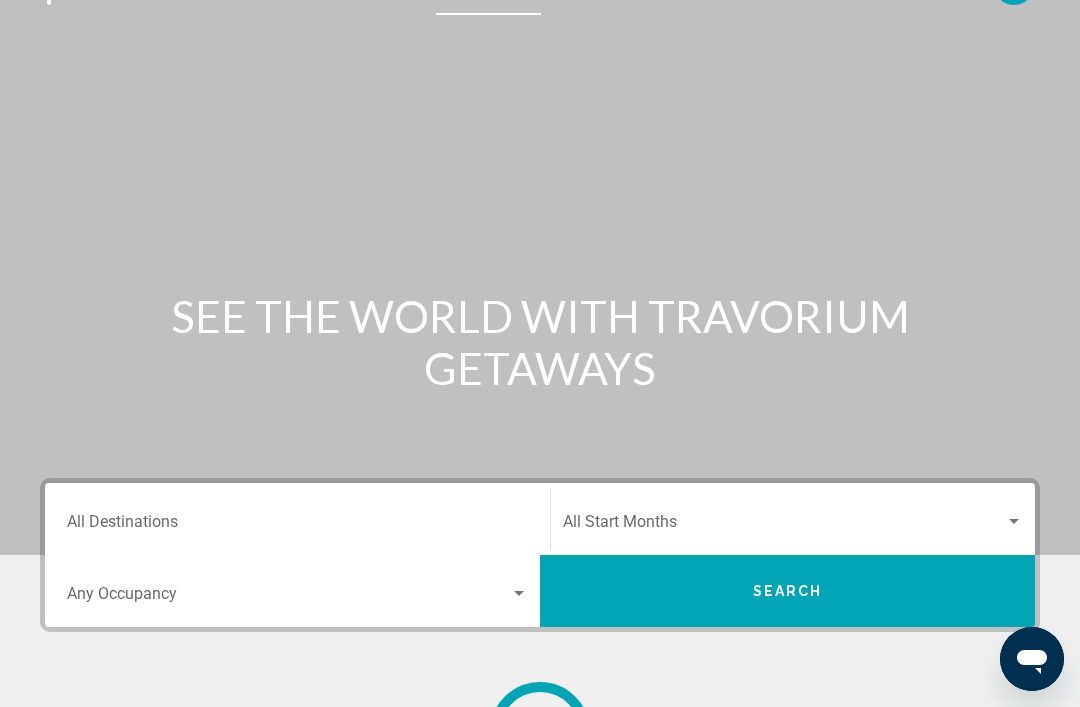 scroll, scrollTop: 0, scrollLeft: 0, axis: both 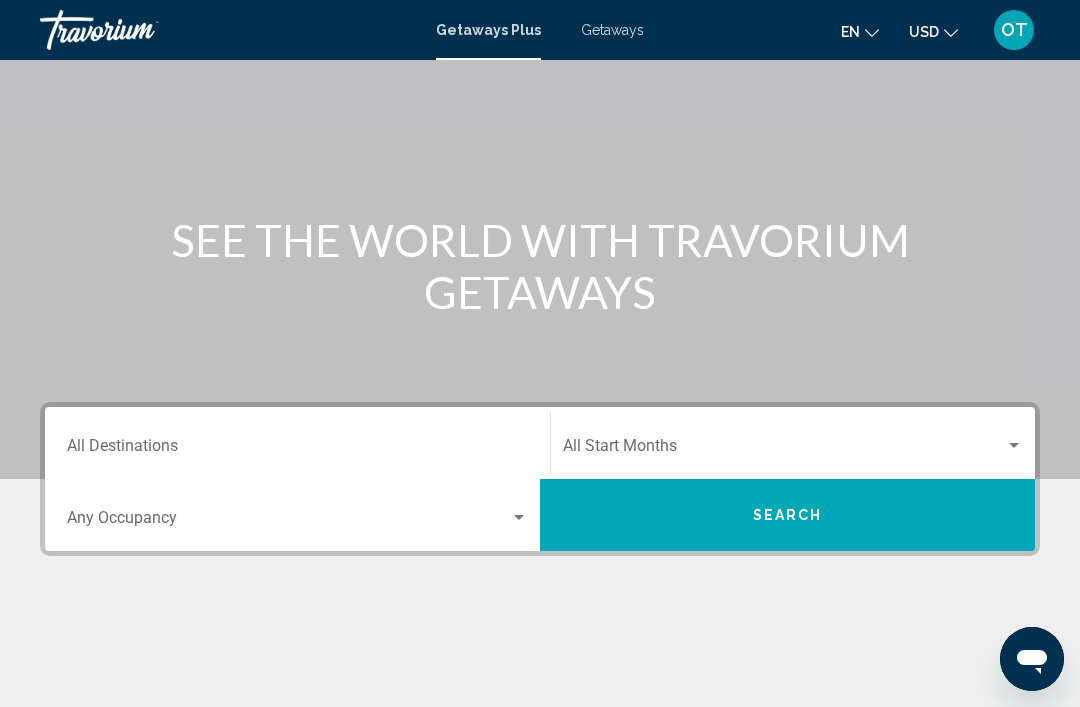 click on "Destination All Destinations" at bounding box center (297, 450) 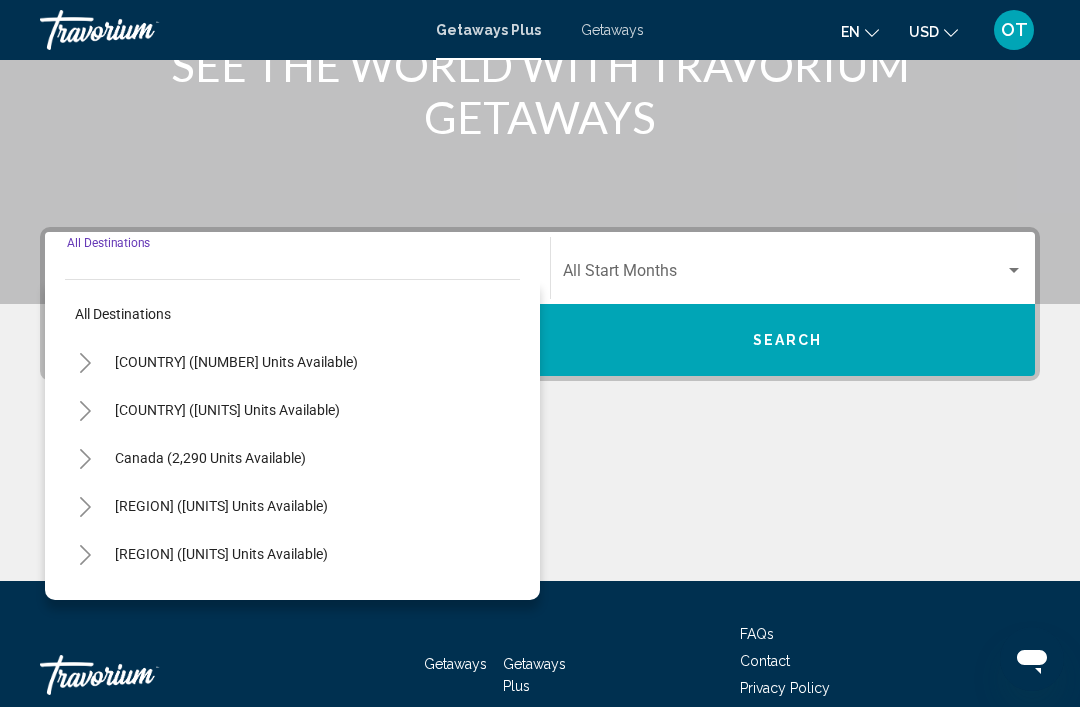 scroll, scrollTop: 351, scrollLeft: 0, axis: vertical 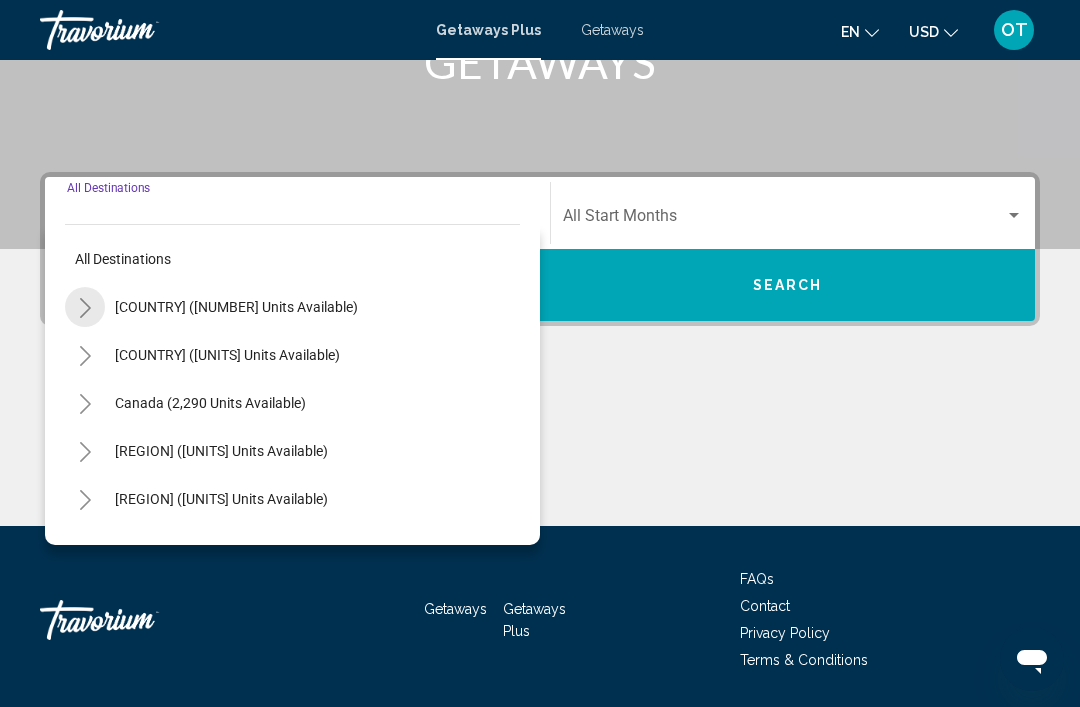 click at bounding box center (85, 308) 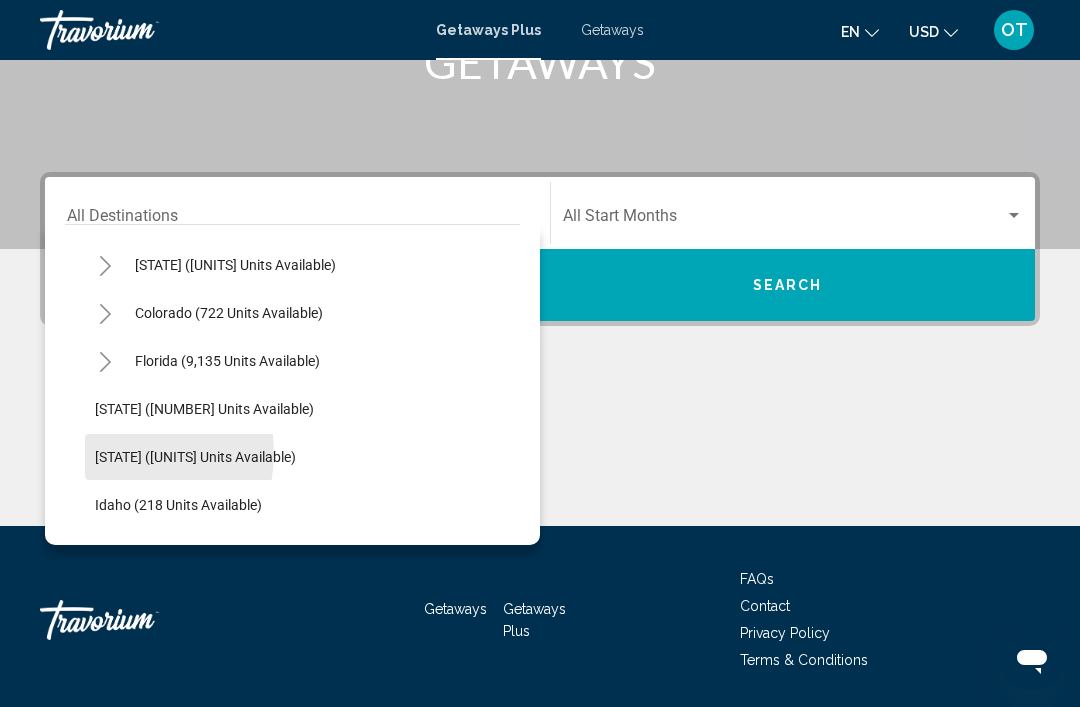 scroll, scrollTop: 187, scrollLeft: 0, axis: vertical 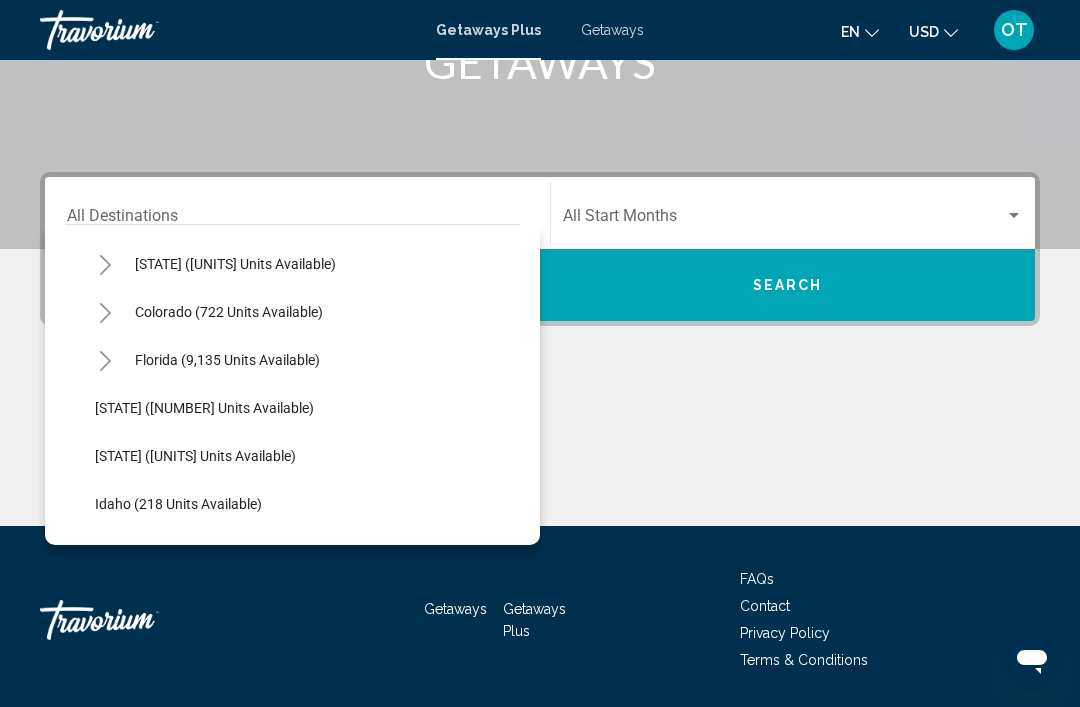 click at bounding box center [105, 361] 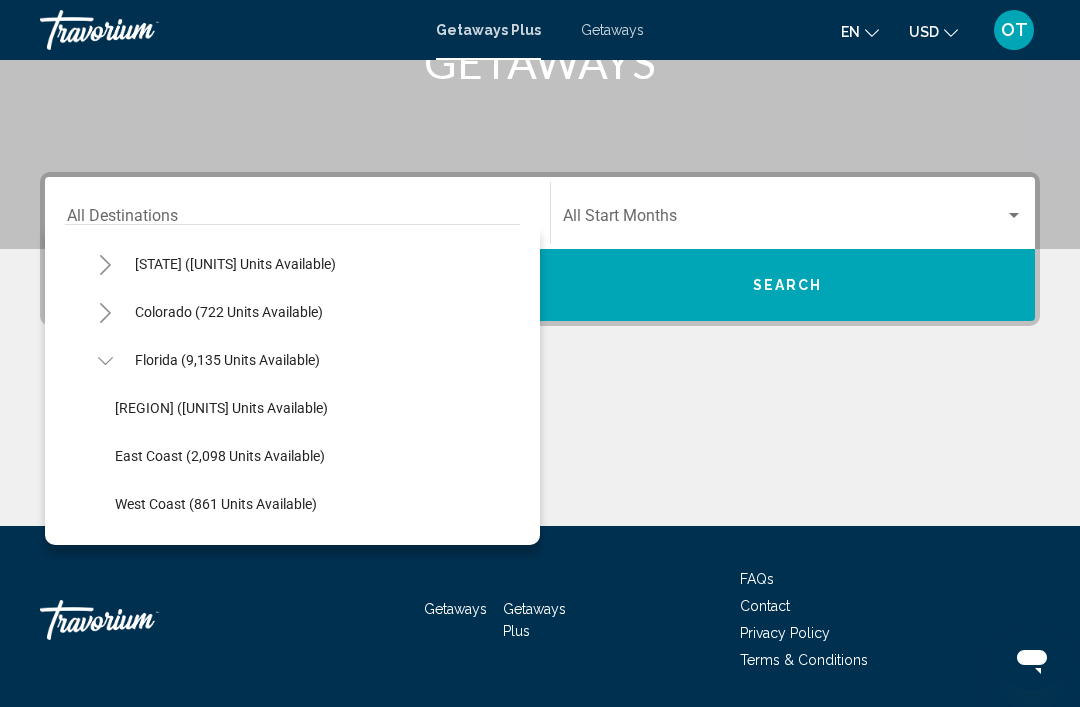 click on "East Coast (2,098 units available)" at bounding box center (221, 408) 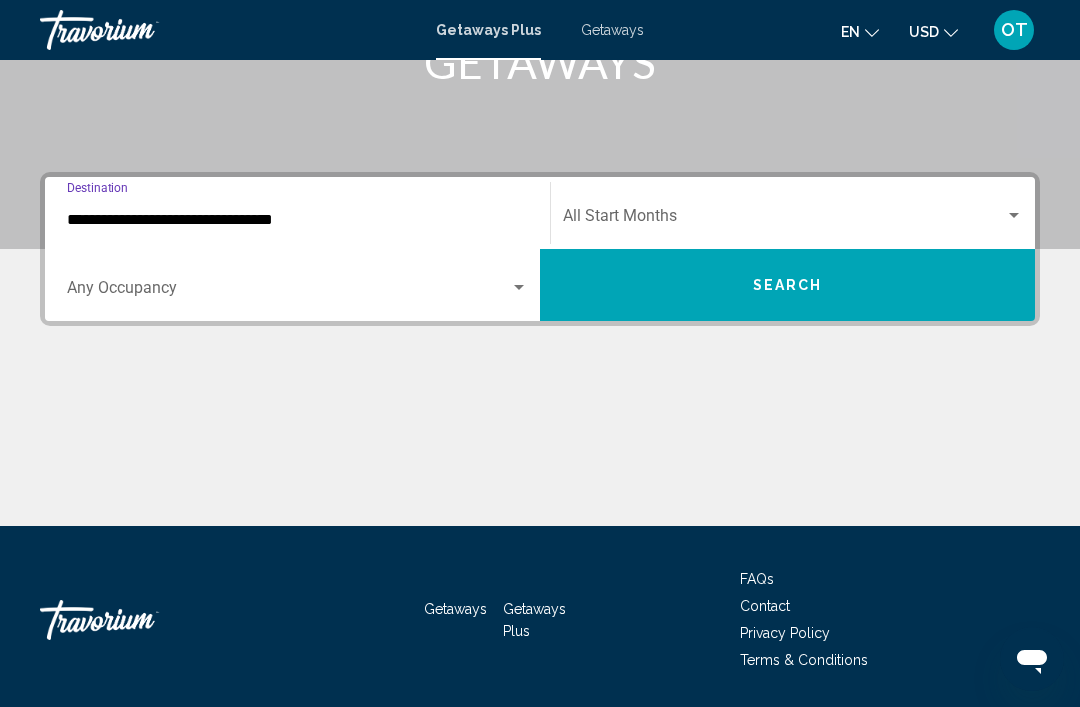 click at bounding box center (288, 292) 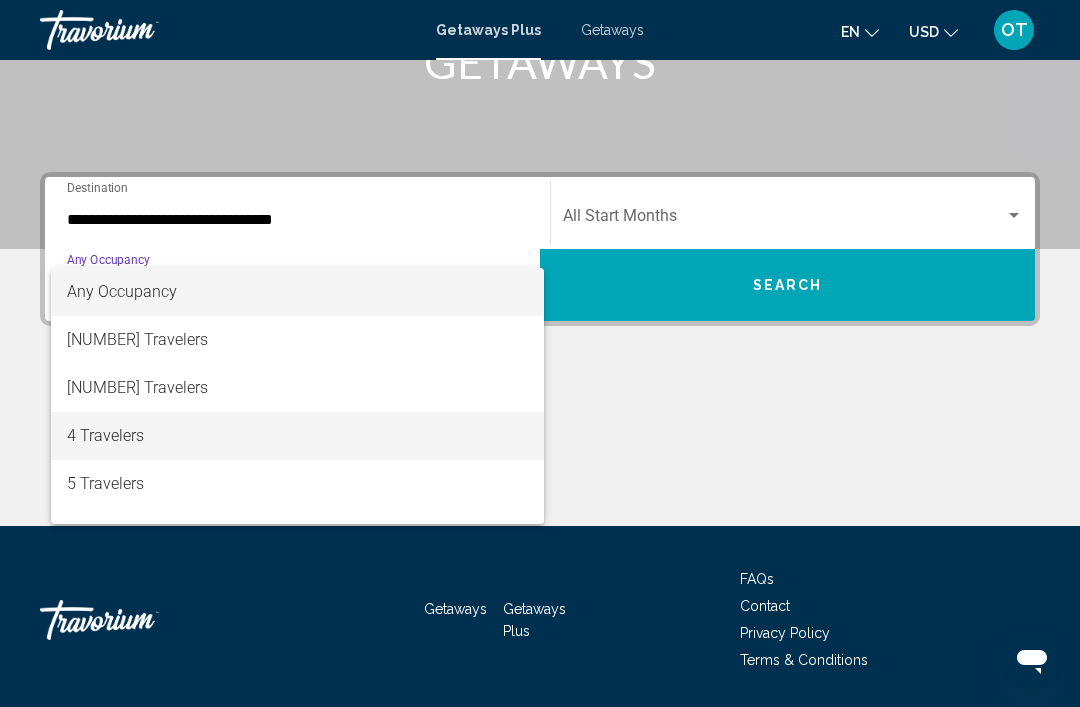 click on "4 Travelers" at bounding box center (297, 436) 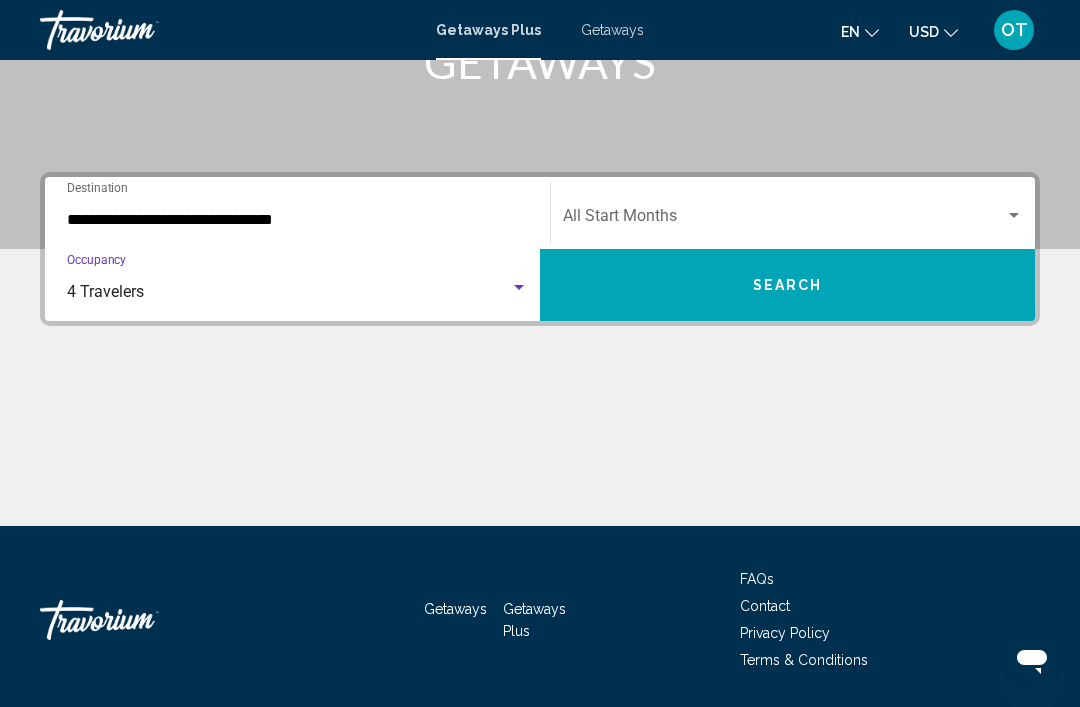 click at bounding box center [784, 220] 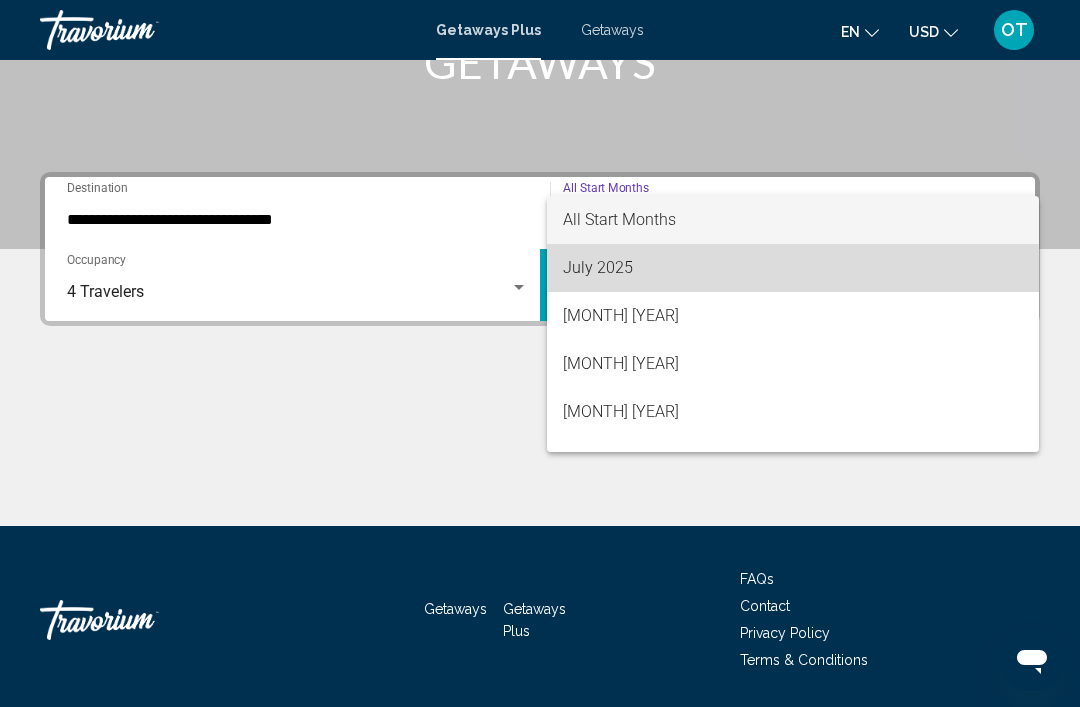click on "July 2025" at bounding box center [793, 268] 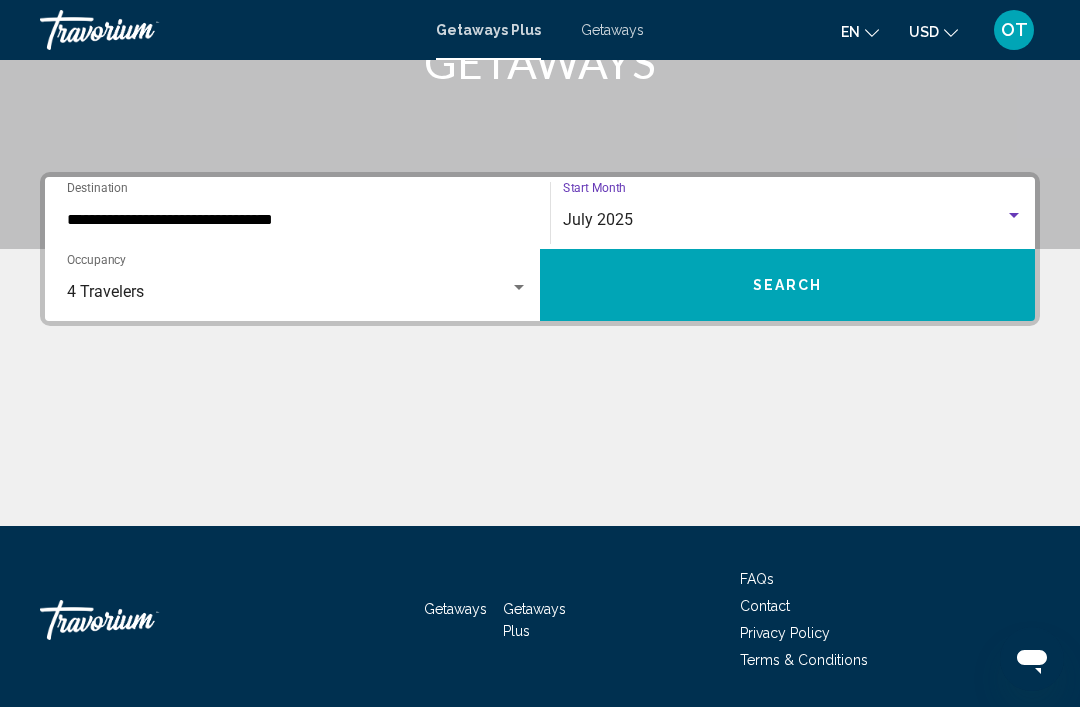 click on "Search" at bounding box center [788, 286] 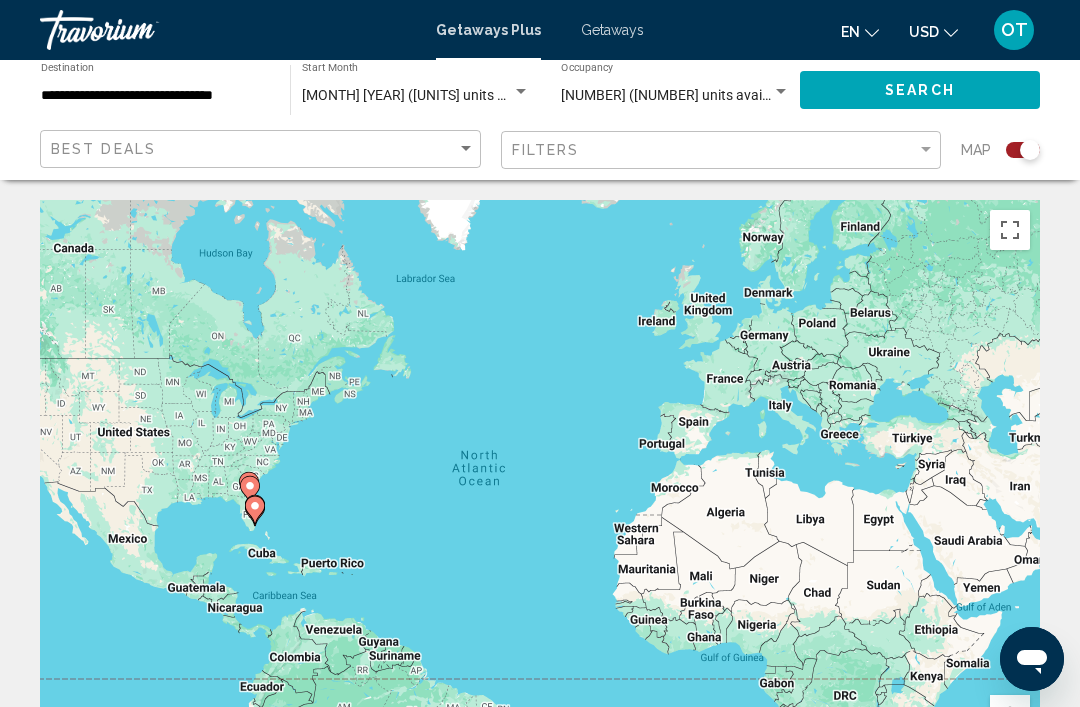 click at bounding box center [1023, 150] 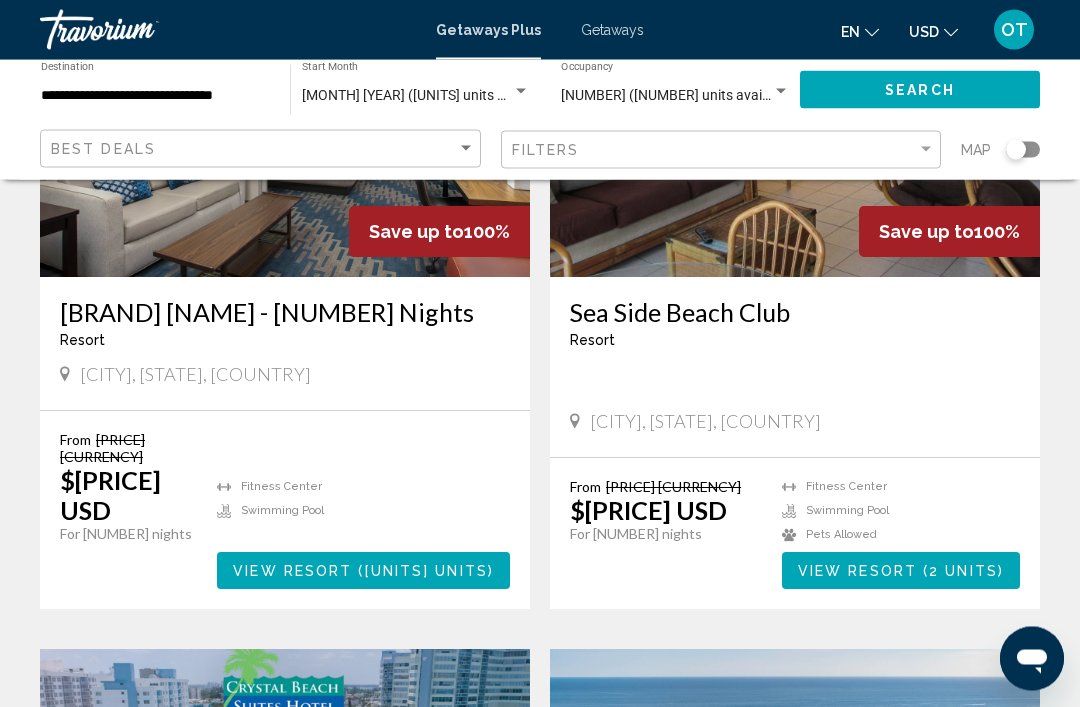 scroll, scrollTop: 0, scrollLeft: 0, axis: both 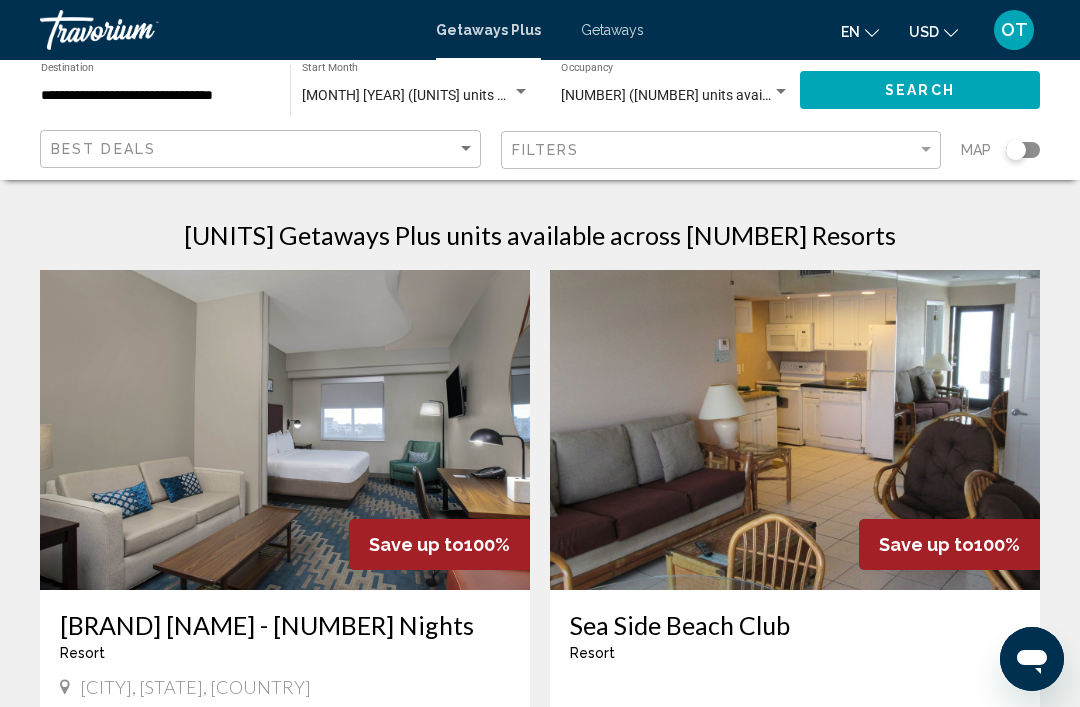 click on "Getaways Plus  Getaways en
English Español Français Italiano Português русский USD
USD ($) MXN (Mex$) CAD (Can$) GBP (£) EUR (€) AUD (A$) NZD (NZ$) CNY (CN¥) OT Login" at bounding box center (540, 30) 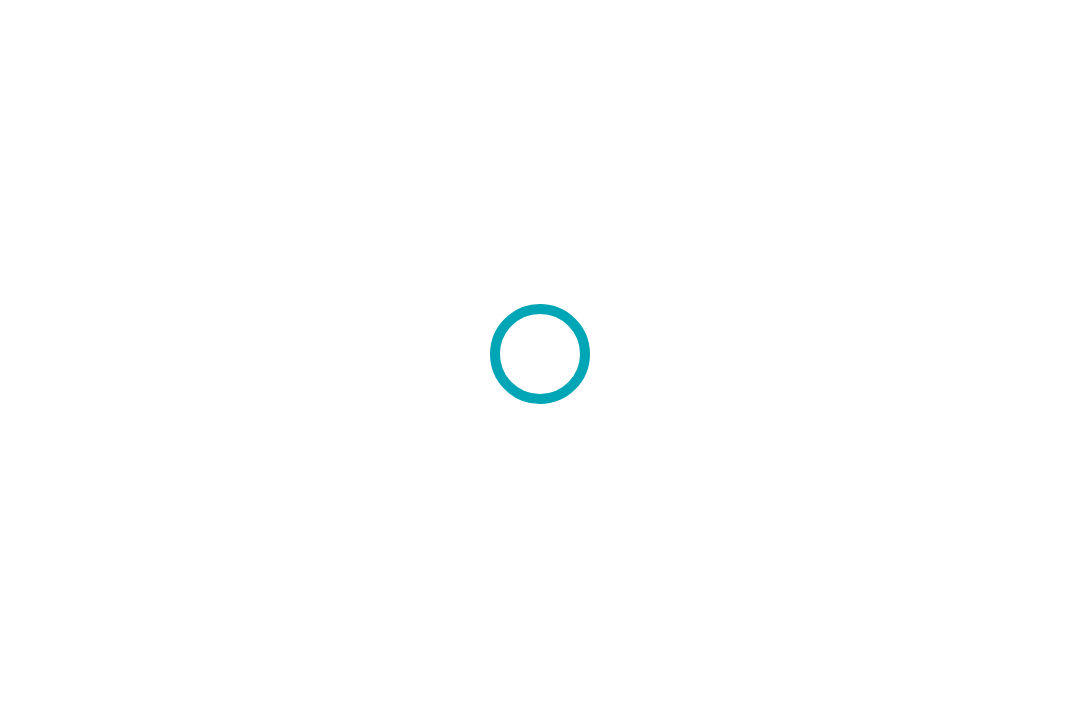 scroll, scrollTop: 0, scrollLeft: 0, axis: both 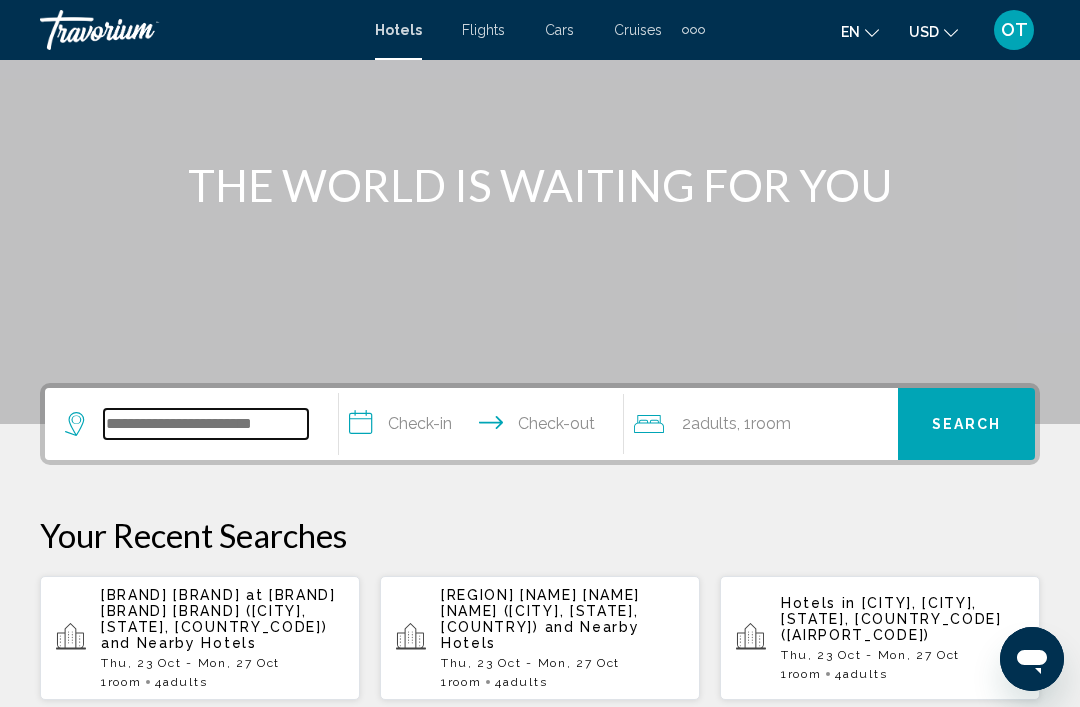 click at bounding box center (206, 424) 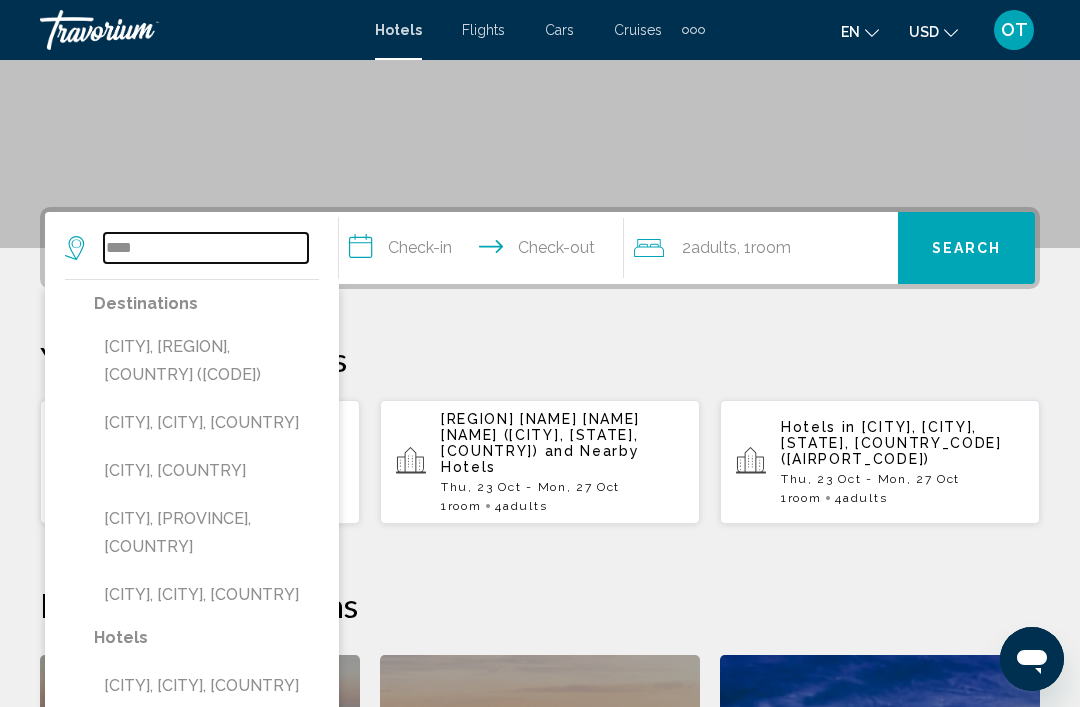 scroll, scrollTop: 351, scrollLeft: 0, axis: vertical 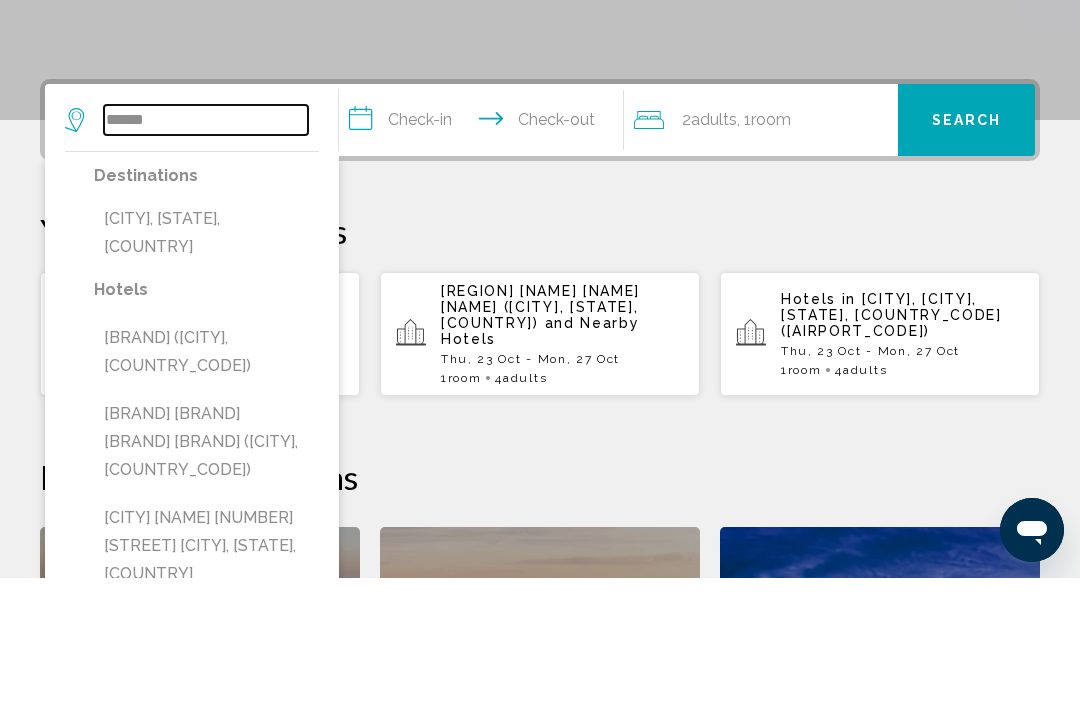 type on "*****" 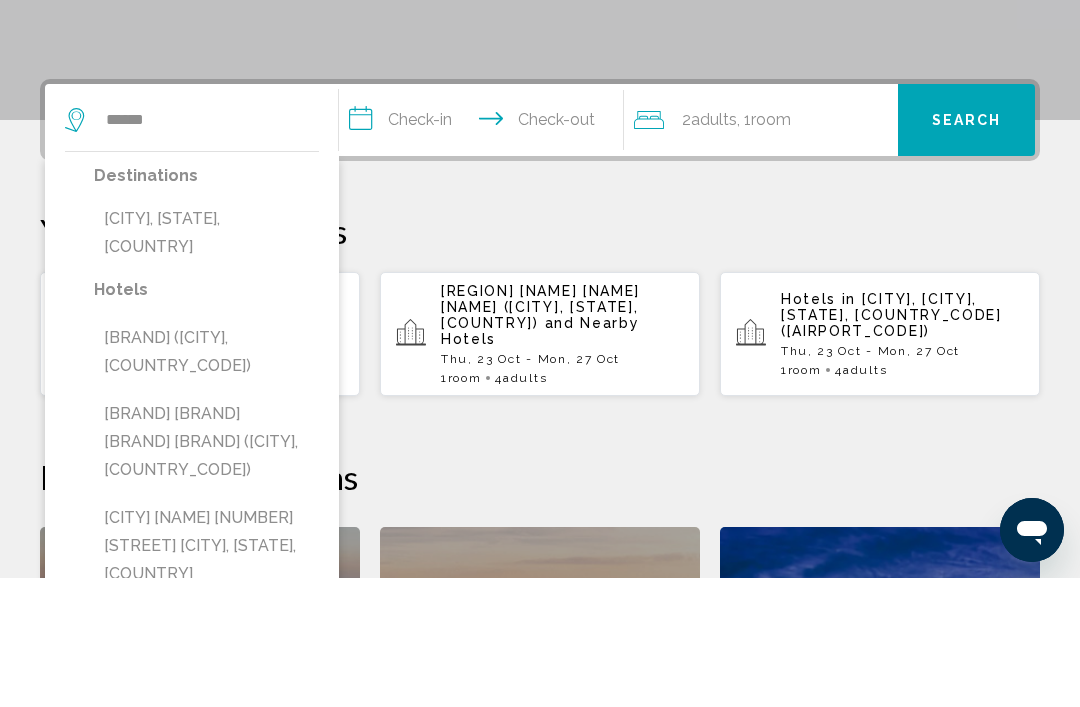 click on "Cocoa Beach, Space Coast, FL, United States" at bounding box center [206, 362] 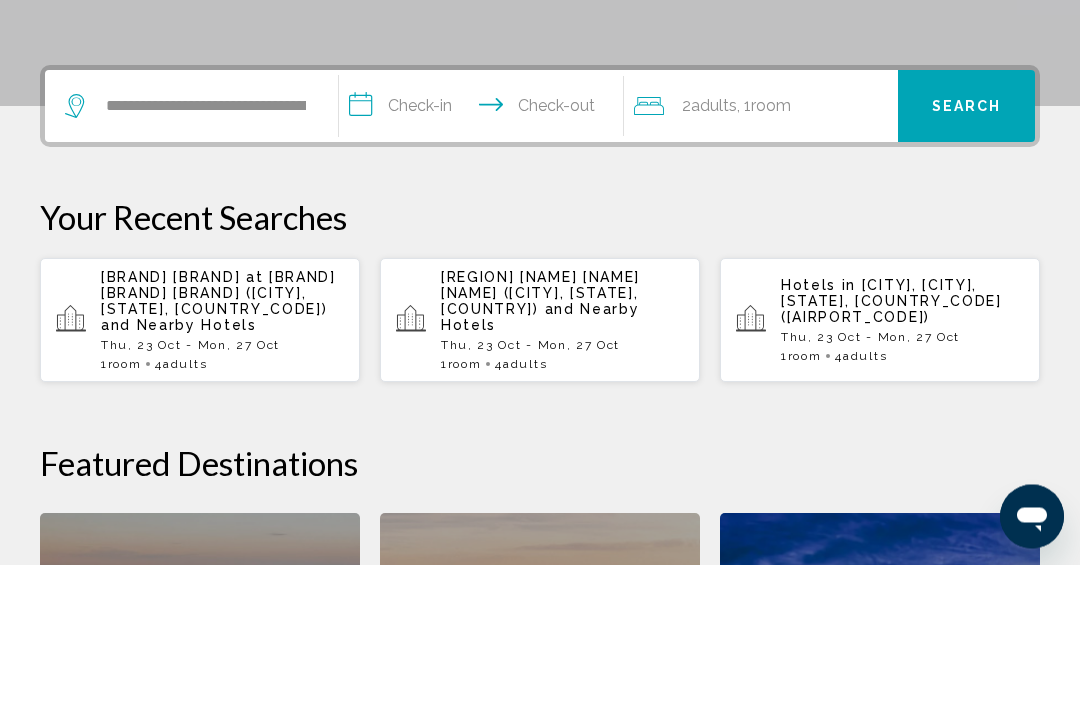 click on "**********" at bounding box center (485, 252) 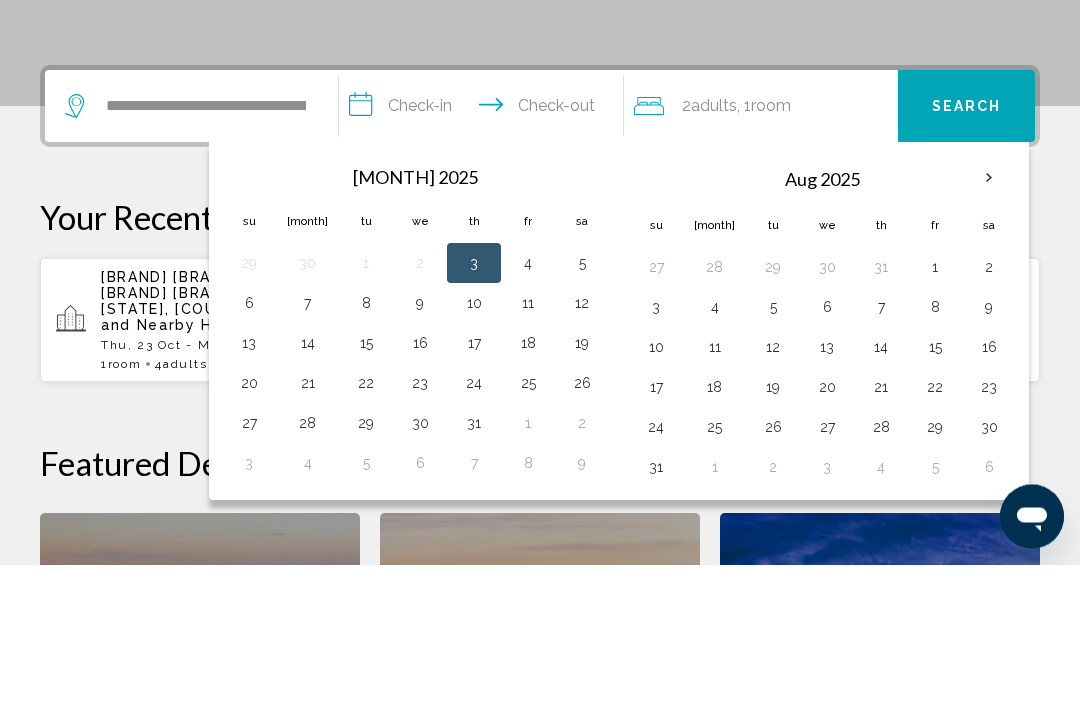 scroll, scrollTop: 494, scrollLeft: 0, axis: vertical 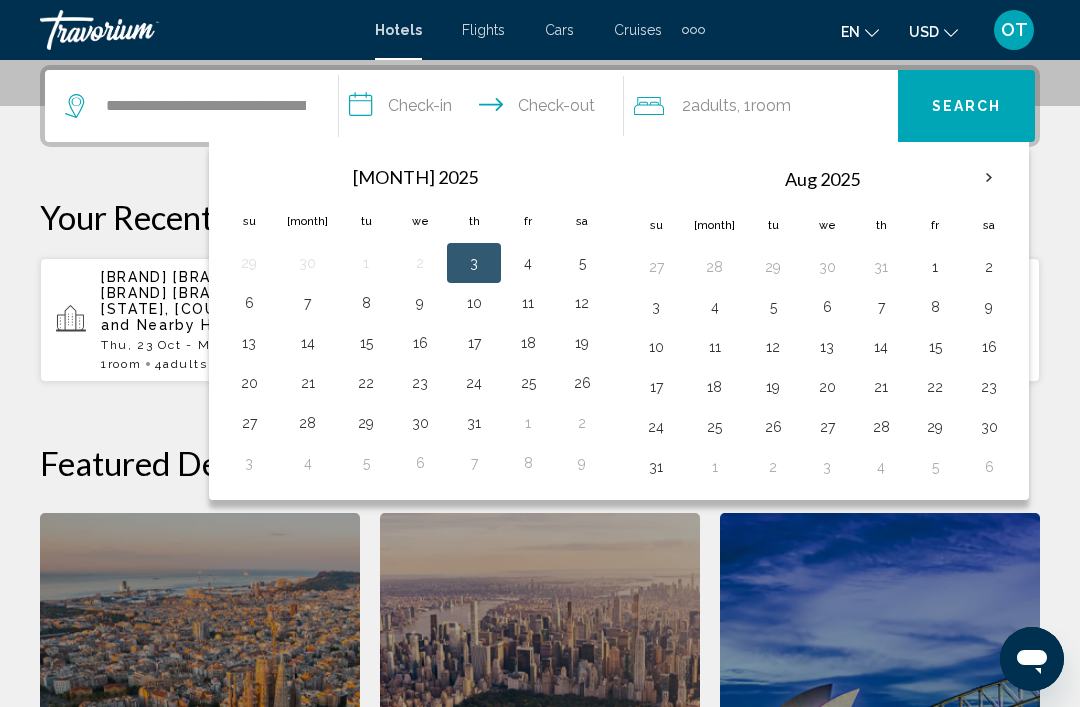 click on "5" at bounding box center (582, 263) 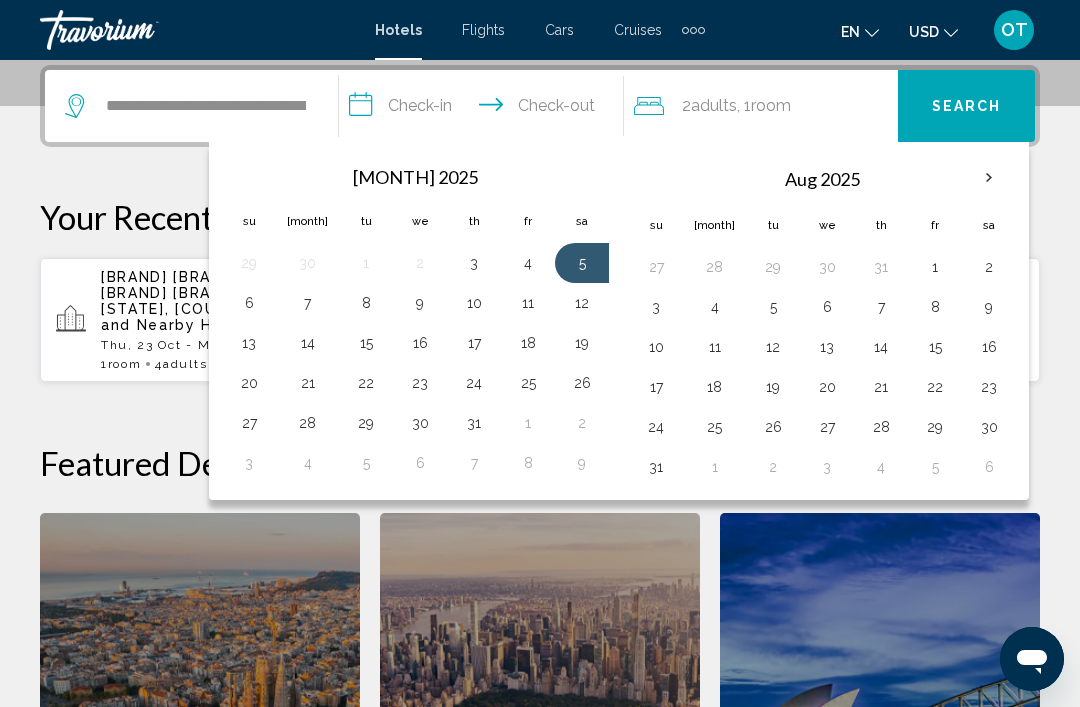 click on "[NUMBER]" at bounding box center [307, 303] 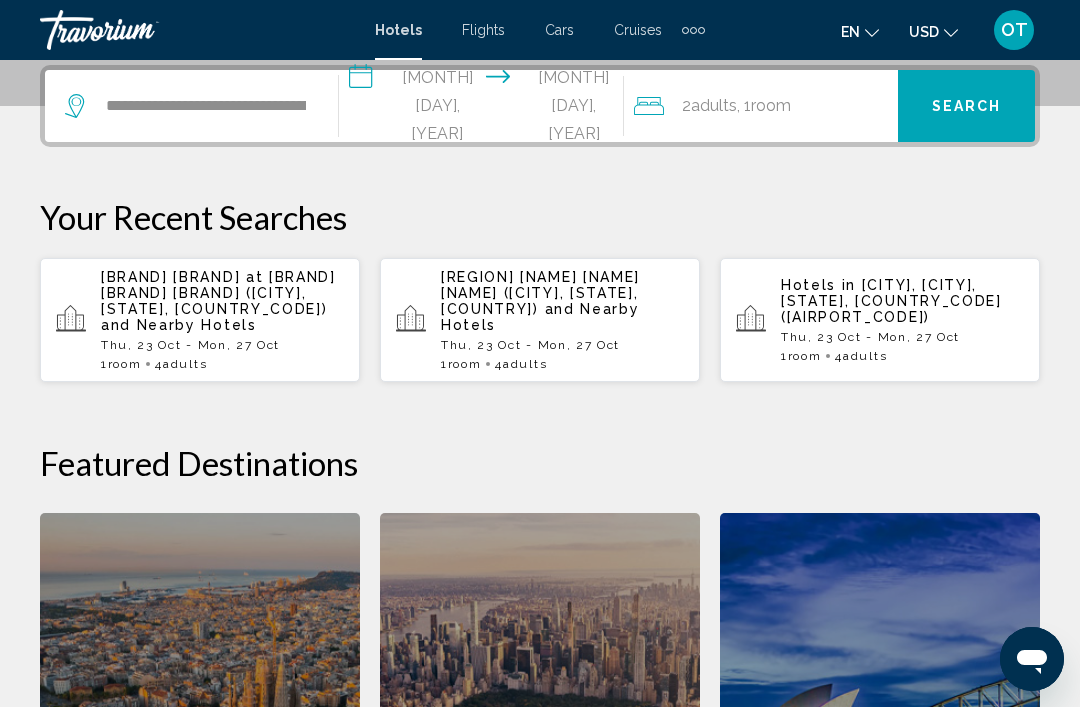 click on ", 1  Room rooms" at bounding box center [764, 106] 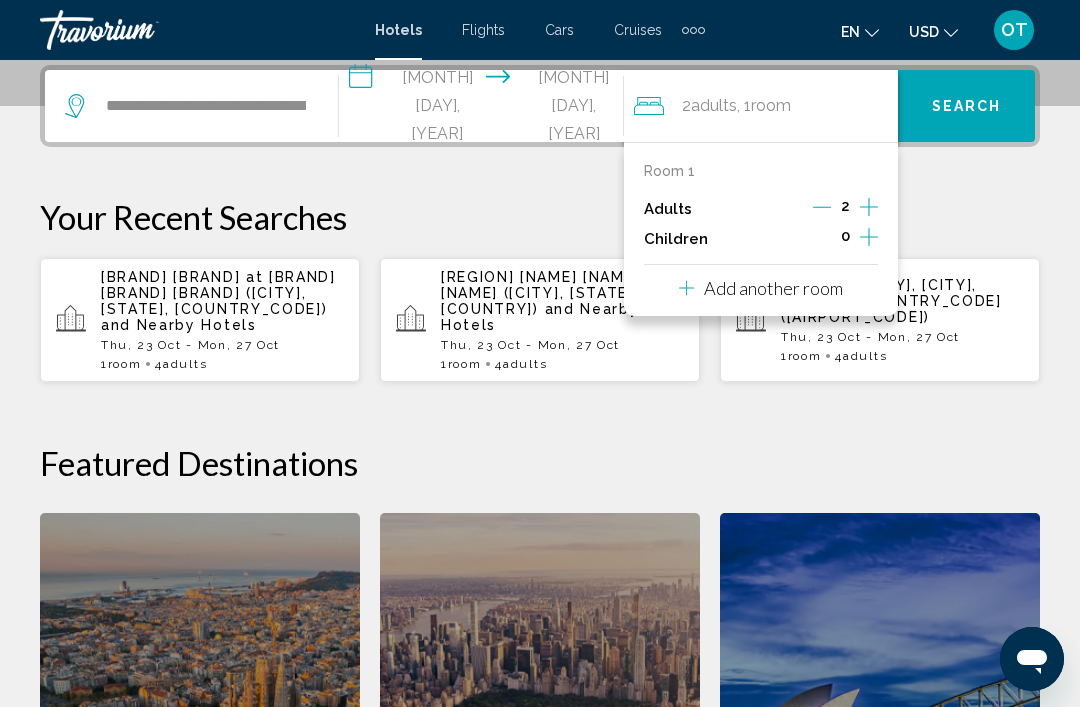 click on "Room 1 Adults
2
Children
0
Add another room" at bounding box center (761, 229) 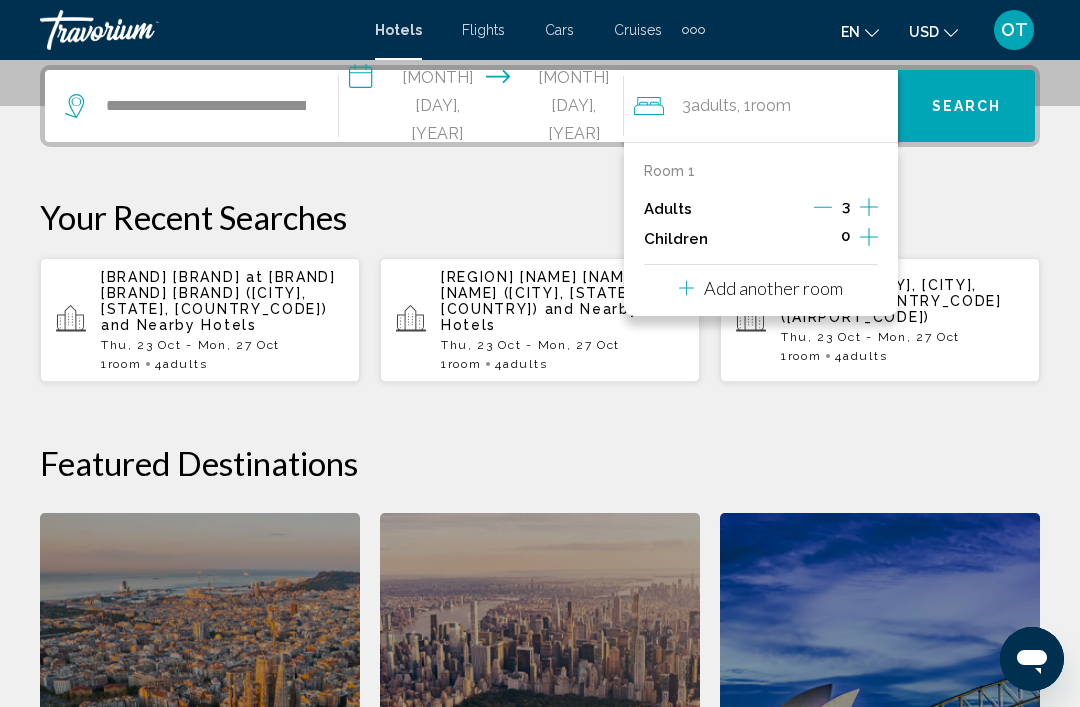 click at bounding box center (869, 237) 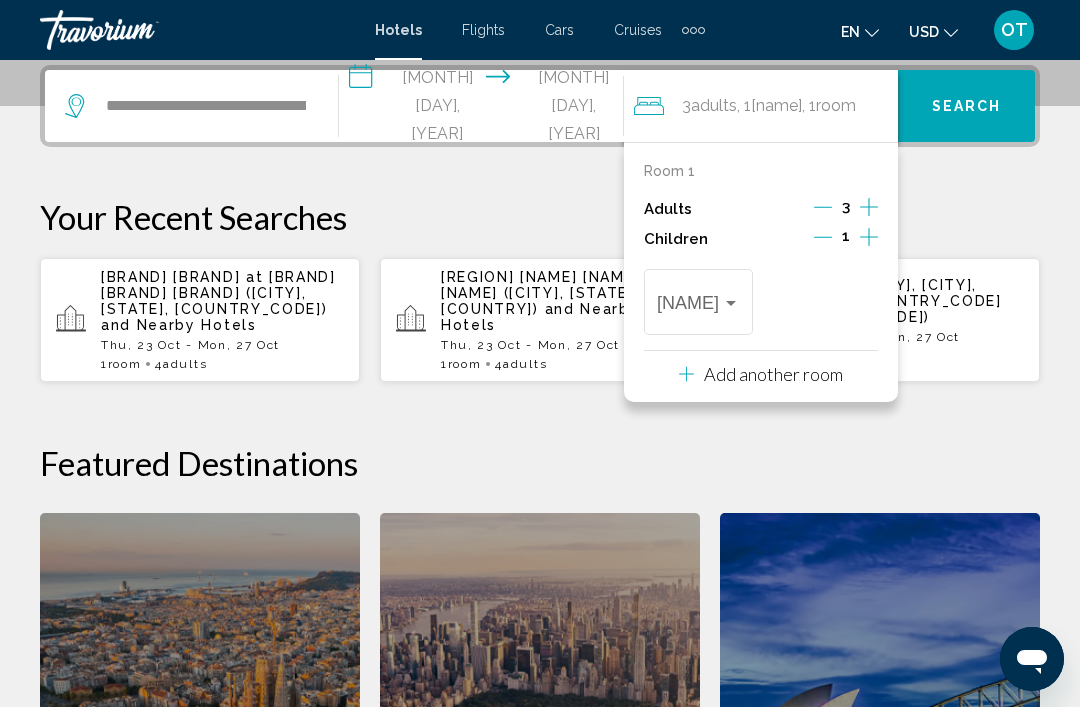 click on "Search" at bounding box center [966, 106] 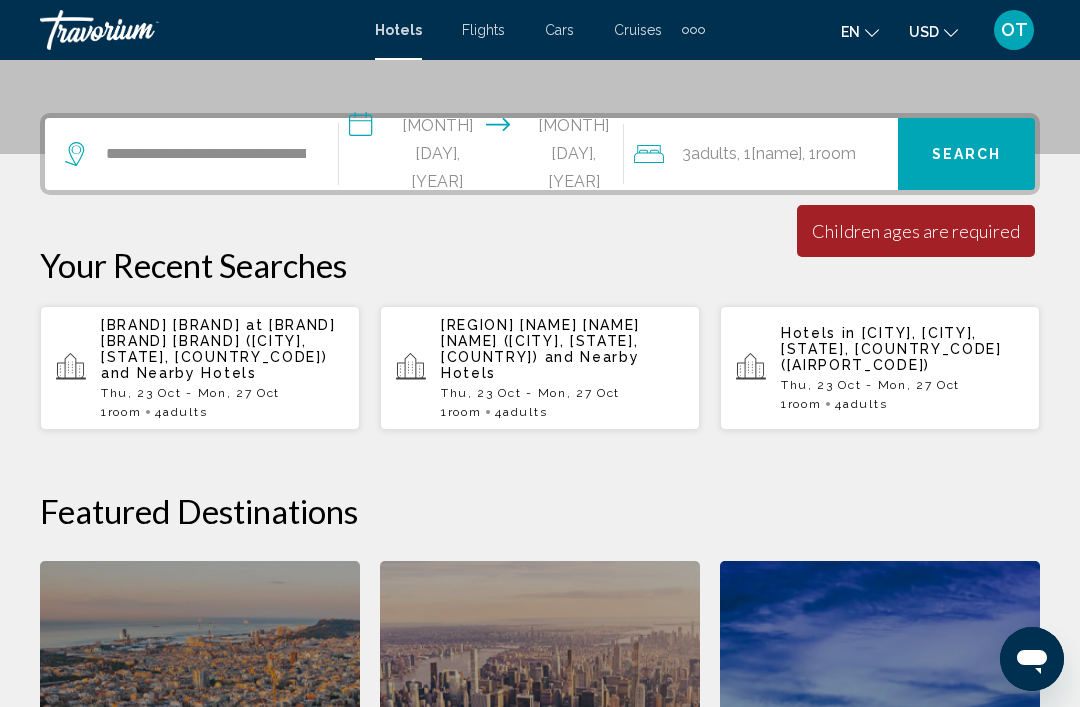scroll, scrollTop: 417, scrollLeft: 0, axis: vertical 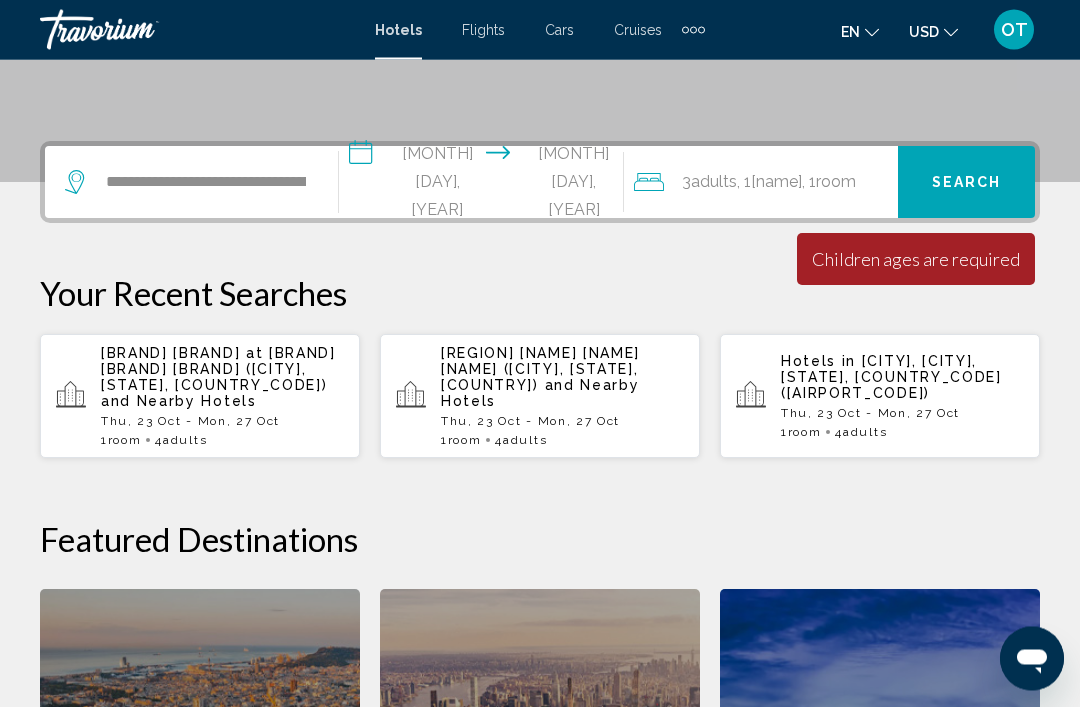 click on "3  Adult Adults" at bounding box center (709, 183) 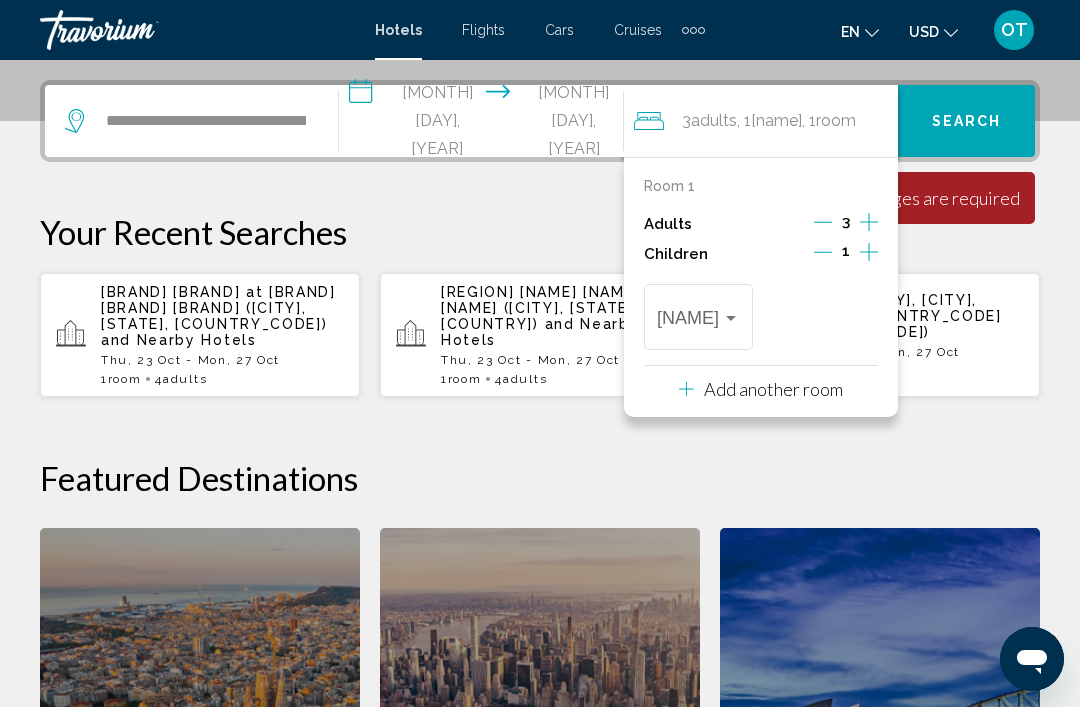 scroll, scrollTop: 494, scrollLeft: 0, axis: vertical 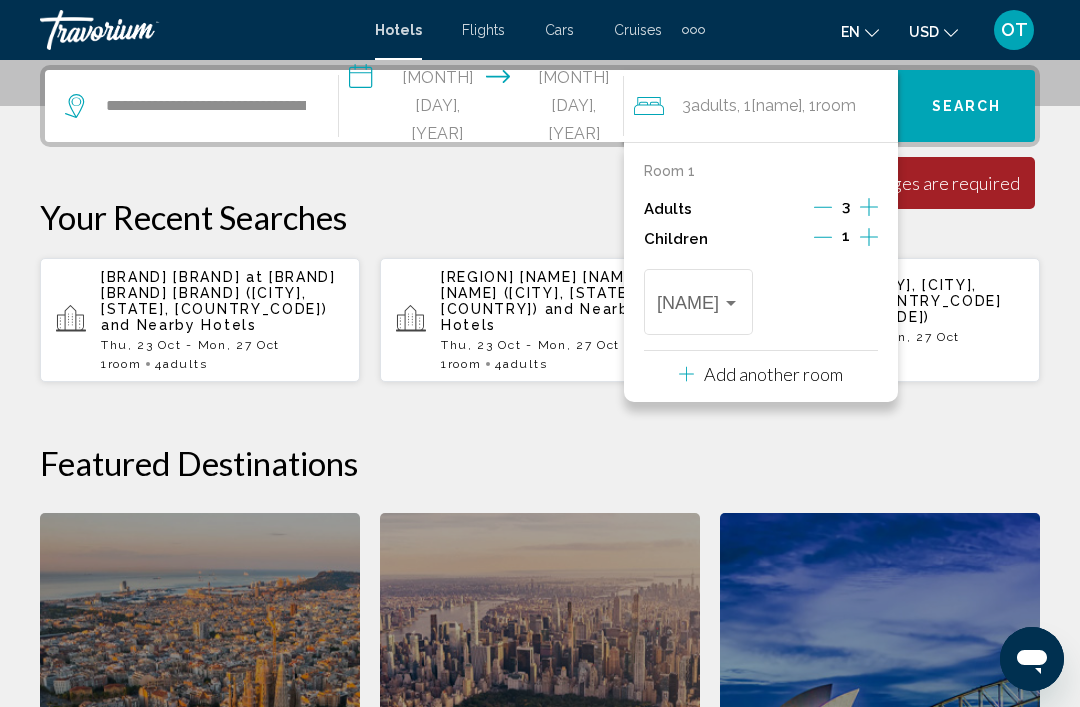 click at bounding box center [731, 303] 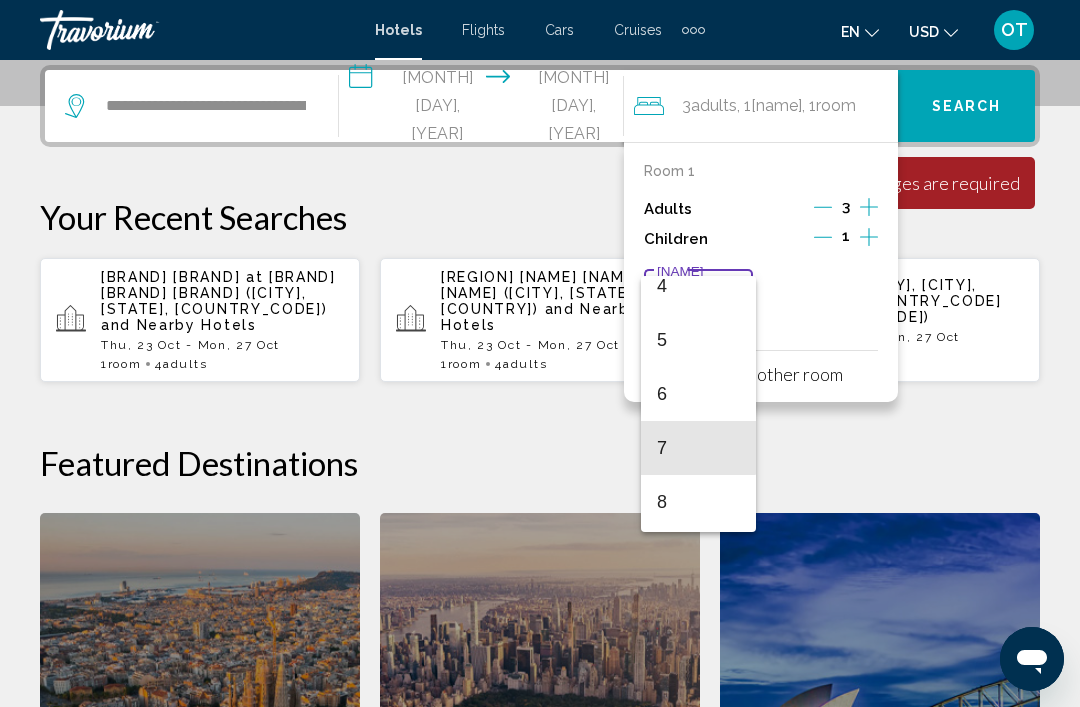scroll, scrollTop: 255, scrollLeft: 0, axis: vertical 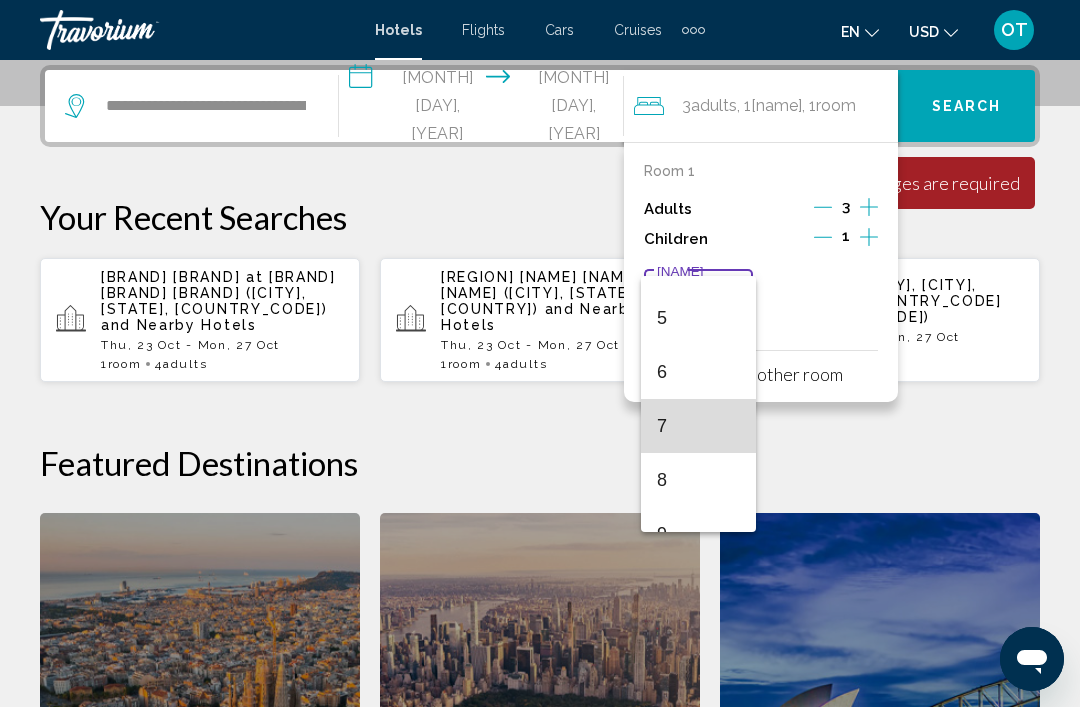 click on "[NUMBER]" at bounding box center (698, 426) 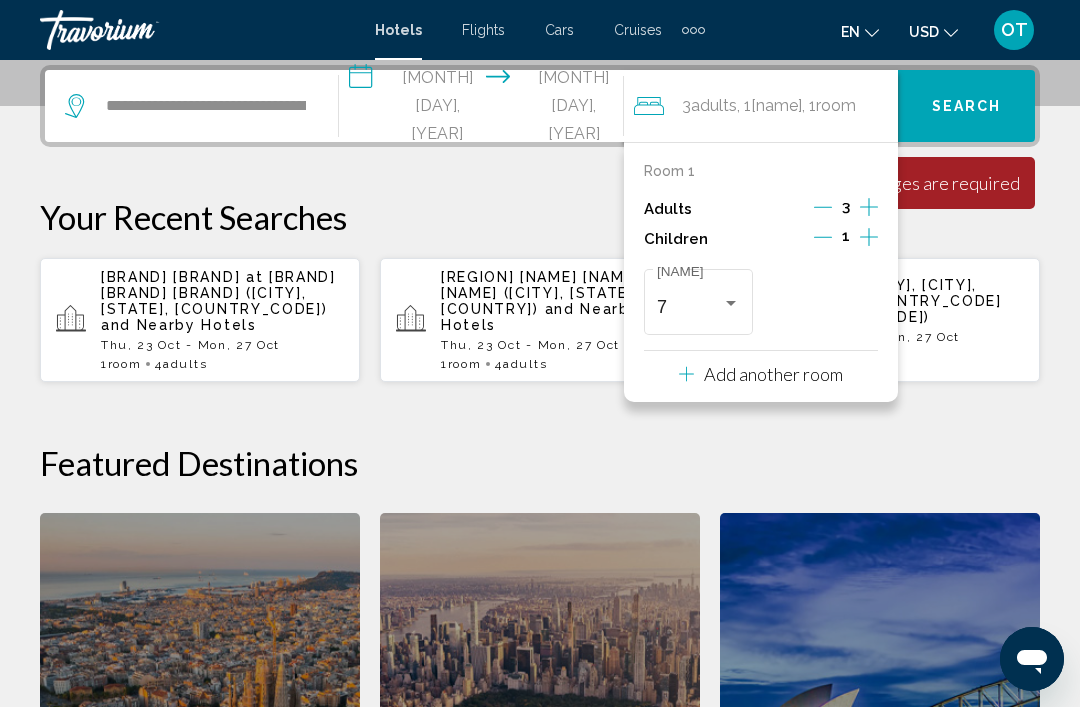 click on "Your Recent Searches
Blue Ridge Bliss at Blue Ridge Mountain Club (Boone, NC, US)    and Nearby Hotels  Thu, 23 Oct - Mon, 27 Oct  1  Room rooms 4  Adult Adults
Blue Ridge Mtns Creekside Cabin with Hot Tub and Pier (Blue Ridge, GA, US)    and Nearby Hotels  Thu, 23 Oct - Mon, 27 Oct  1  Room rooms 4  Adult Adults" at bounding box center (540, 290) 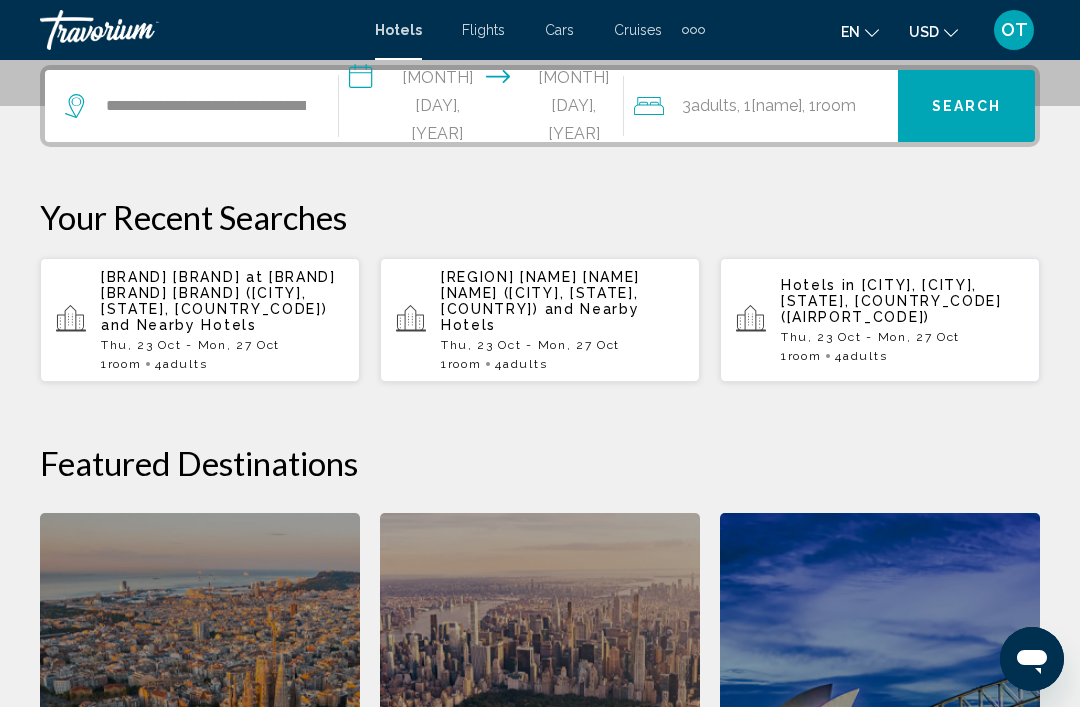 click at bounding box center [540, -194] 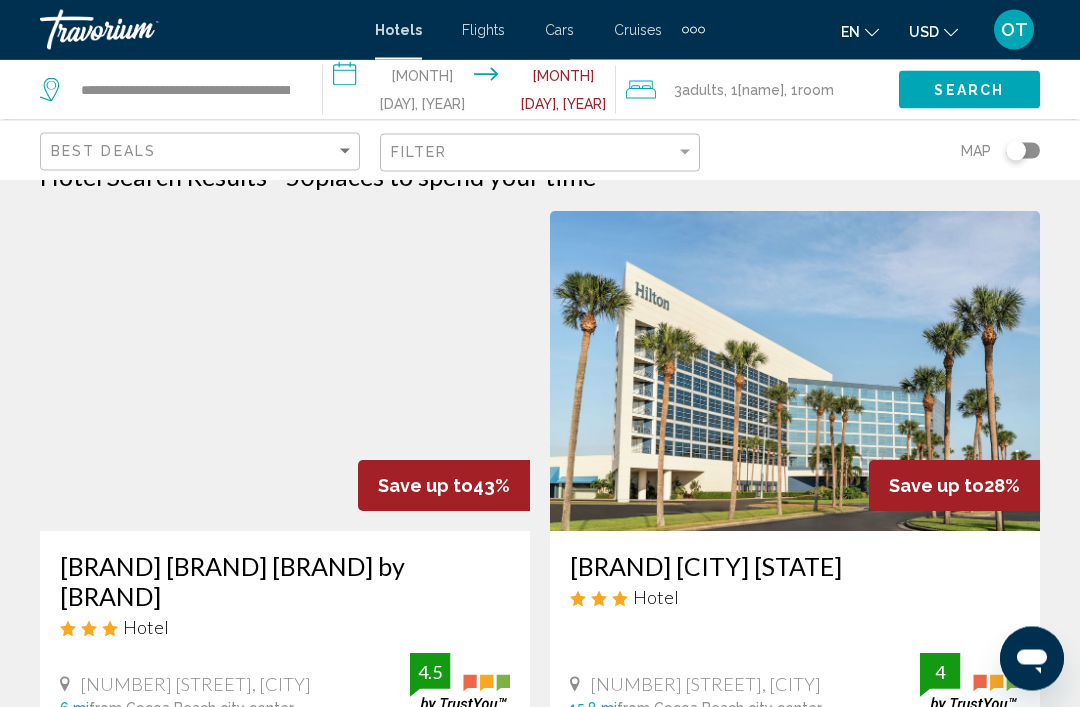 scroll, scrollTop: 0, scrollLeft: 0, axis: both 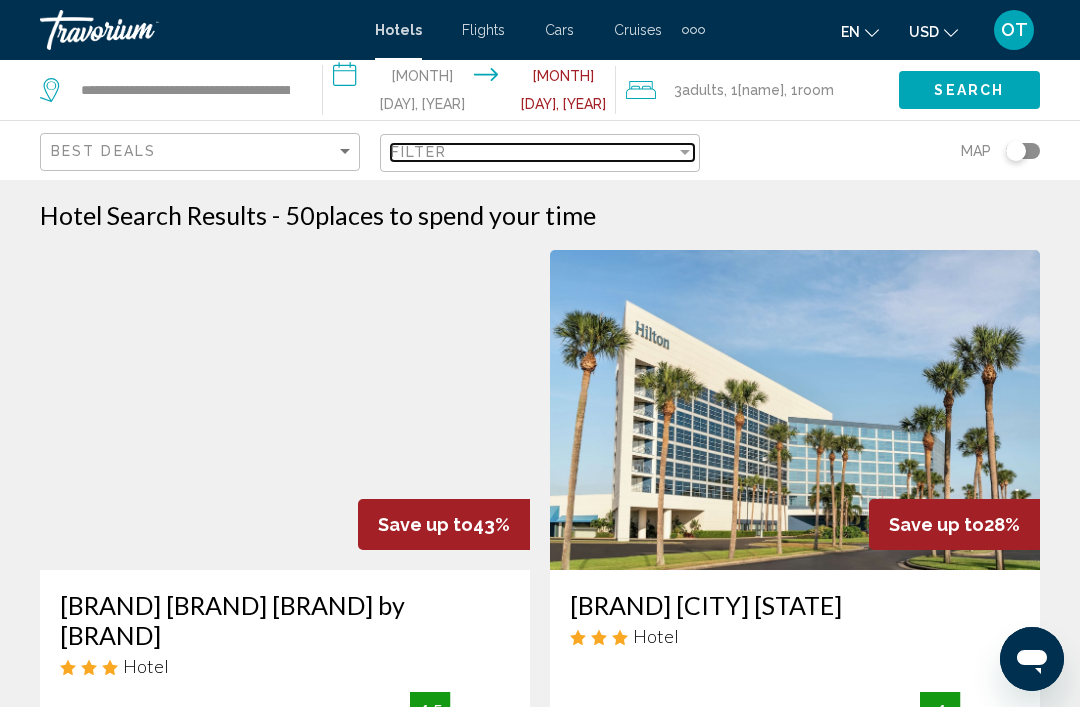 click at bounding box center (685, 152) 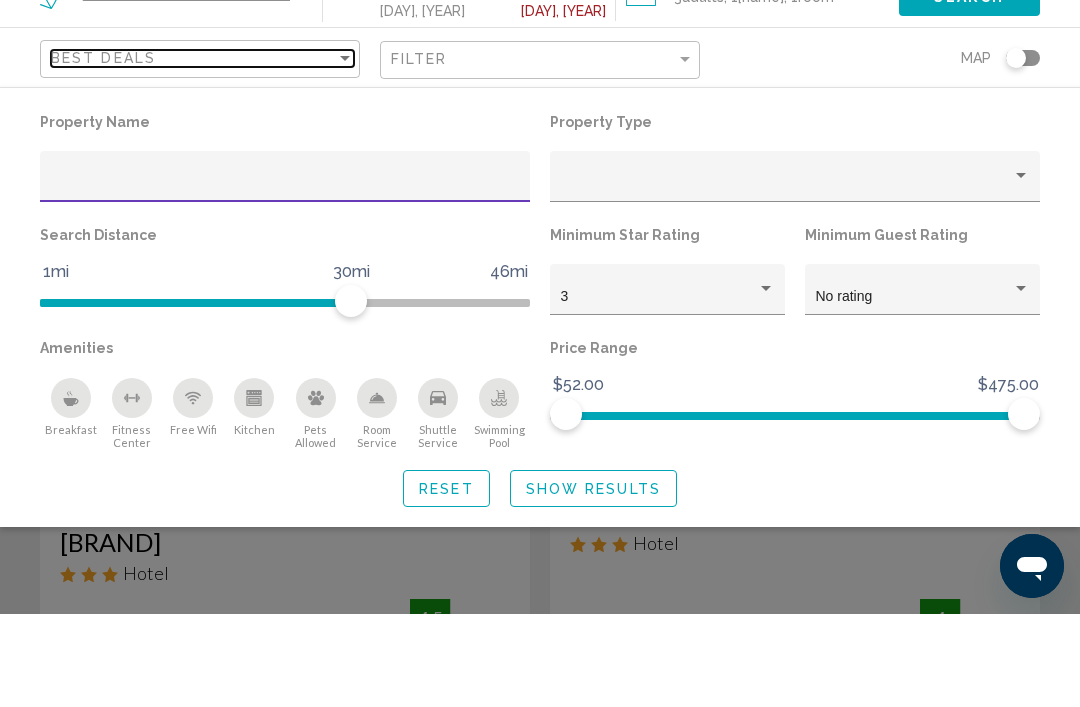 click at bounding box center [345, 151] 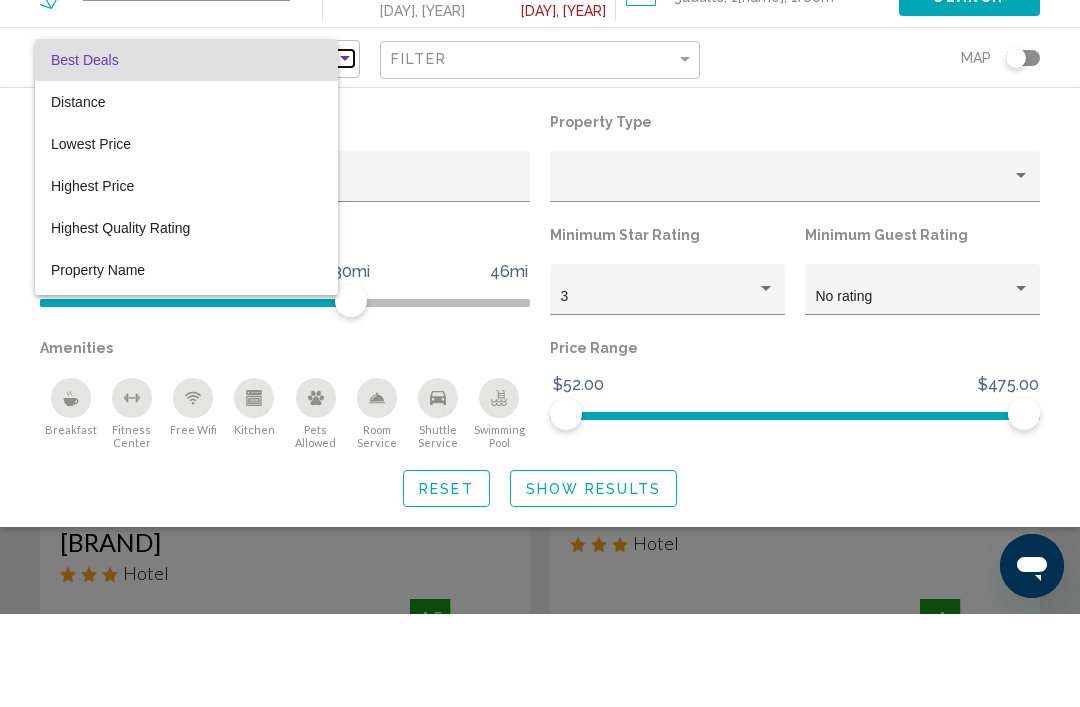 scroll, scrollTop: 93, scrollLeft: 0, axis: vertical 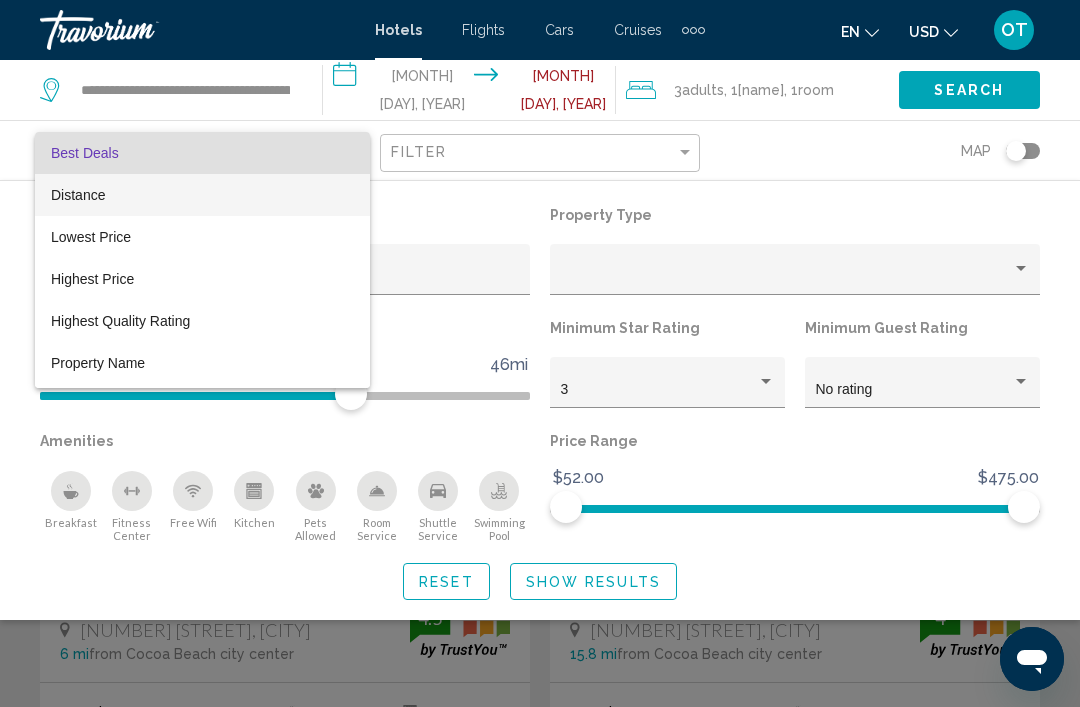 click on "Distance" at bounding box center [78, 195] 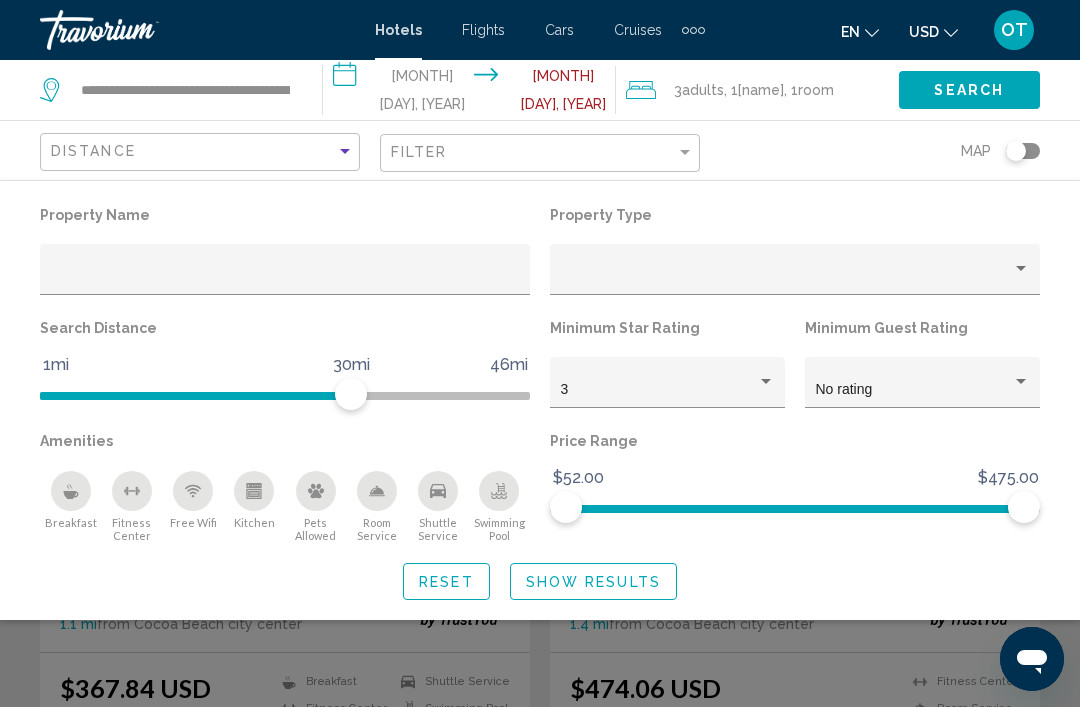 click on "Show Results" at bounding box center [593, 582] 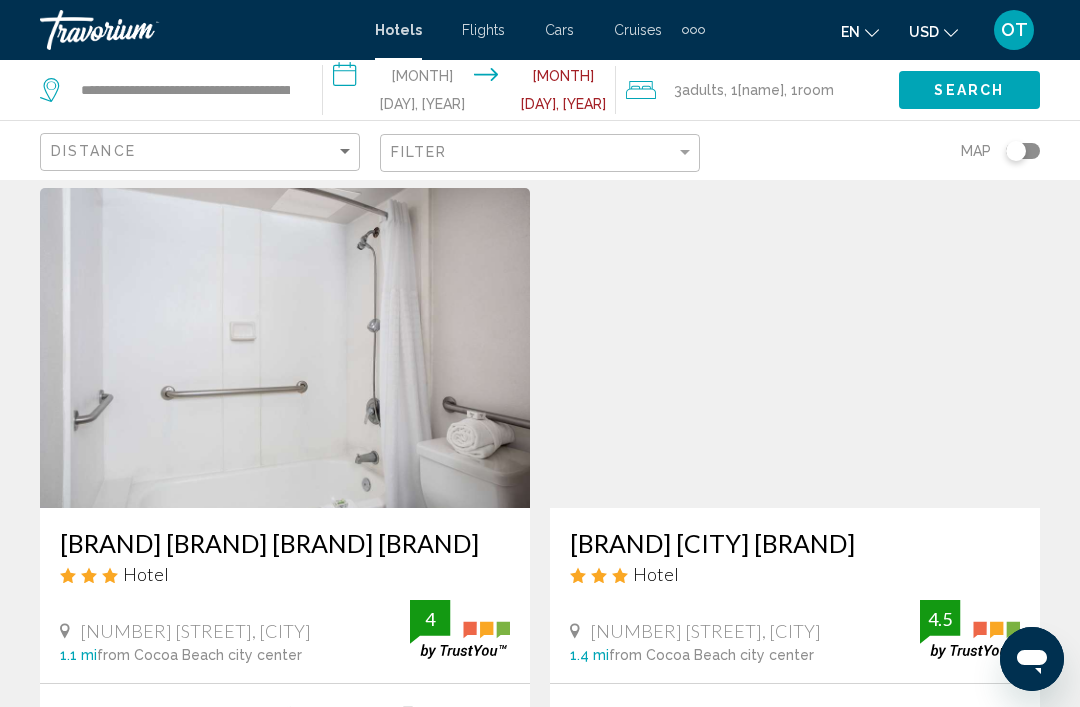 scroll, scrollTop: 0, scrollLeft: 0, axis: both 